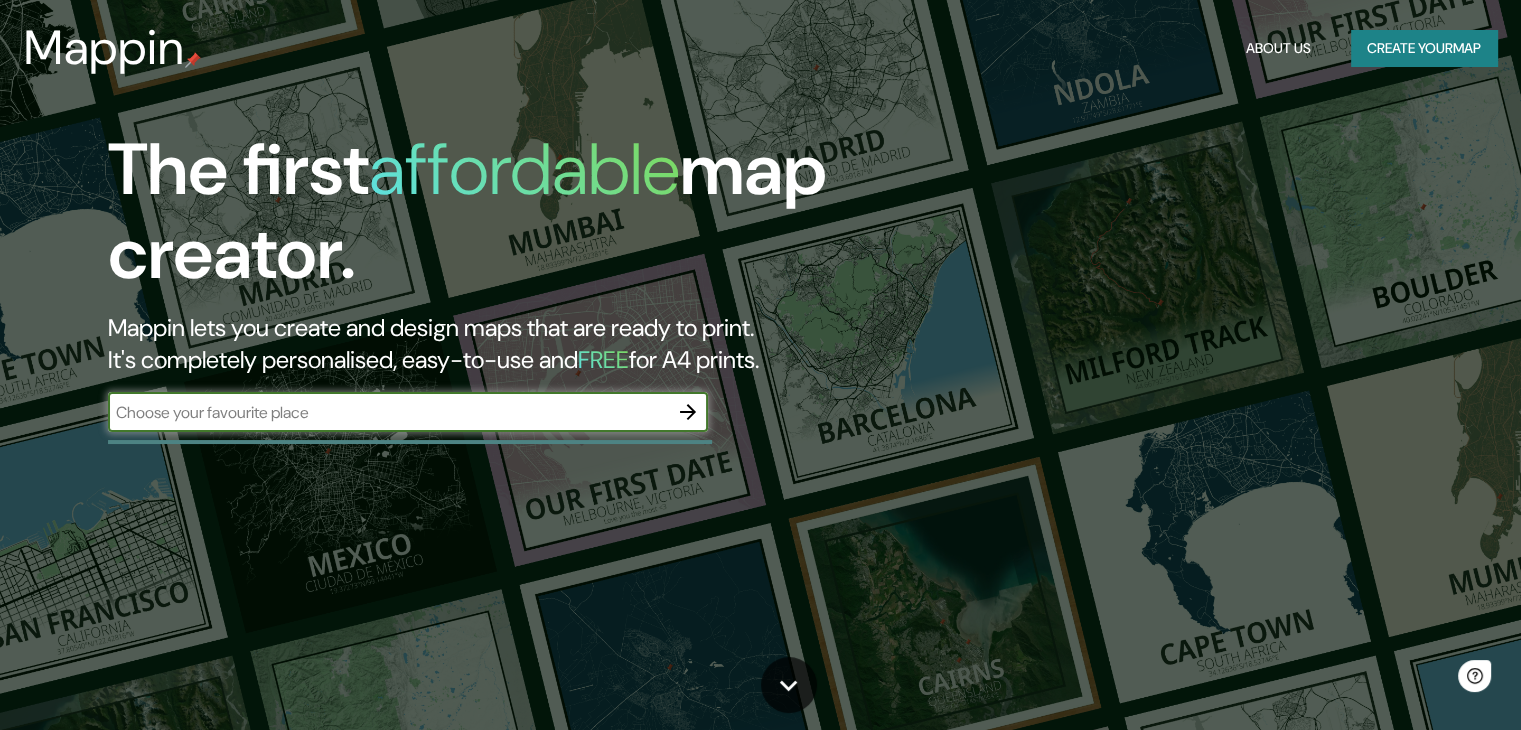 scroll, scrollTop: 0, scrollLeft: 0, axis: both 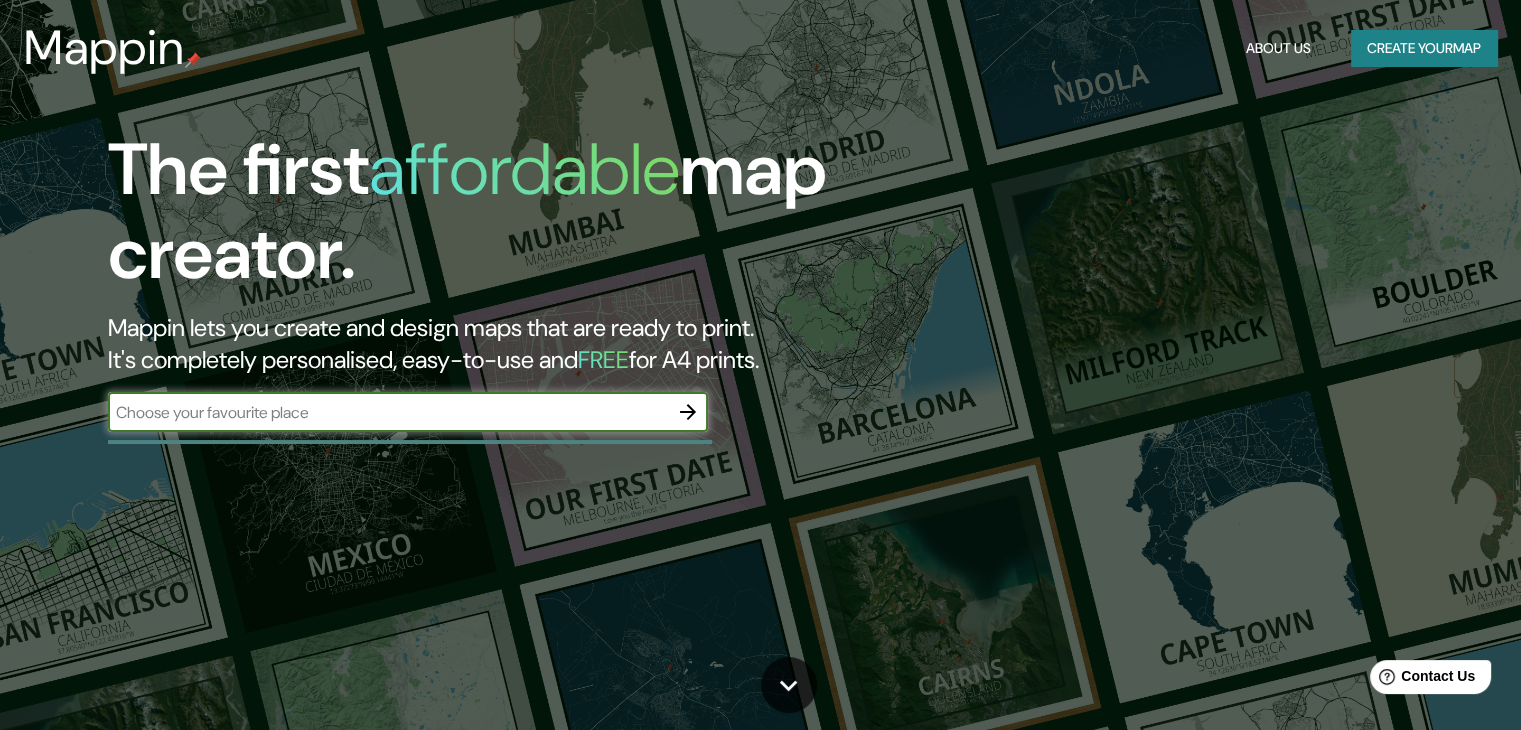 click at bounding box center [388, 412] 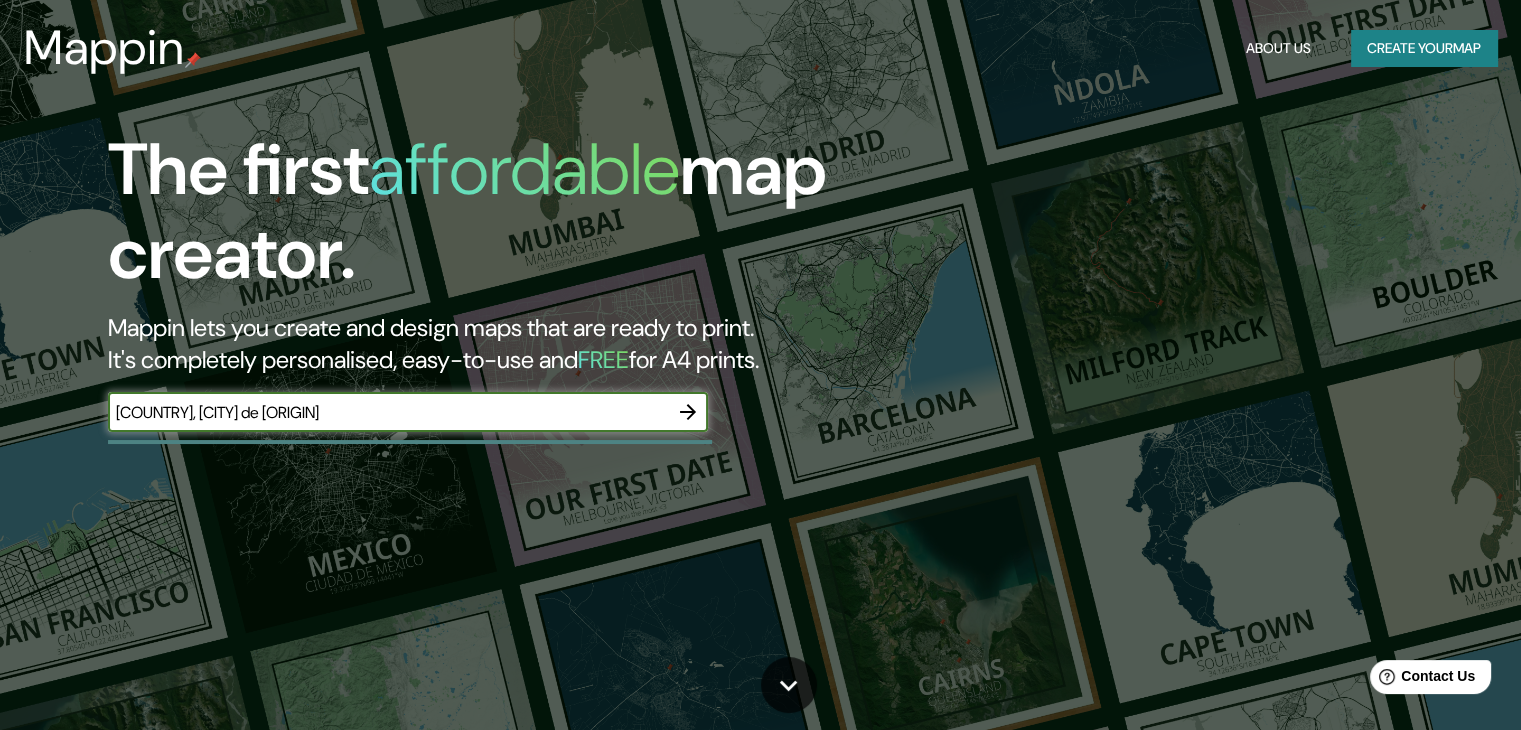 type on "colombia , cartagena de indias" 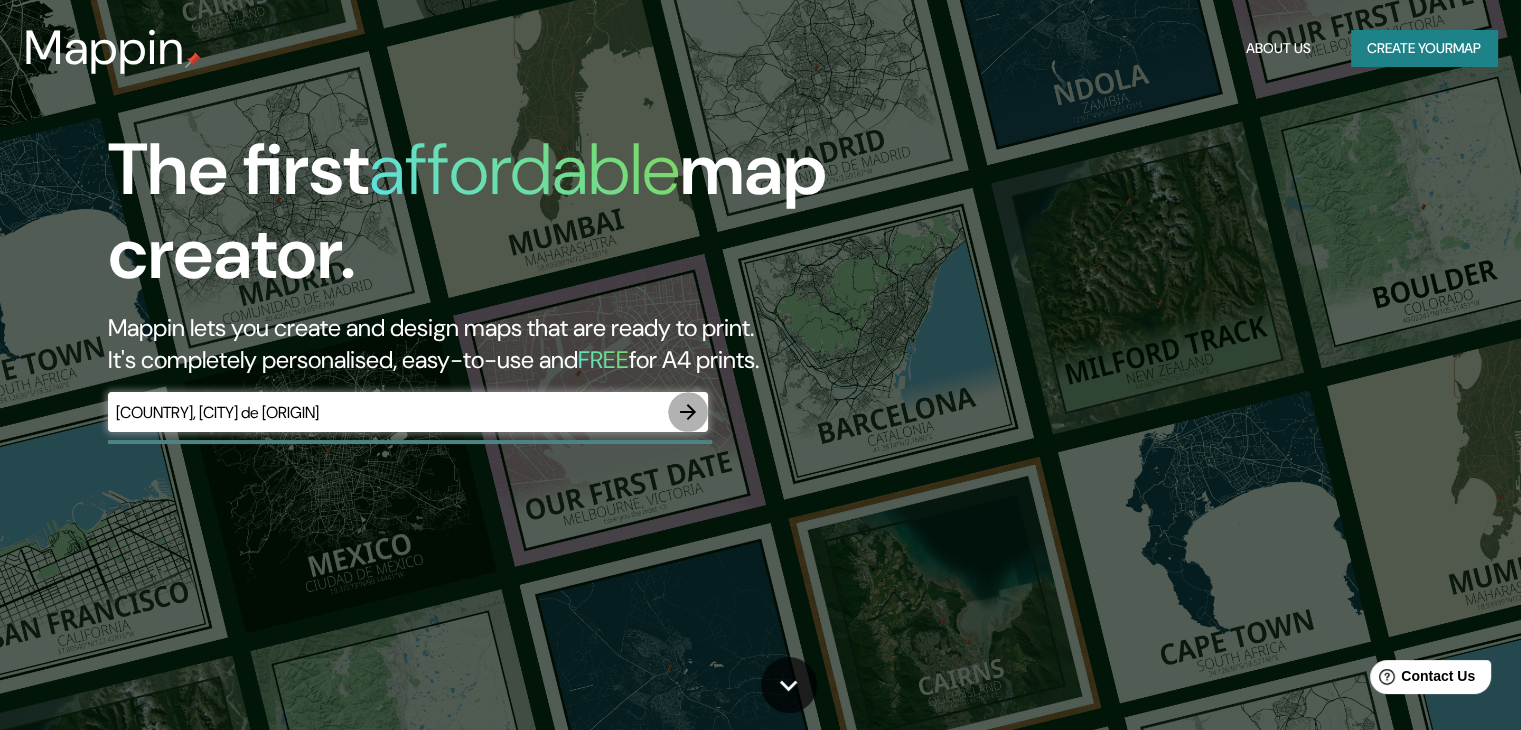 click 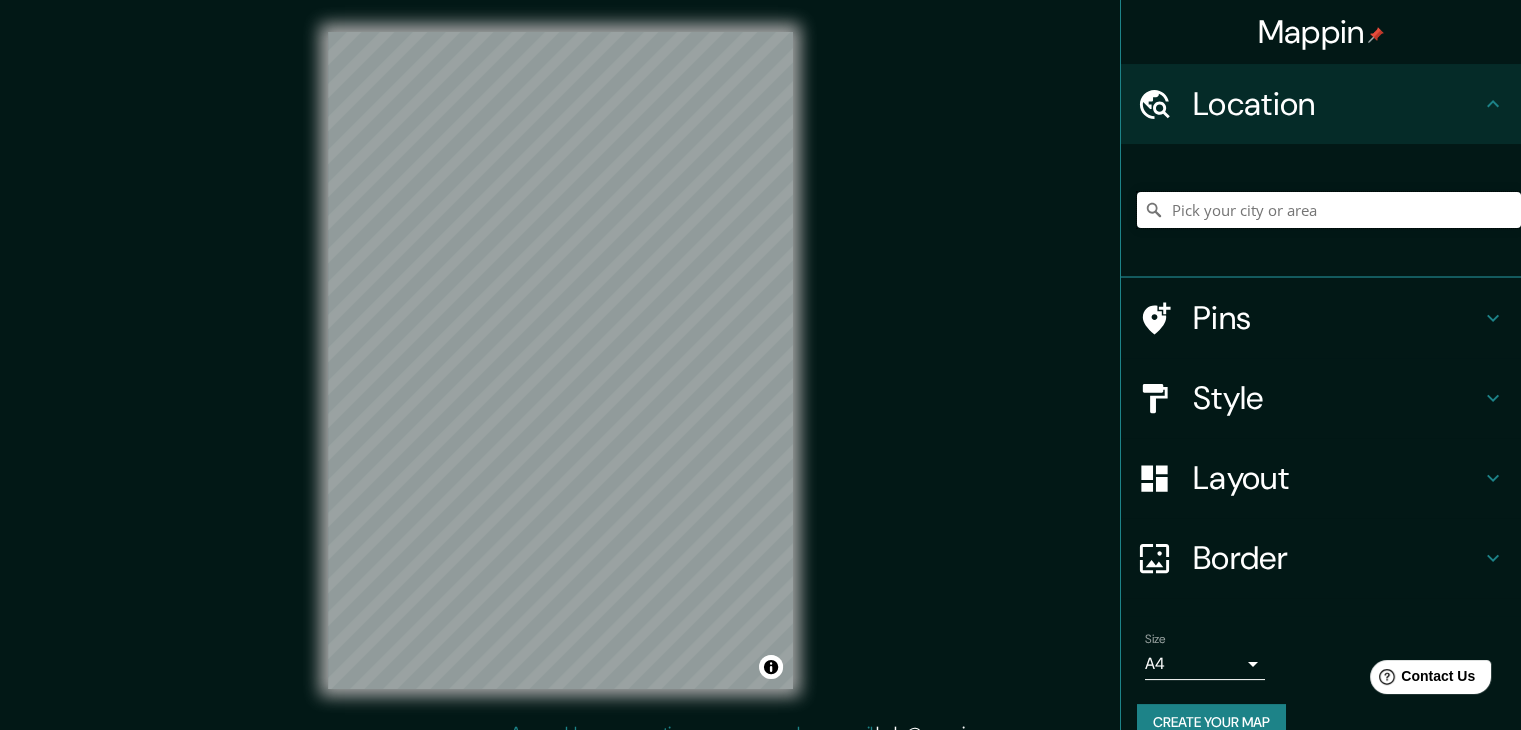 click at bounding box center [1329, 210] 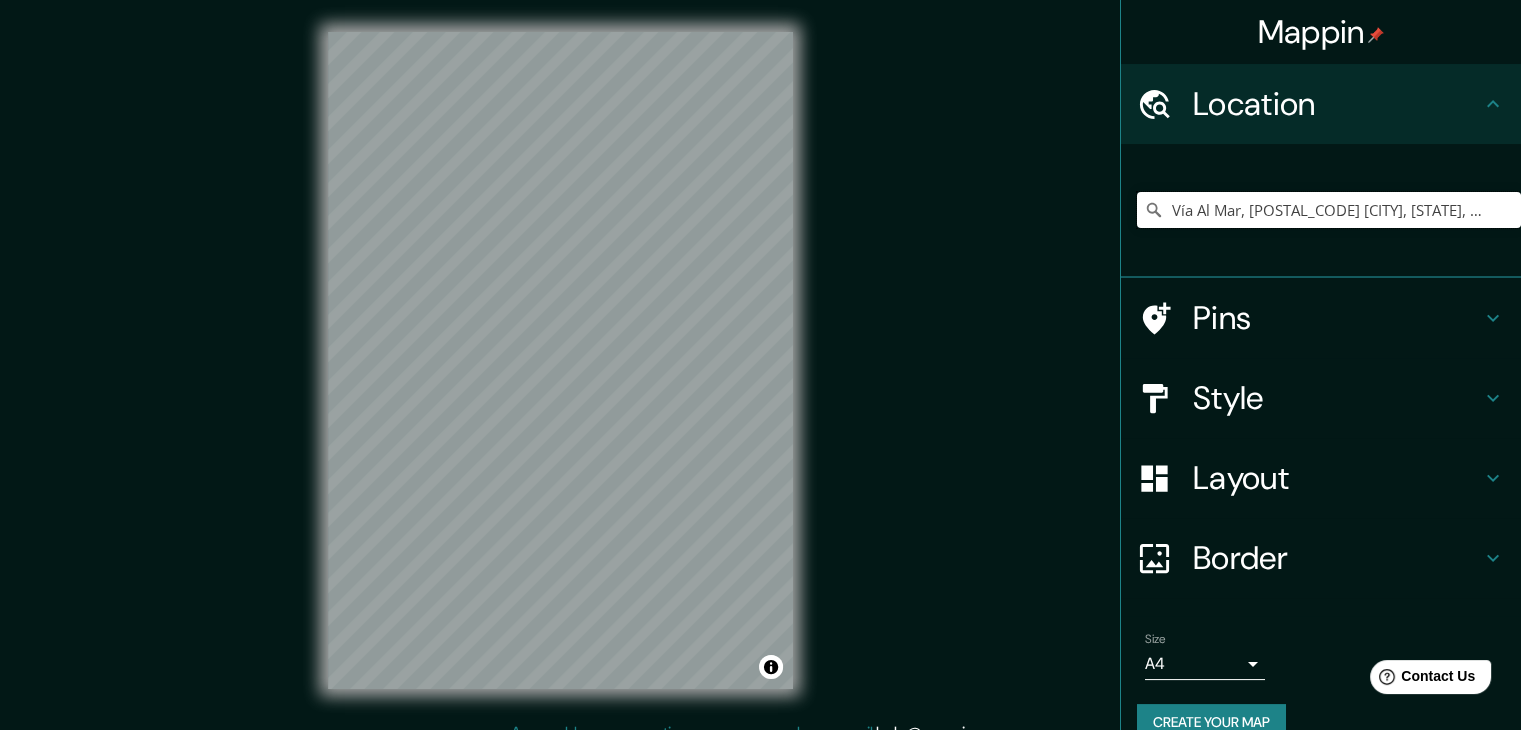 type on "Vía Al Mar, 081001 Puerto Colombia, Atlántico, Colombia" 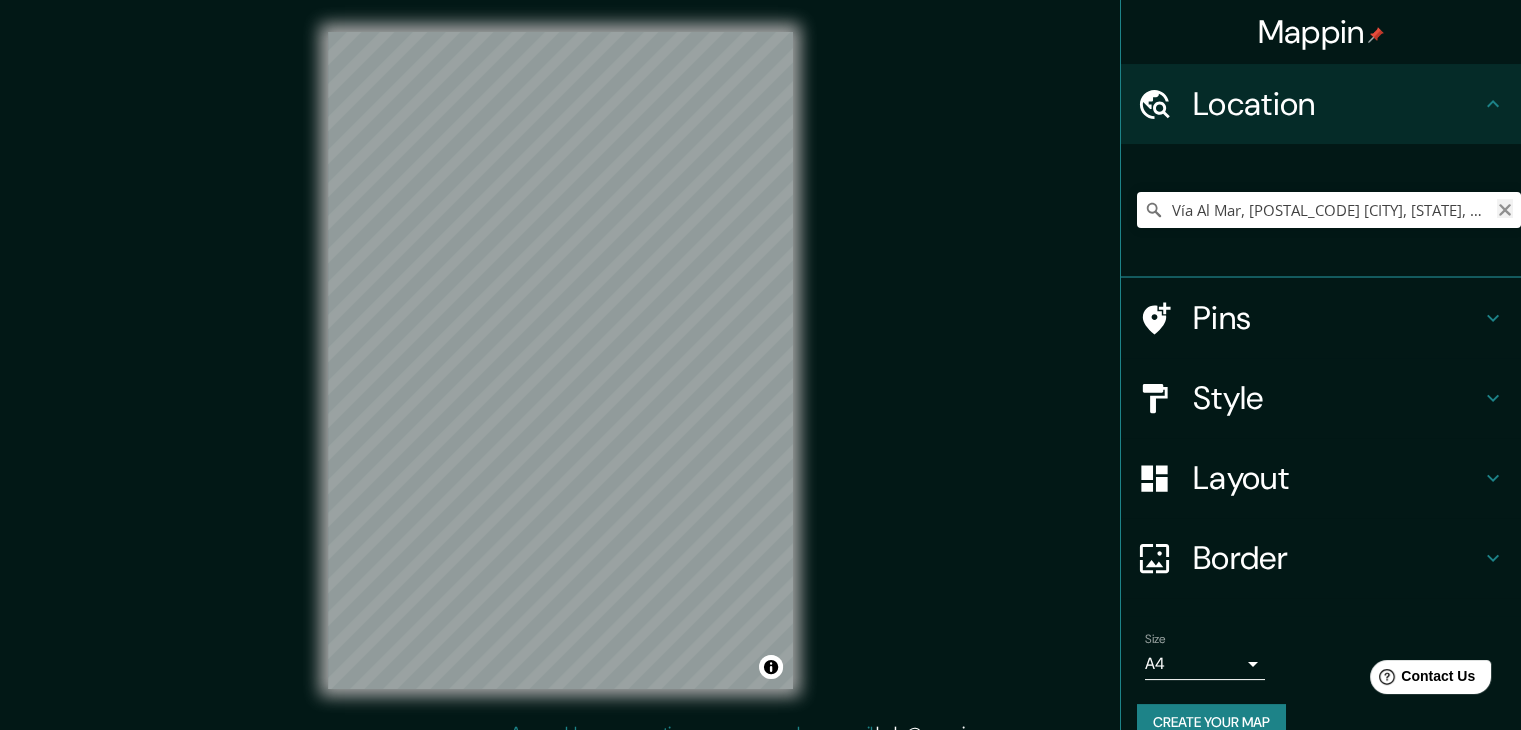 click at bounding box center [1505, 208] 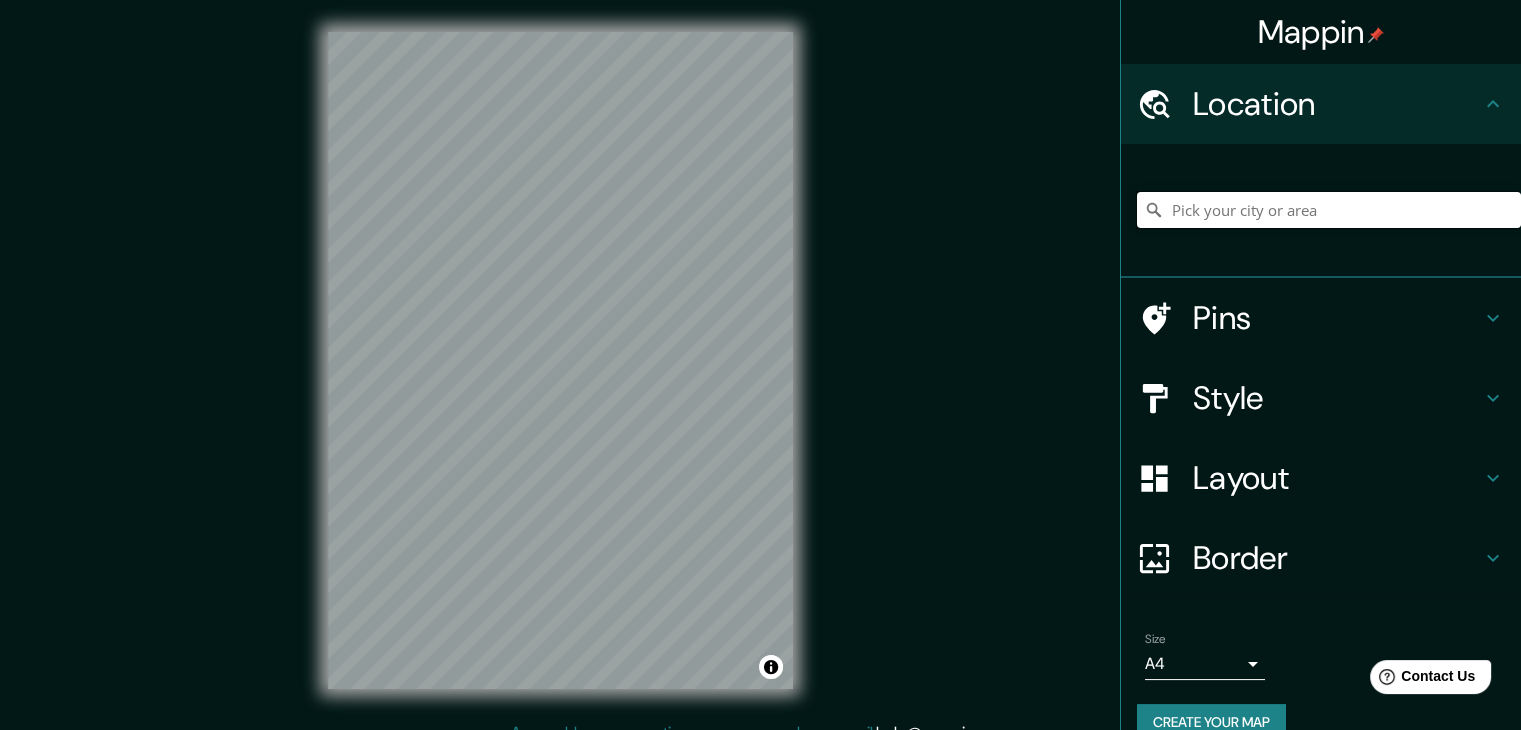 click at bounding box center [1329, 210] 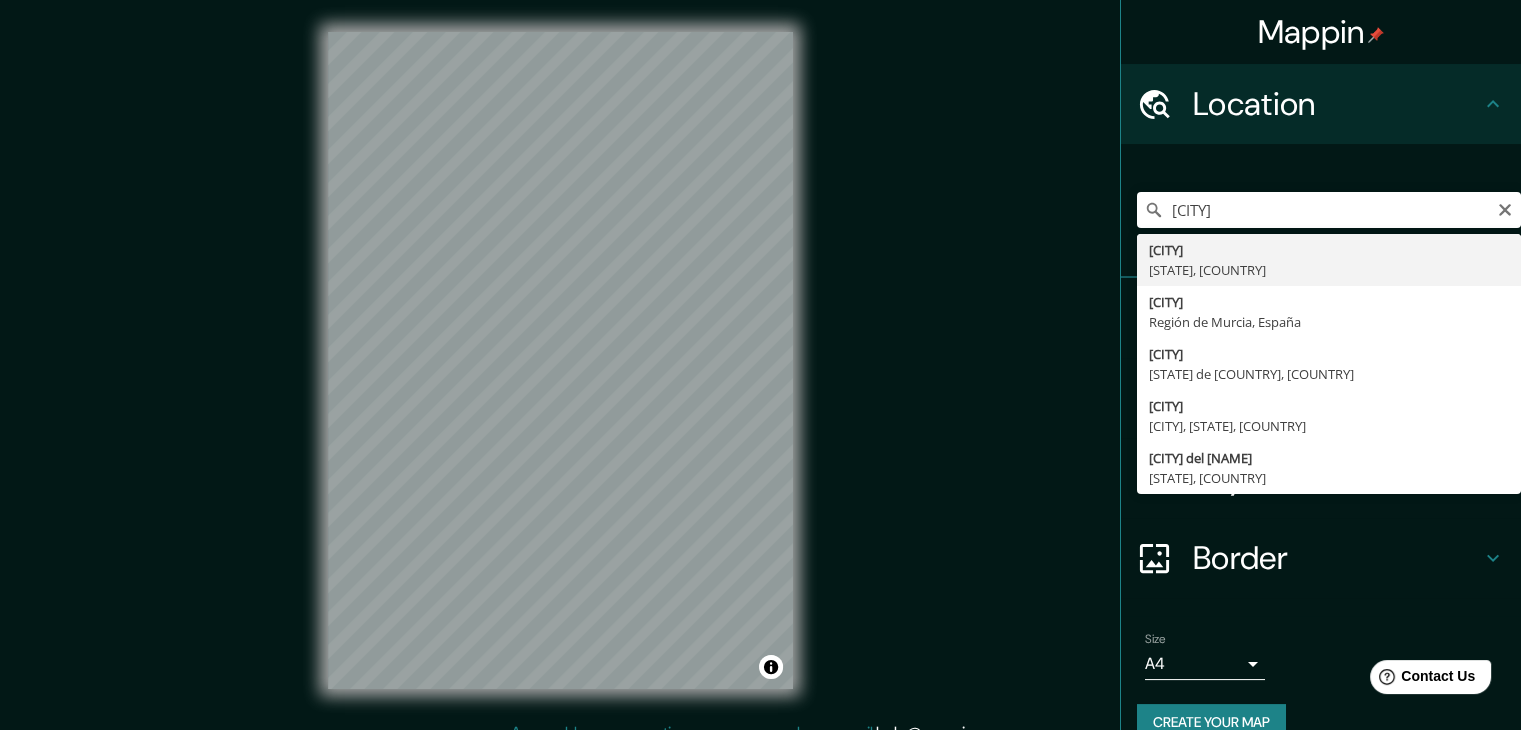 type on "[CITY], [STATE], [COUNTRY]" 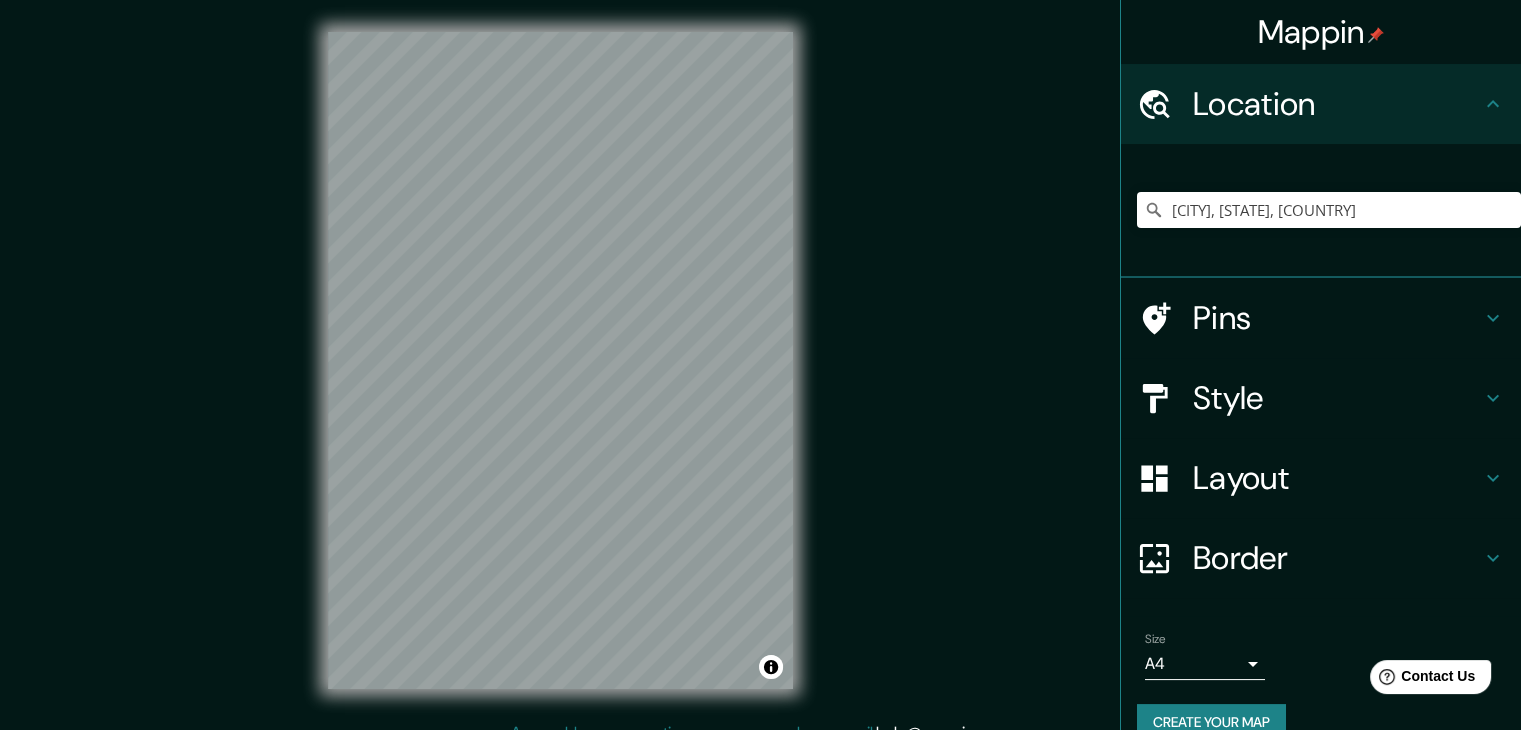 click 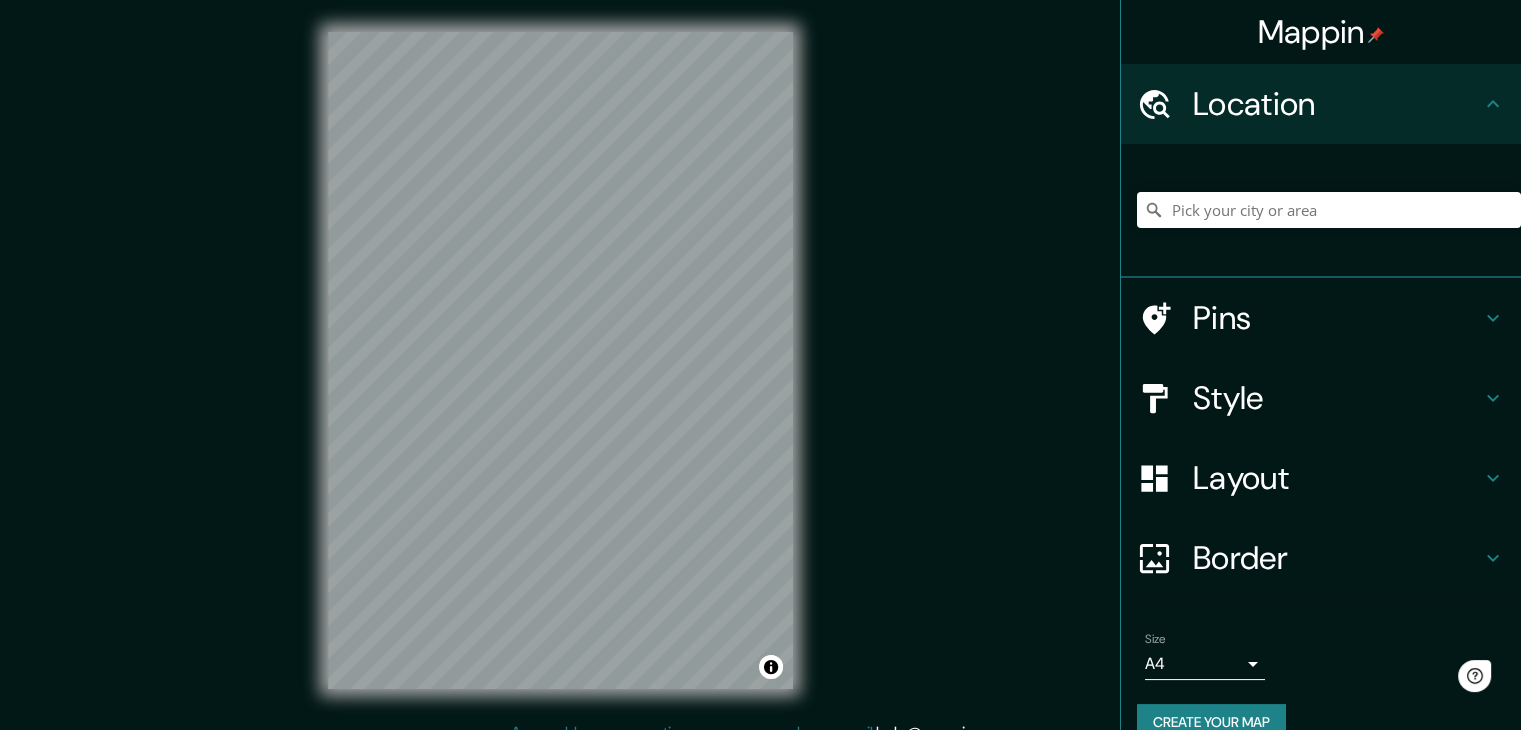 scroll, scrollTop: 0, scrollLeft: 0, axis: both 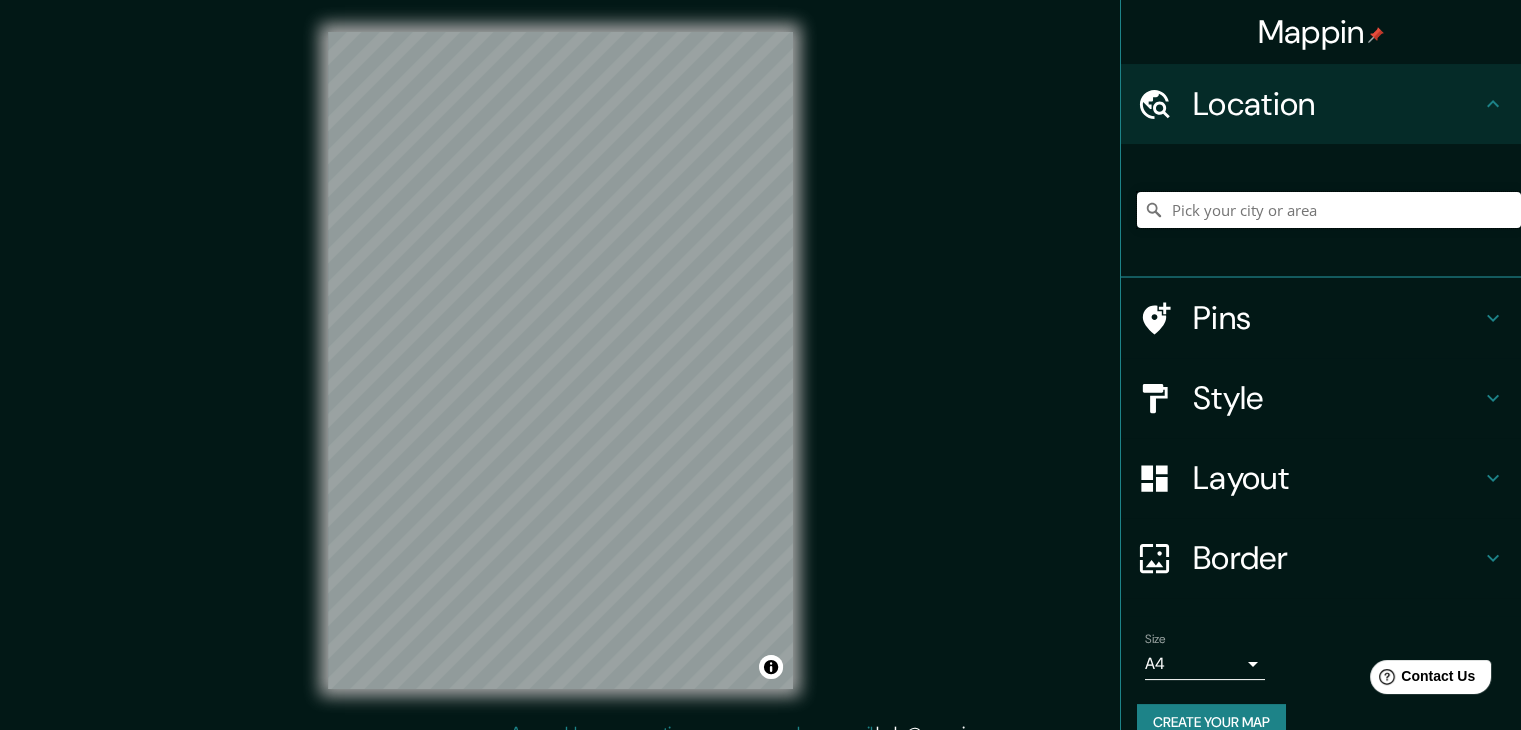 click at bounding box center (1329, 210) 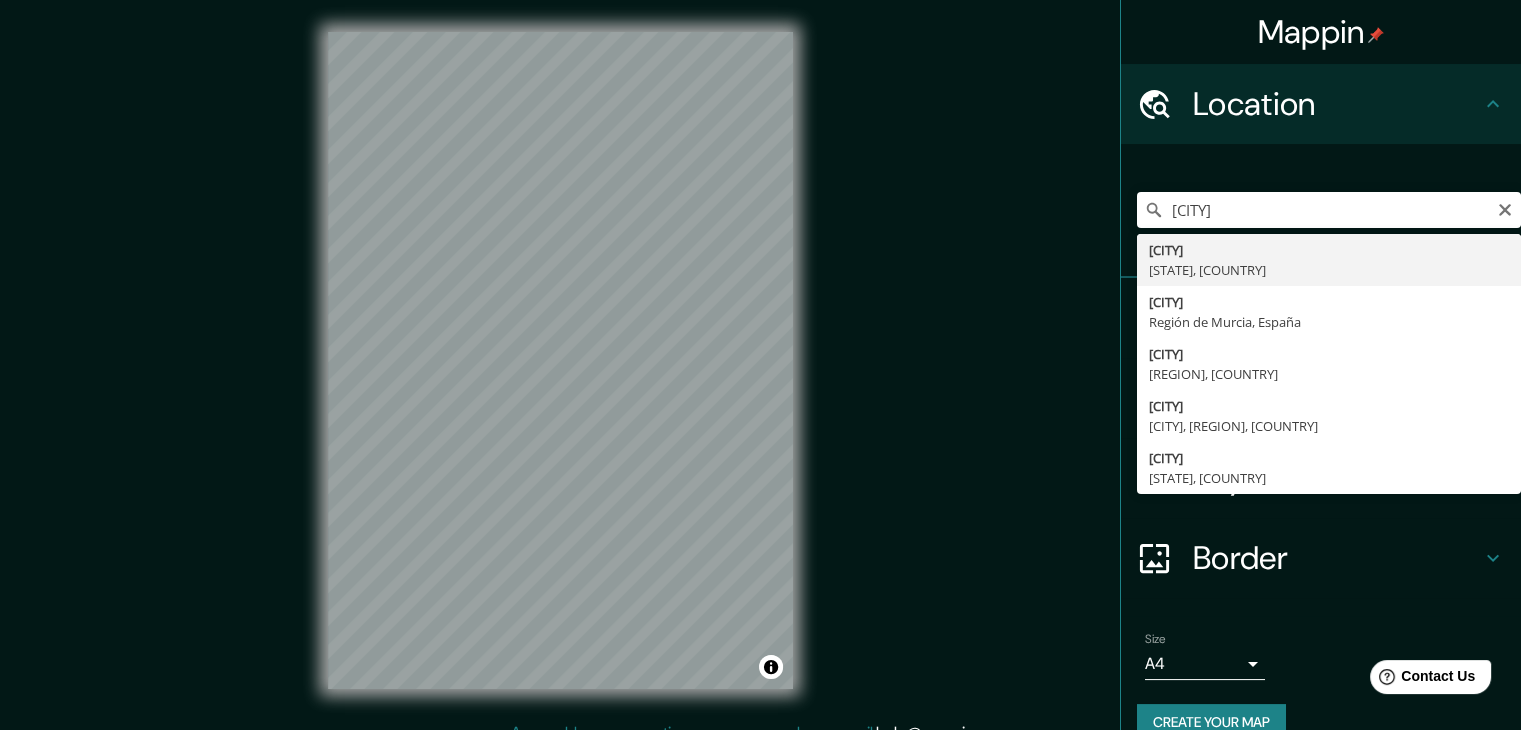 type on "[CITY], [STATE], [COUNTRY]" 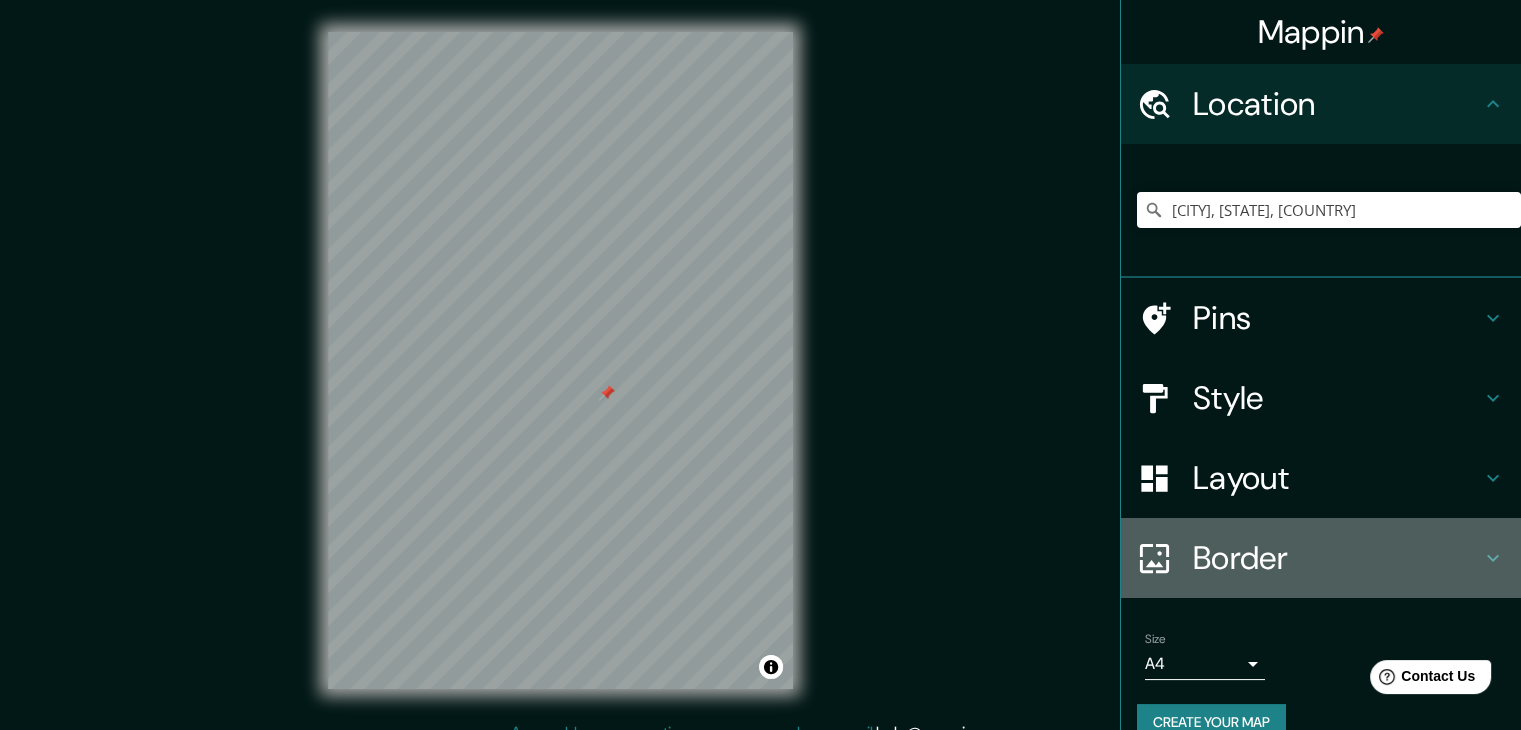 click 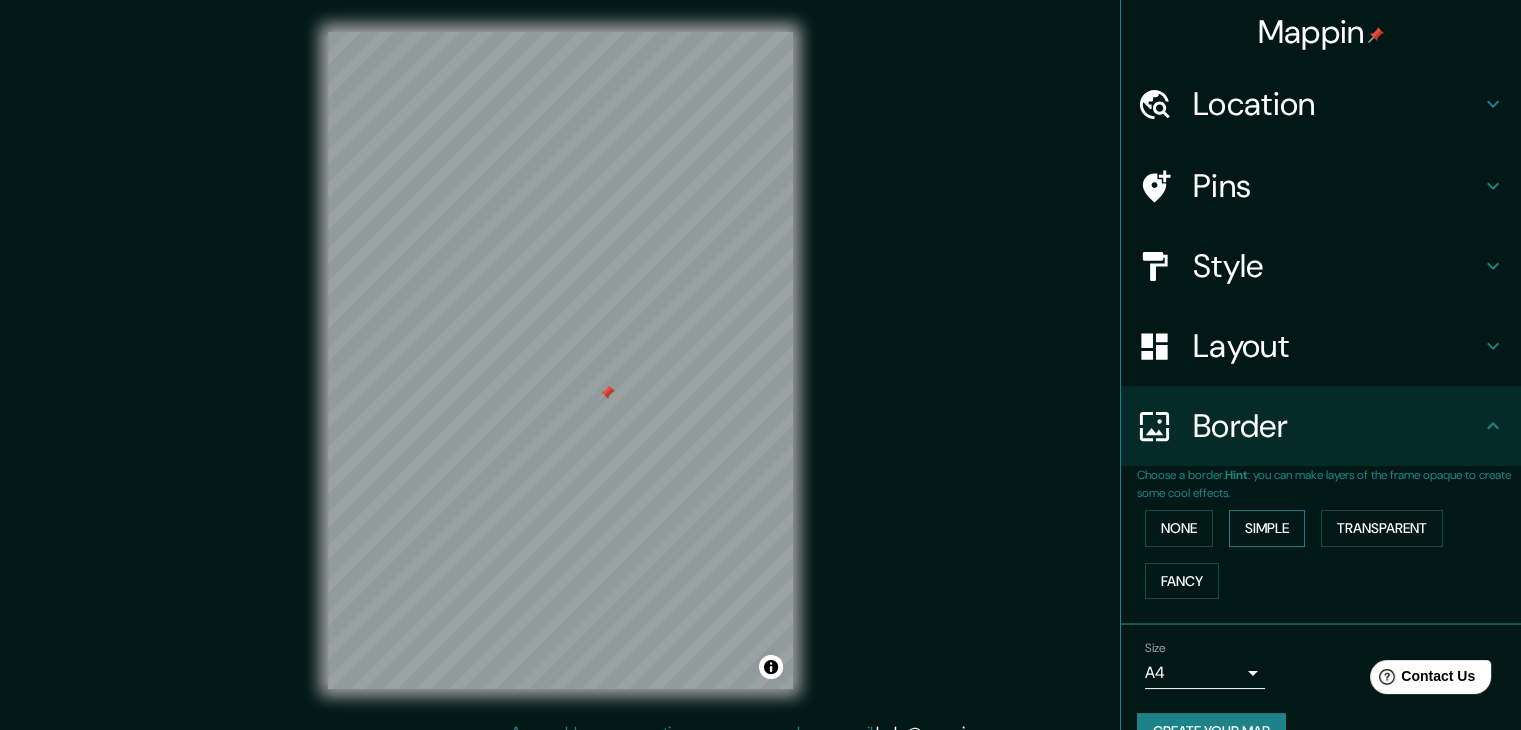 click on "Simple" at bounding box center [1267, 528] 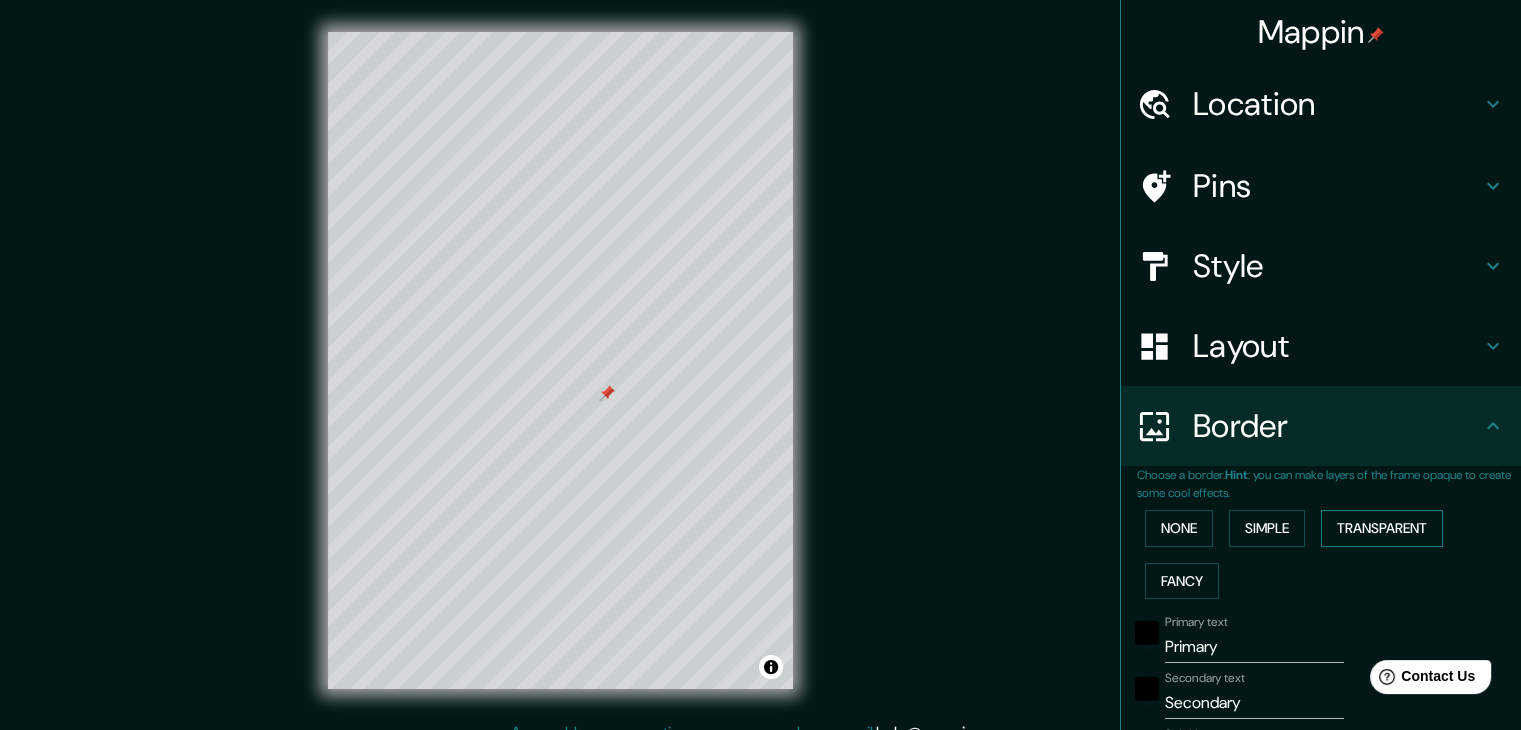 click on "Transparent" at bounding box center (1382, 528) 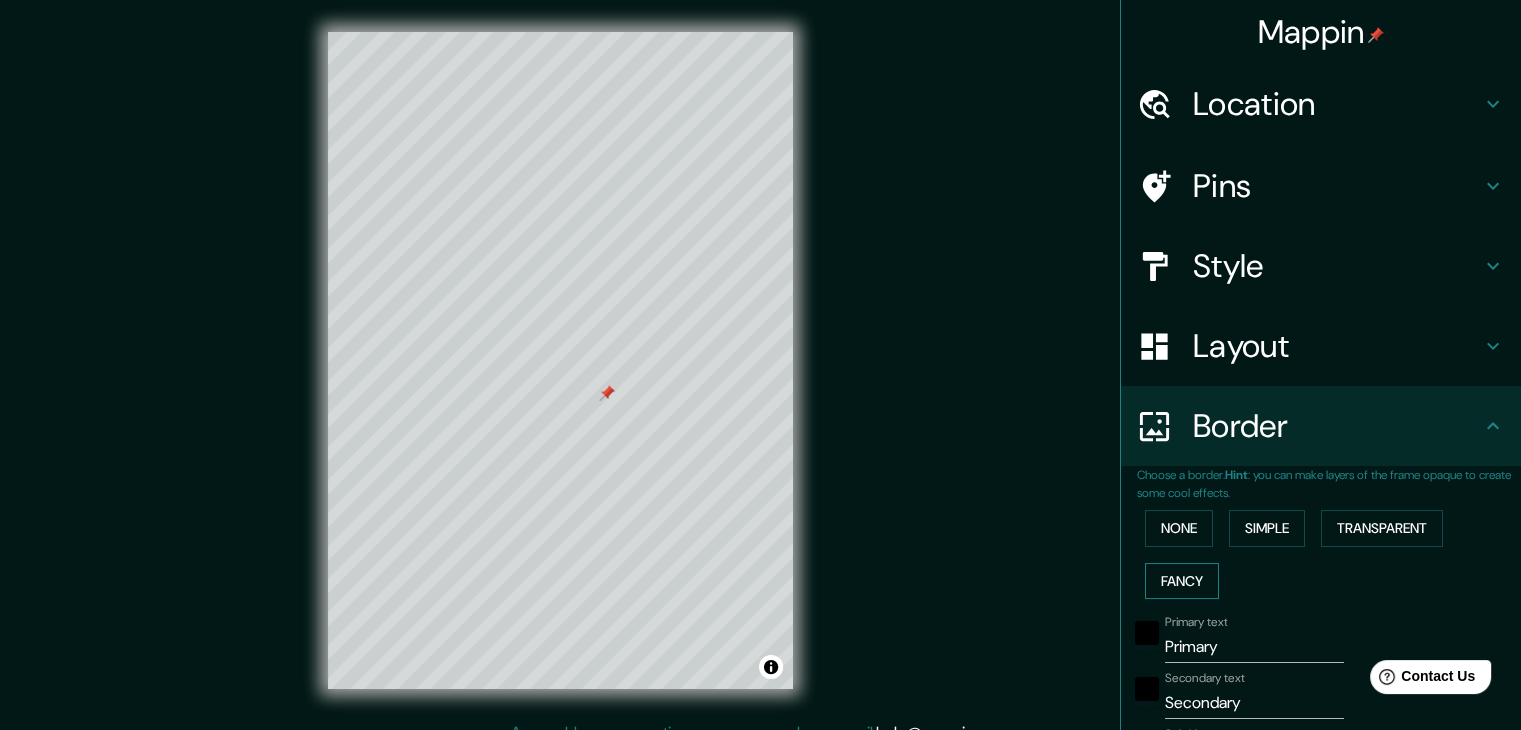 click on "Fancy" at bounding box center [1182, 581] 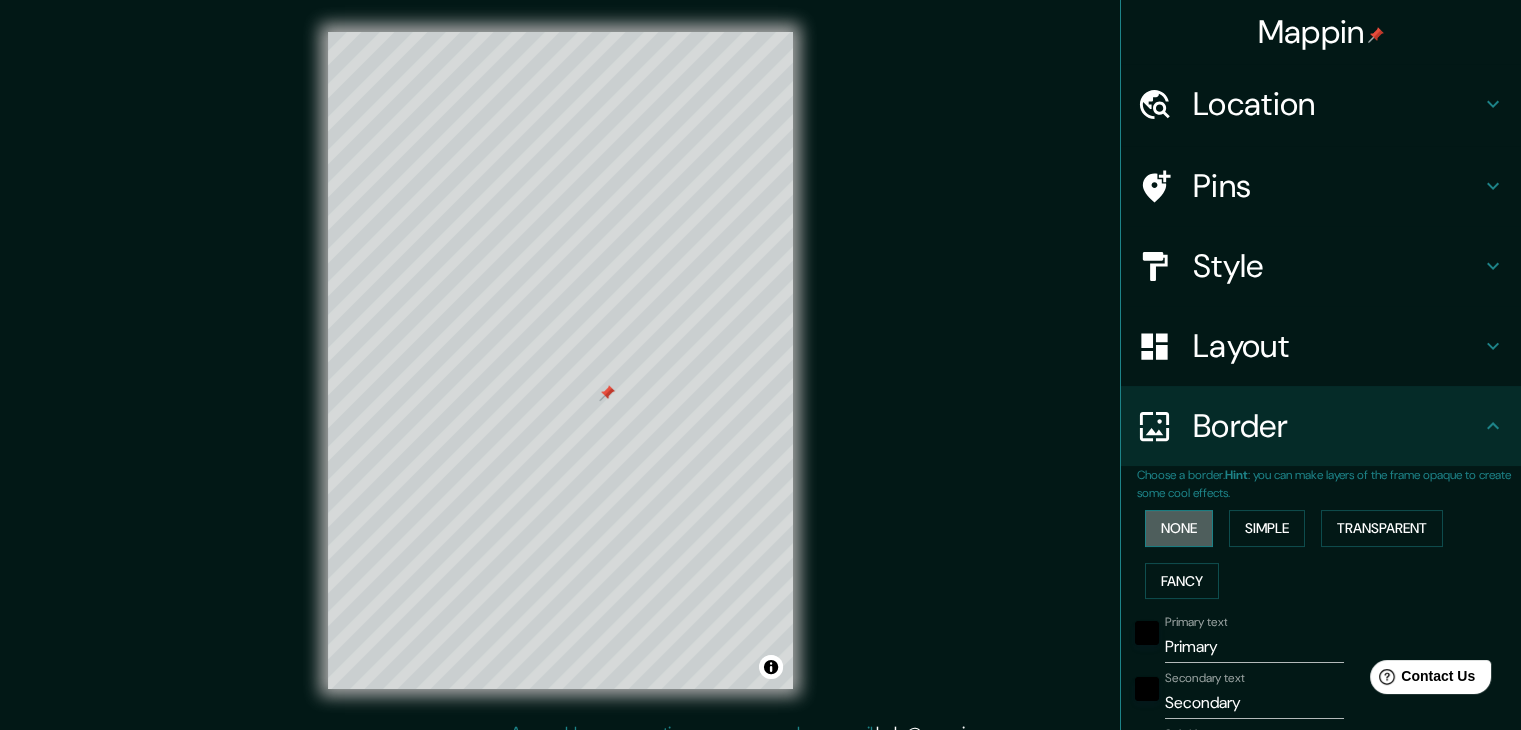 click on "None" at bounding box center (1179, 528) 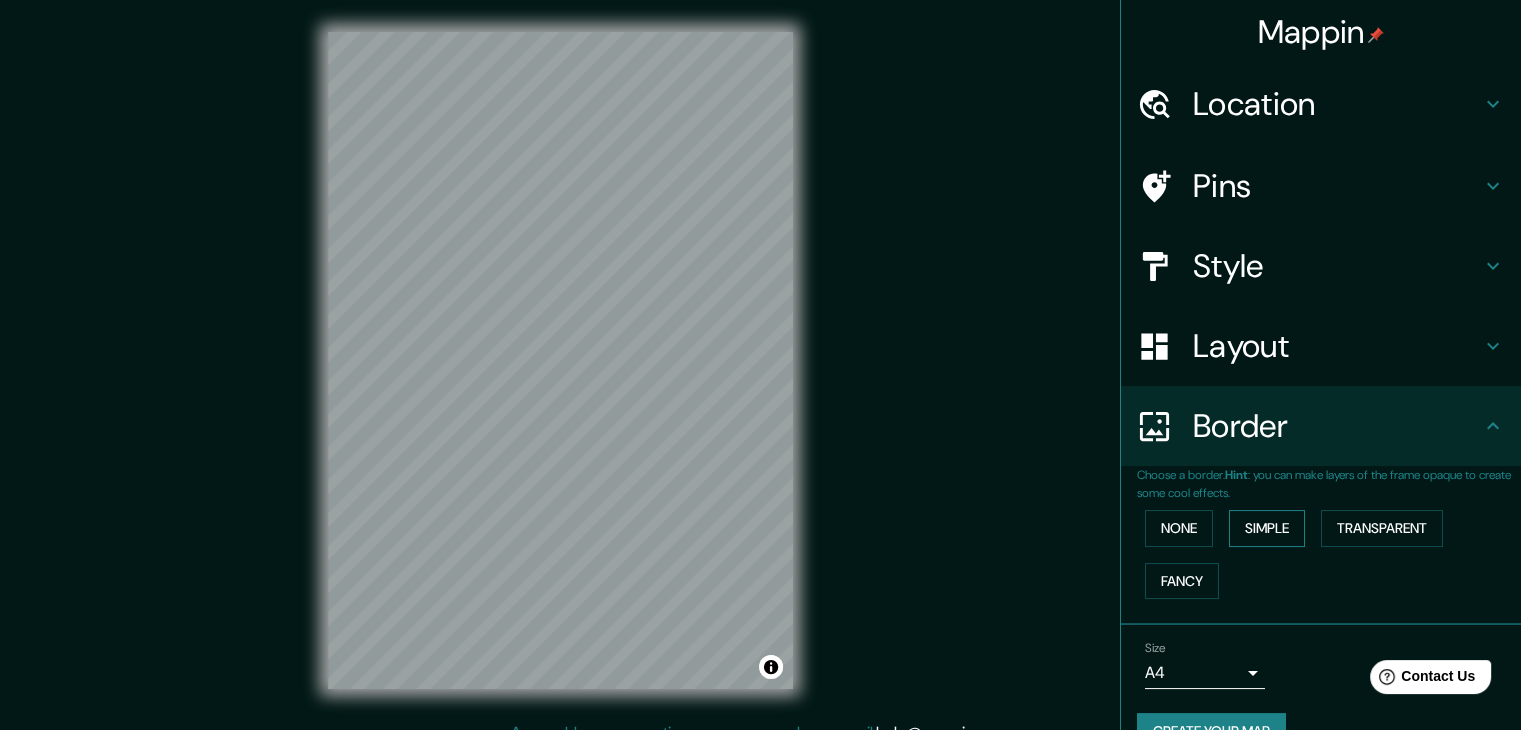 click on "Simple" at bounding box center (1267, 528) 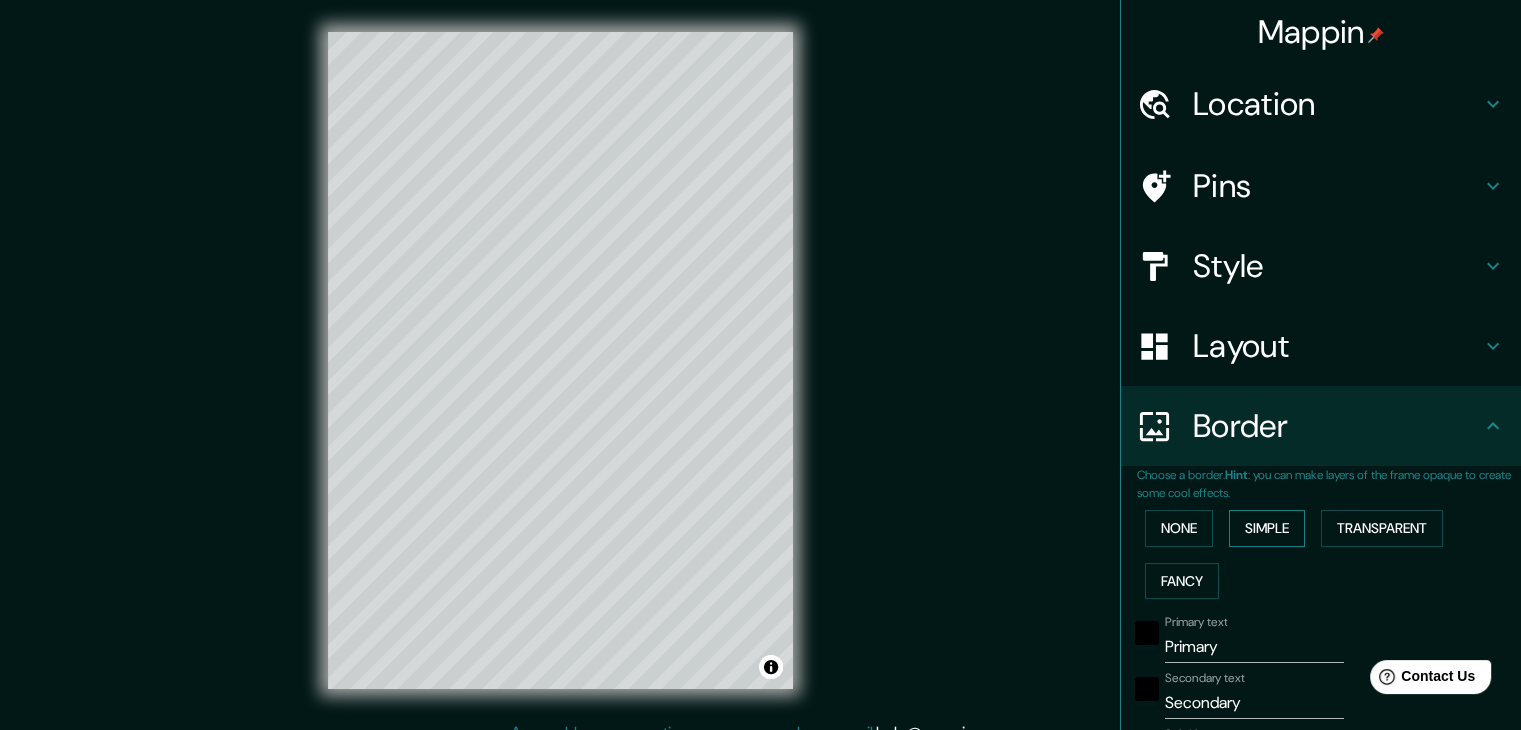 click on "Simple" at bounding box center (1267, 528) 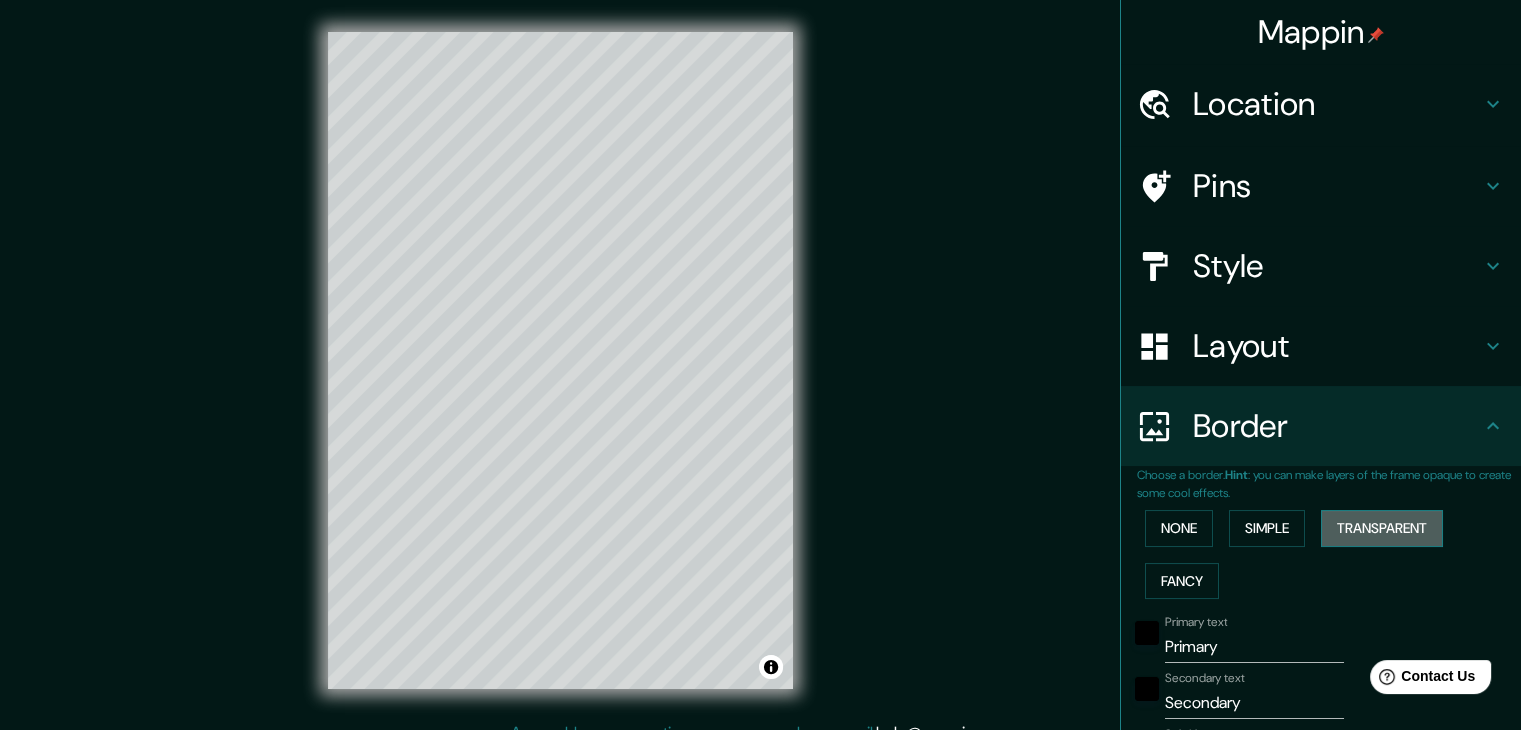 click on "Transparent" at bounding box center [1382, 528] 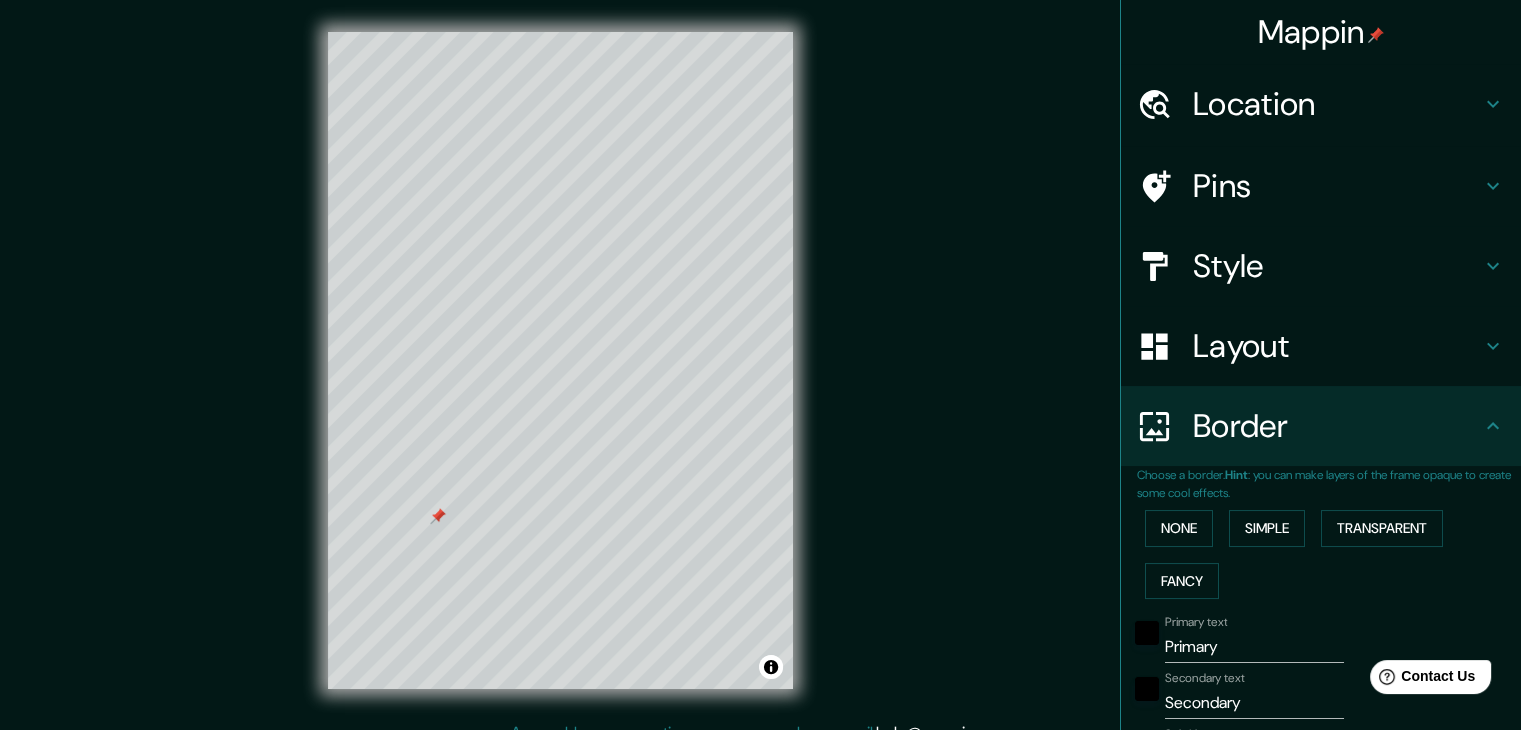 click on "Layout" at bounding box center [1337, 346] 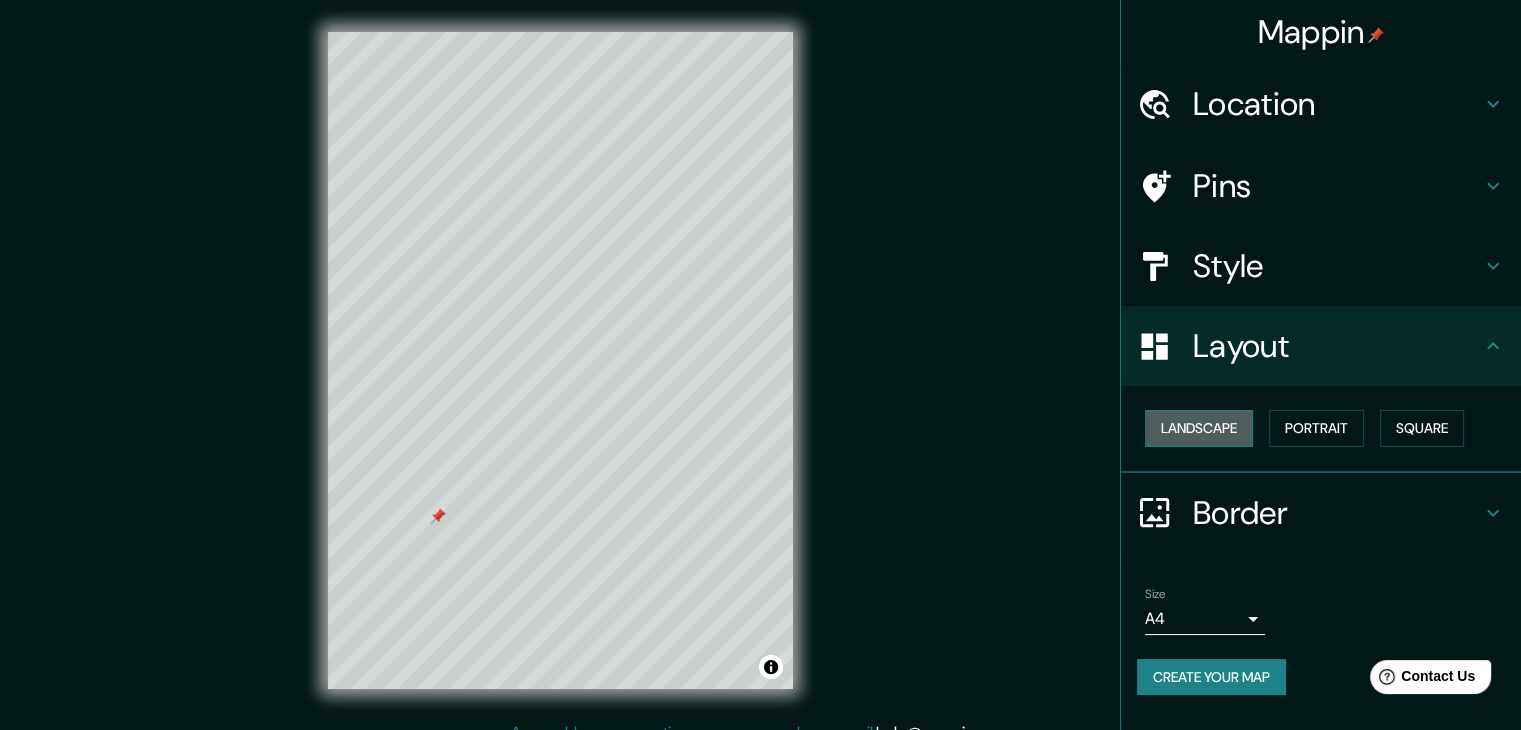 click on "Landscape" at bounding box center (1199, 428) 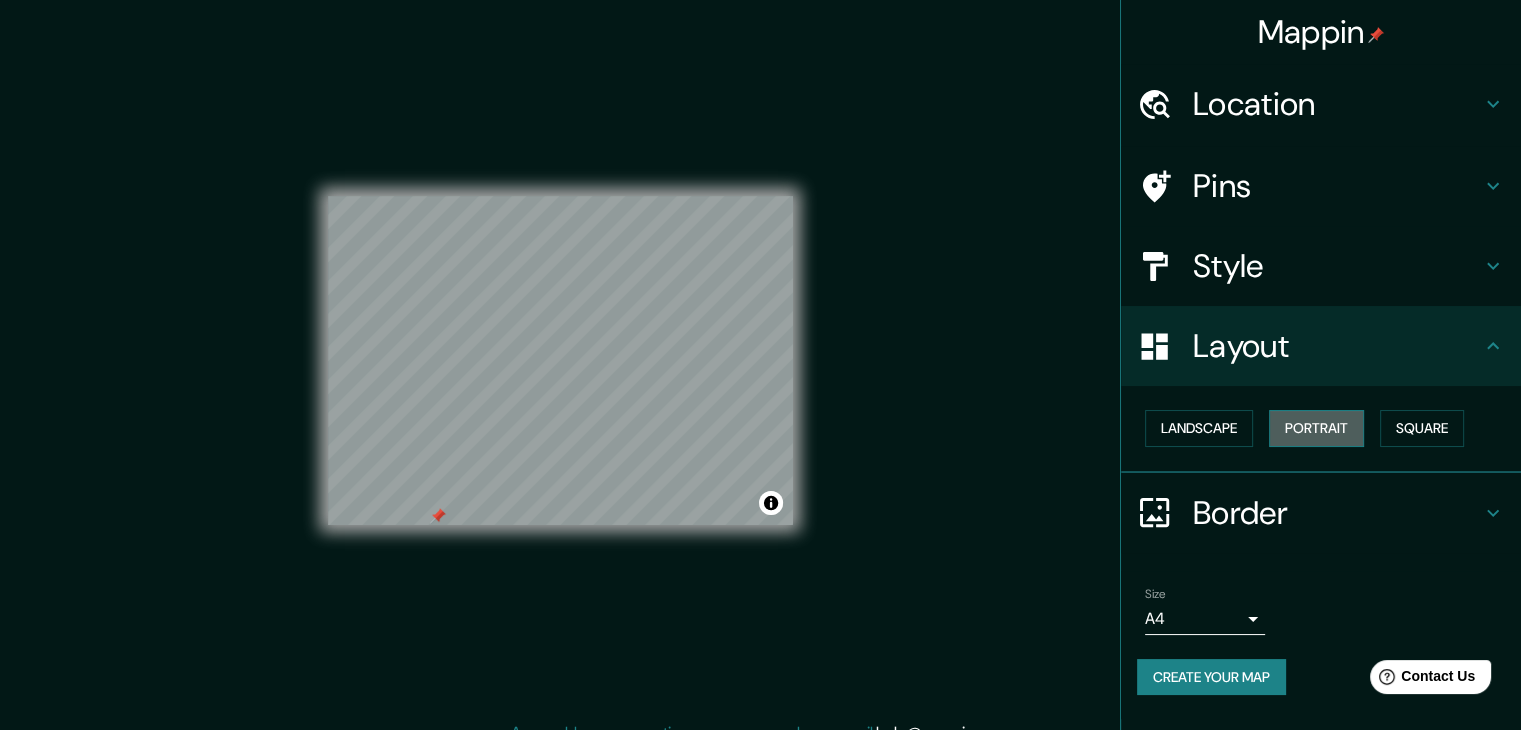 click on "Portrait" at bounding box center (1316, 428) 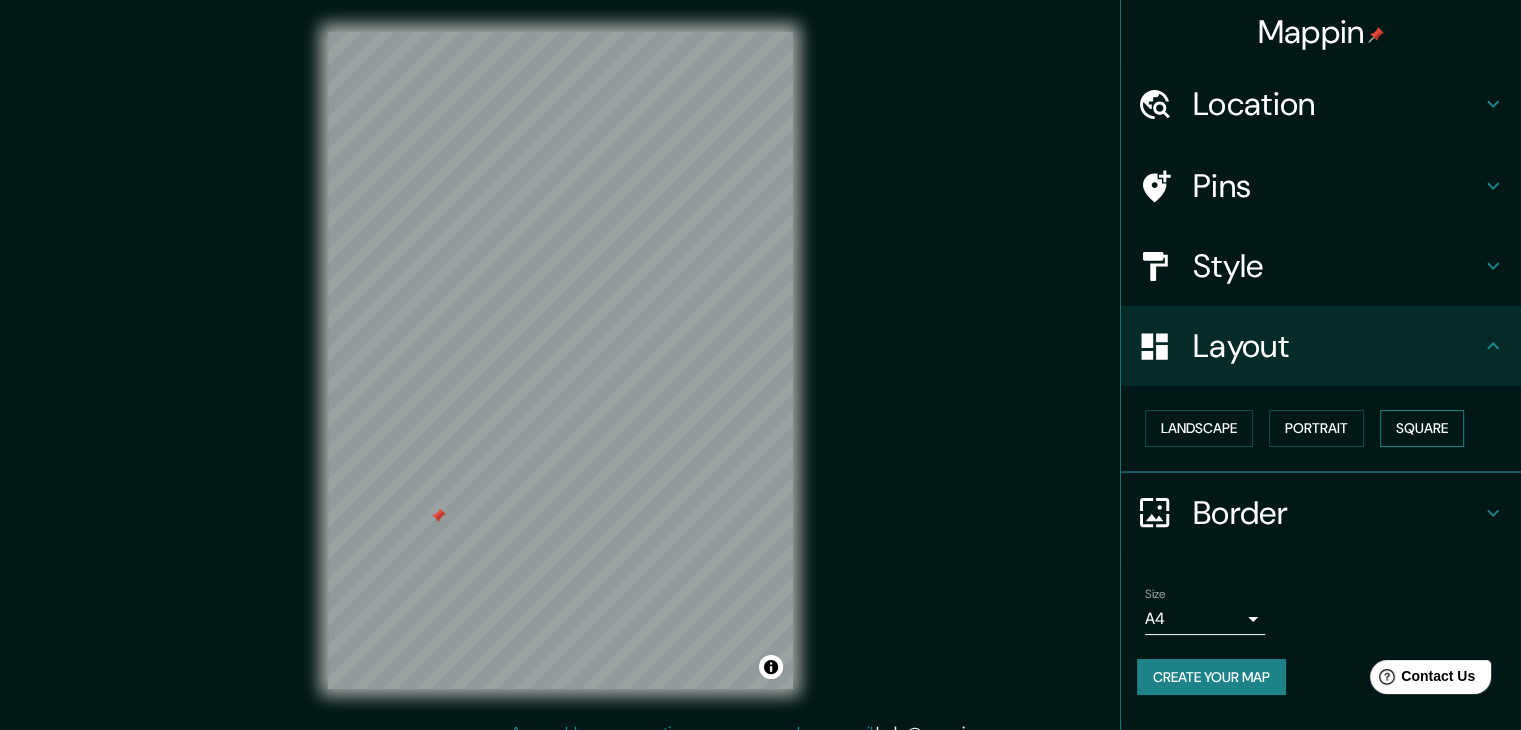 click on "Square" at bounding box center [1422, 428] 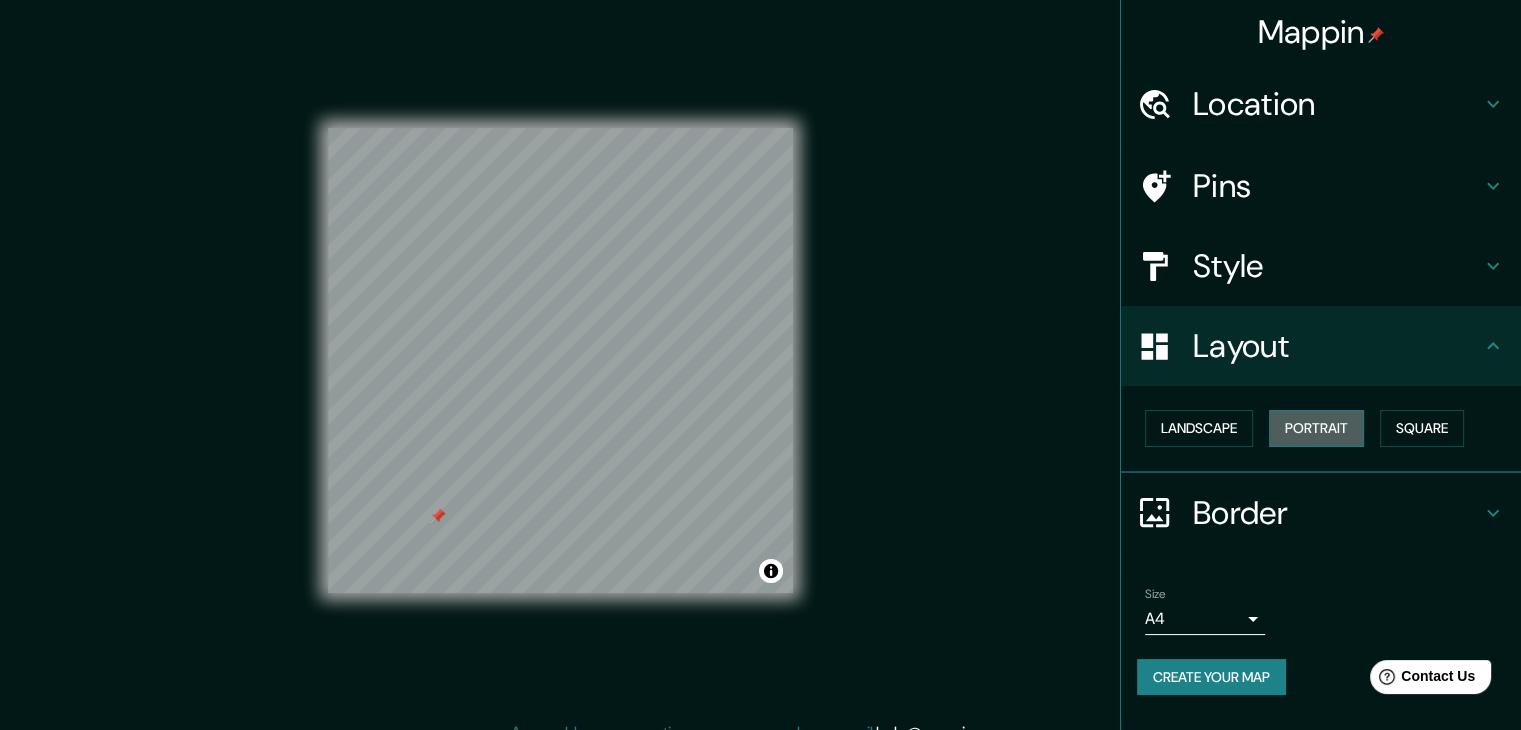 click on "Portrait" at bounding box center (1316, 428) 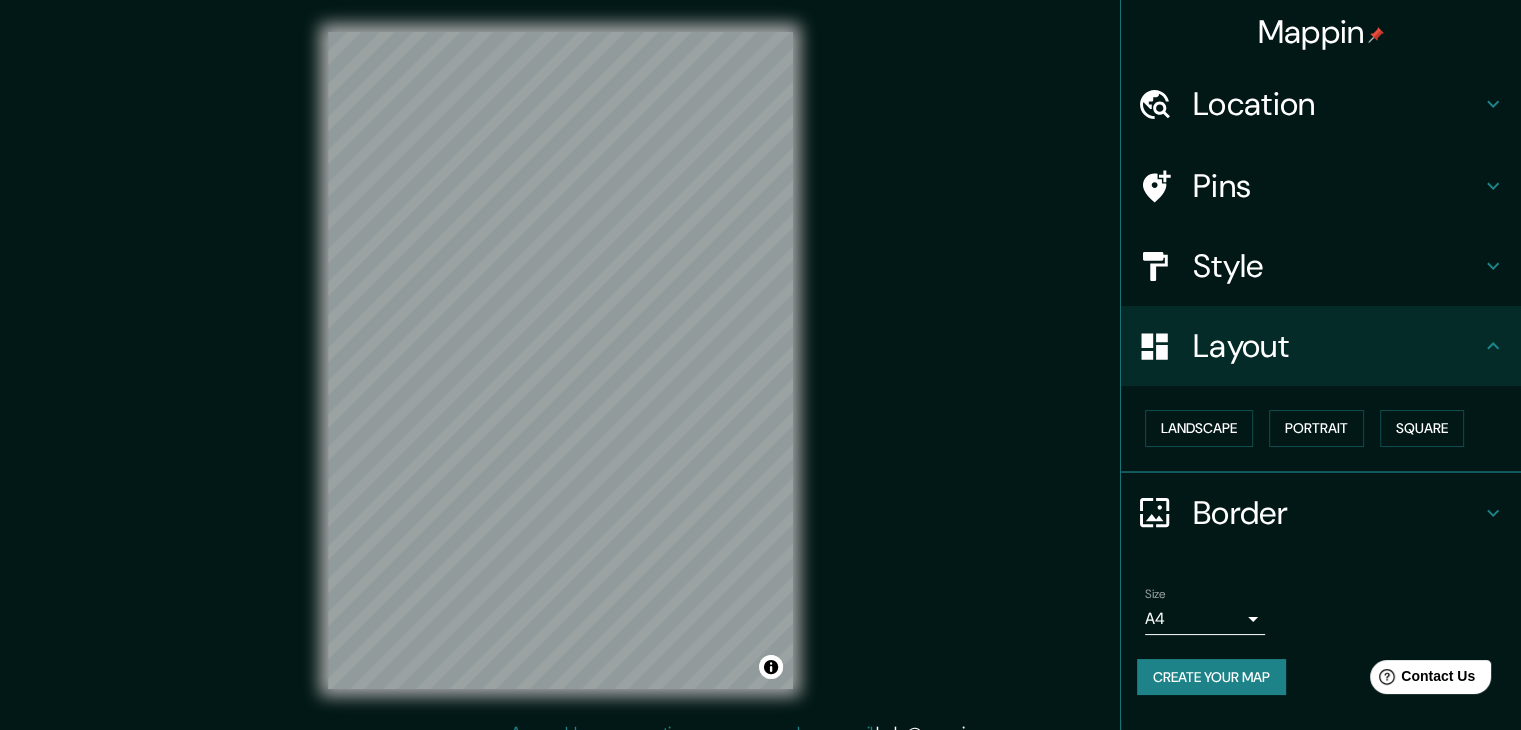 click on "Style" at bounding box center [1321, 266] 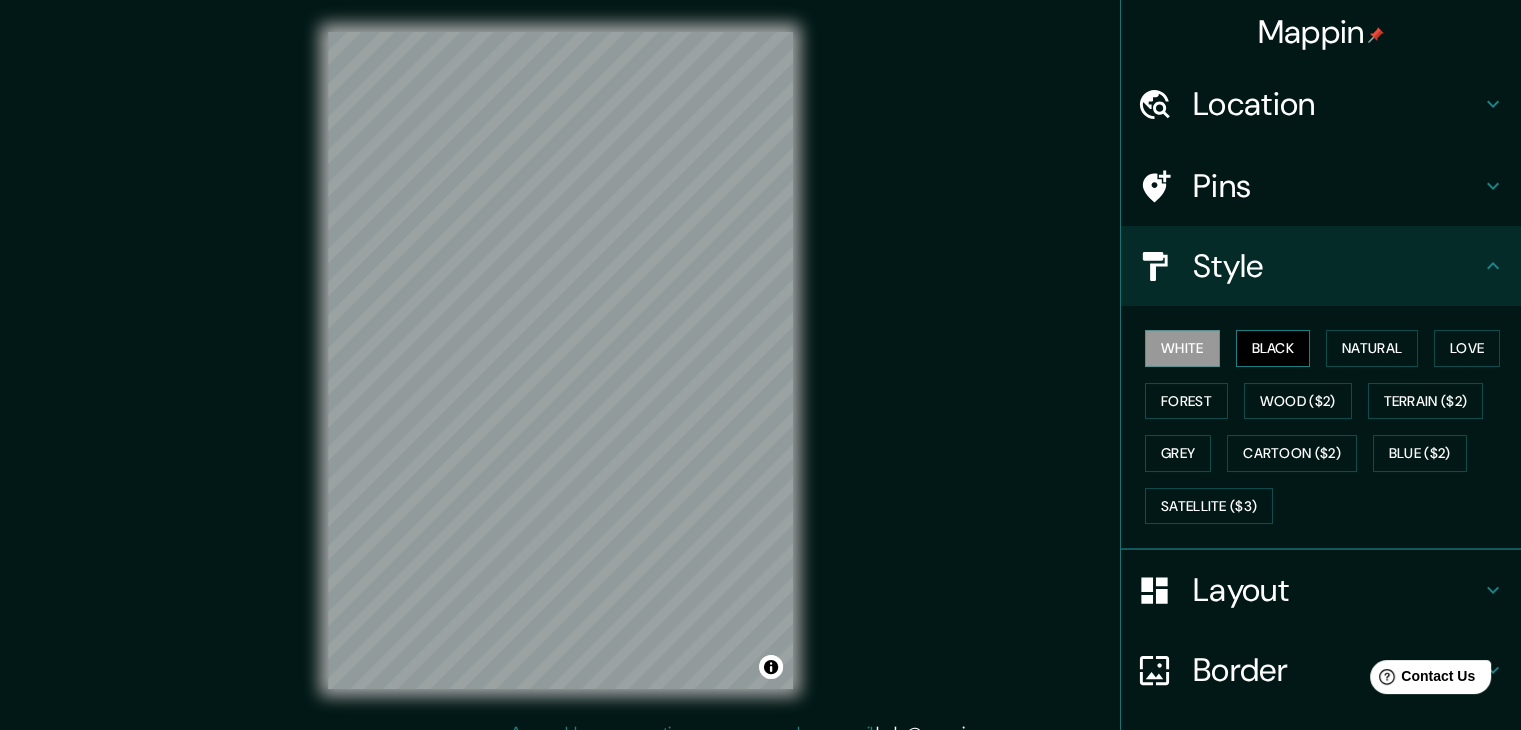 click on "Black" at bounding box center (1273, 348) 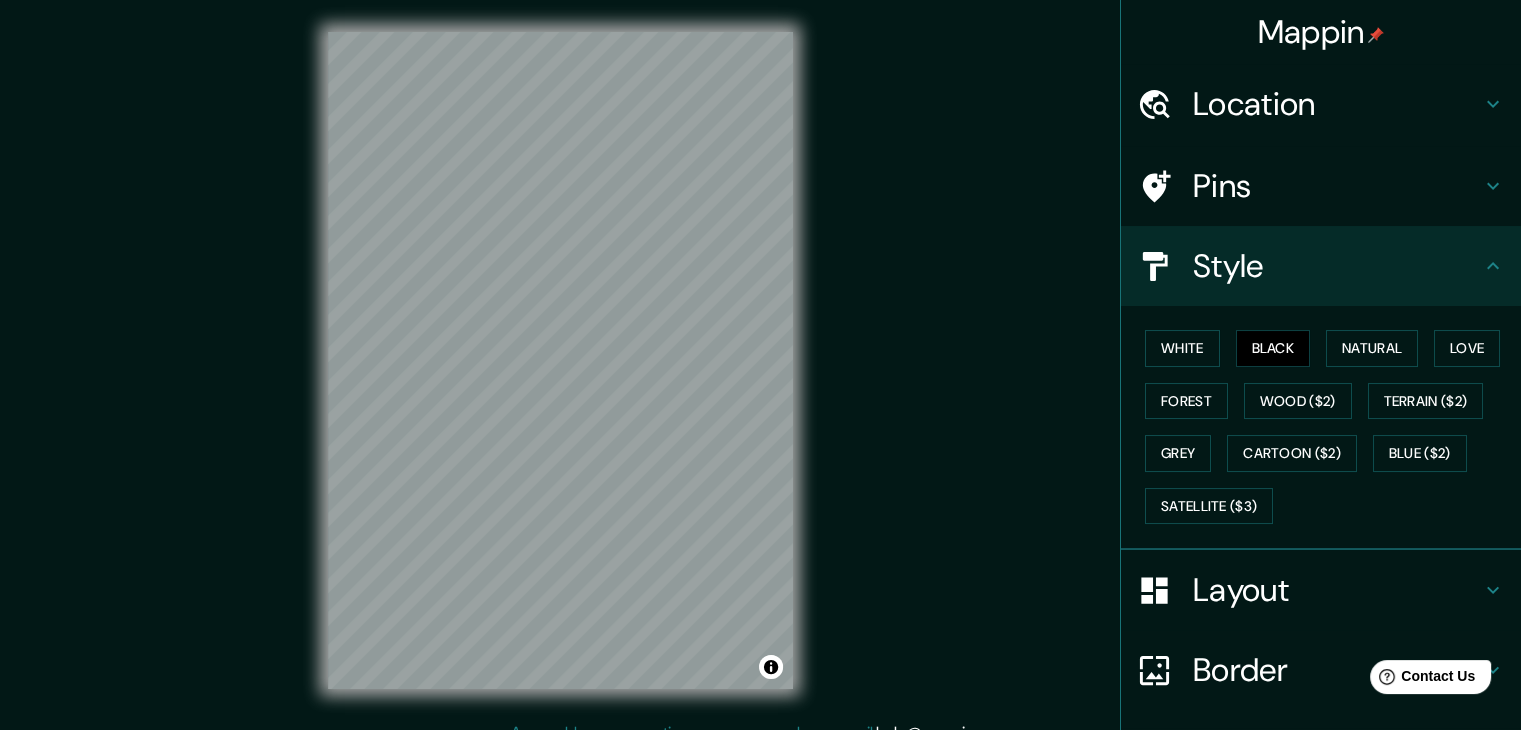 scroll, scrollTop: 23, scrollLeft: 0, axis: vertical 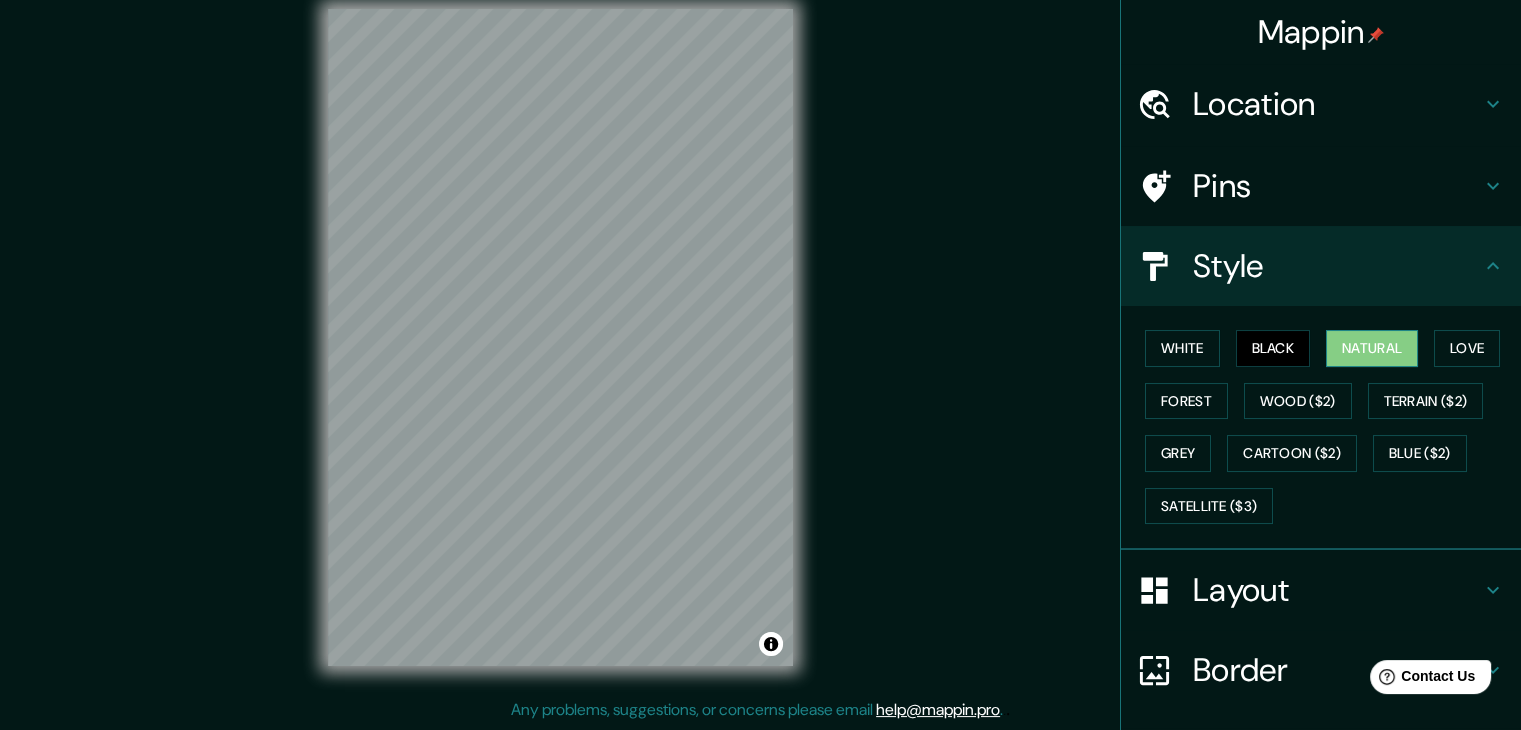 click on "Natural" at bounding box center [1372, 348] 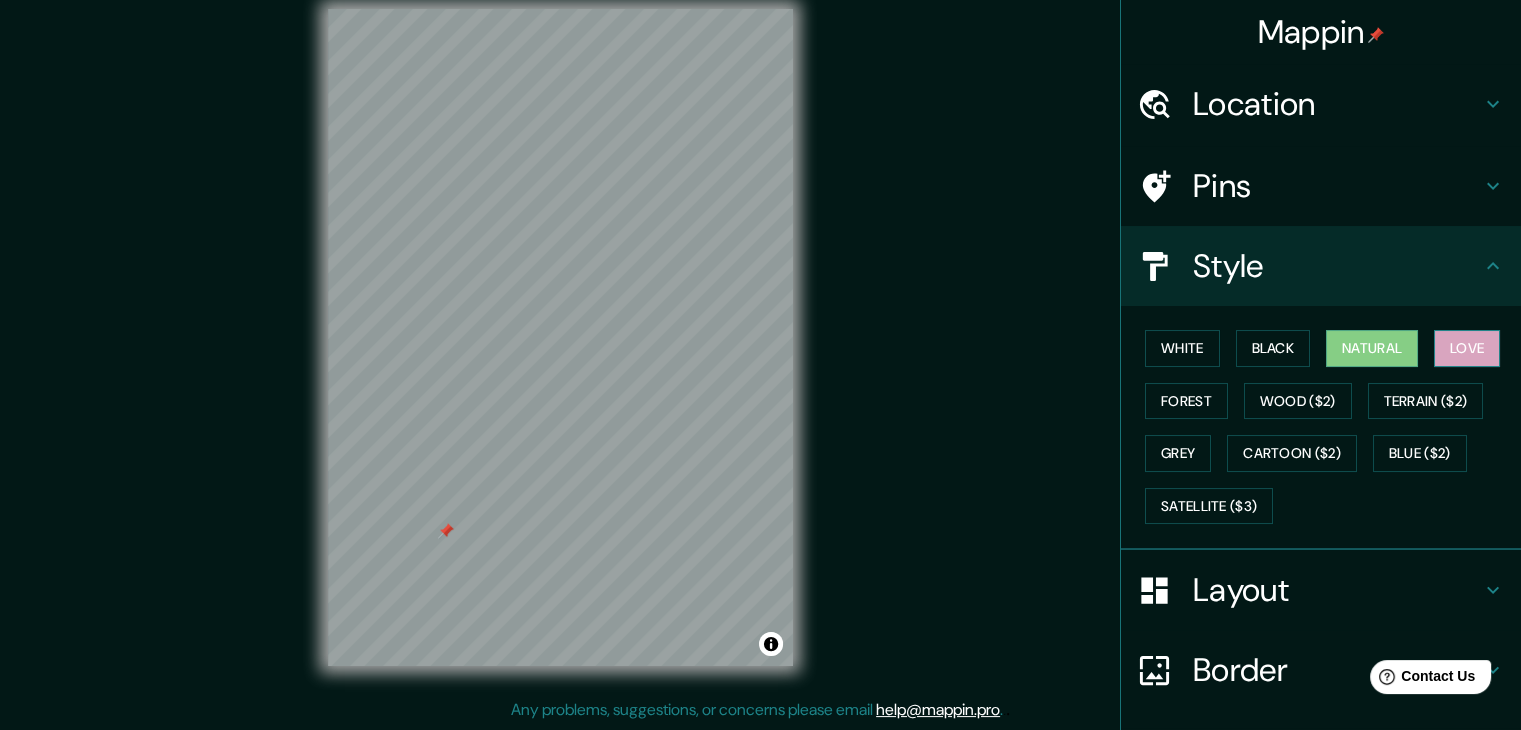 click on "Love" at bounding box center [1467, 348] 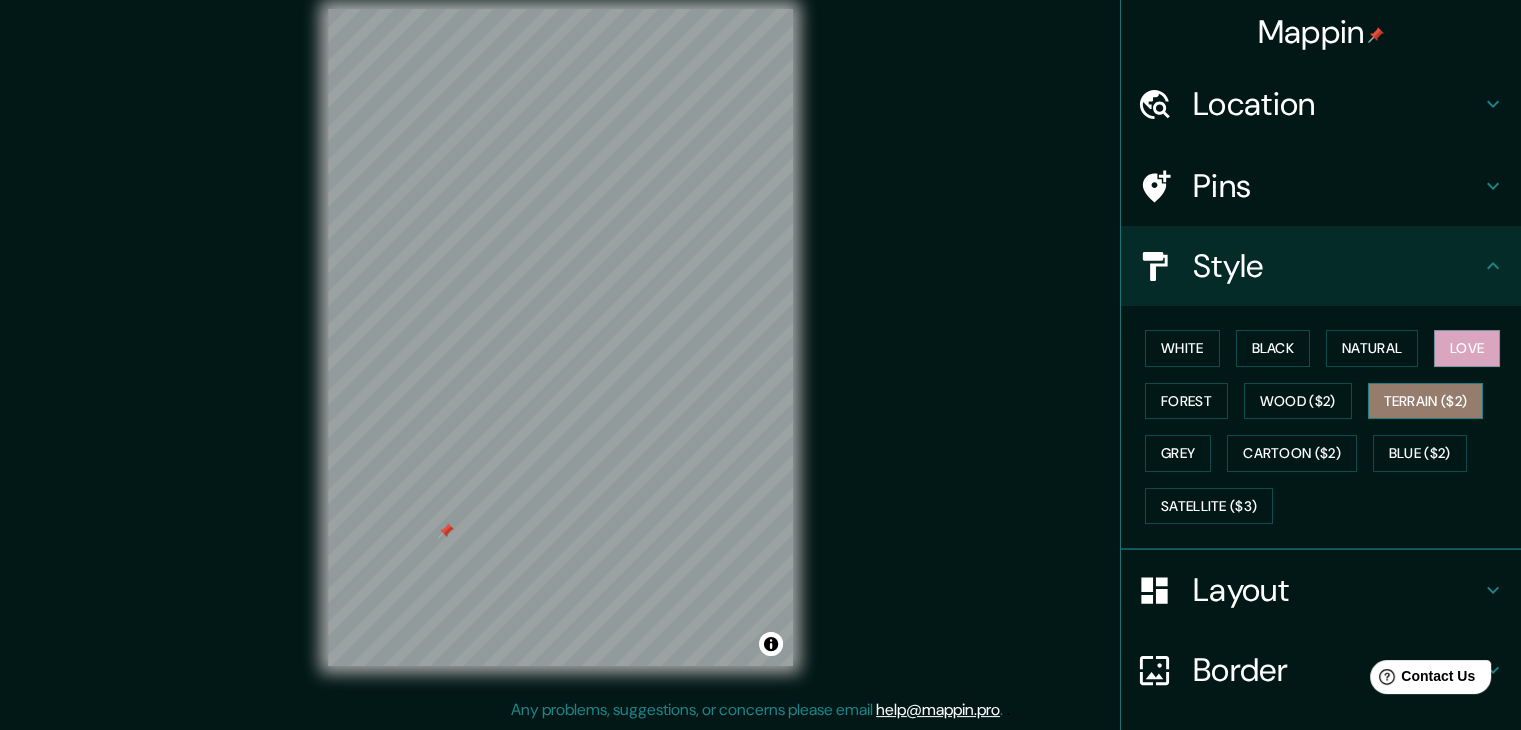 click on "Terrain ($2)" at bounding box center (1426, 401) 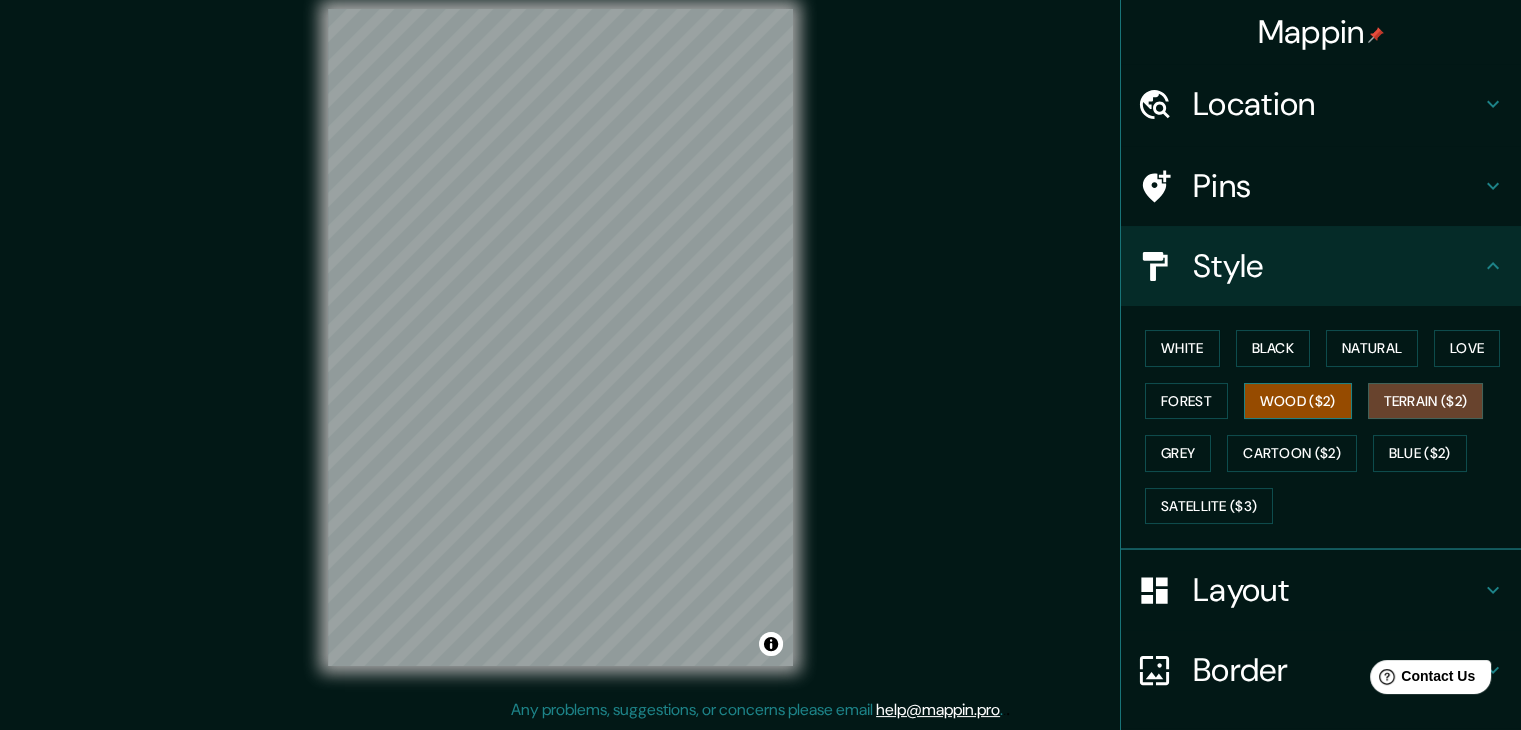 click on "Wood ($2)" at bounding box center (1298, 401) 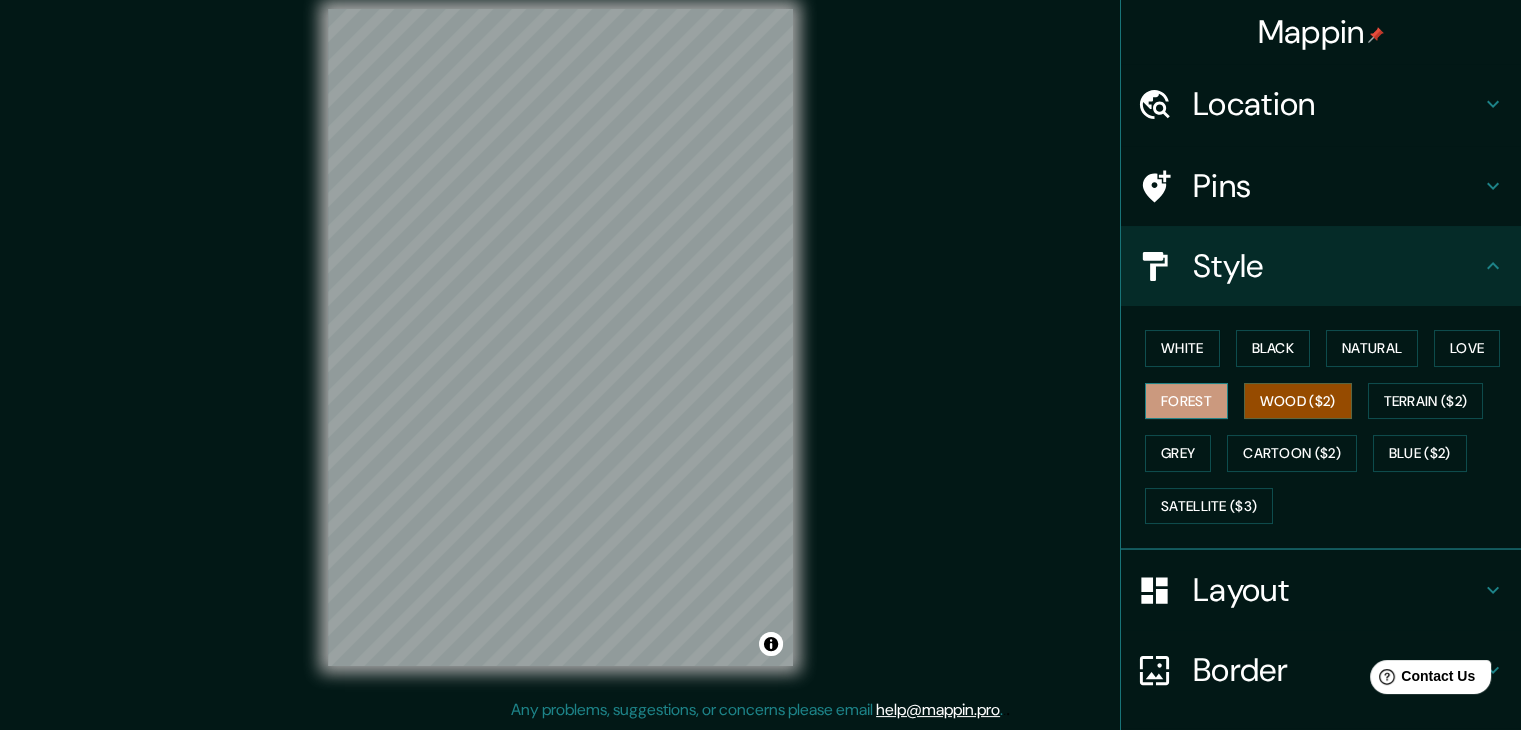 click on "Forest" at bounding box center [1186, 401] 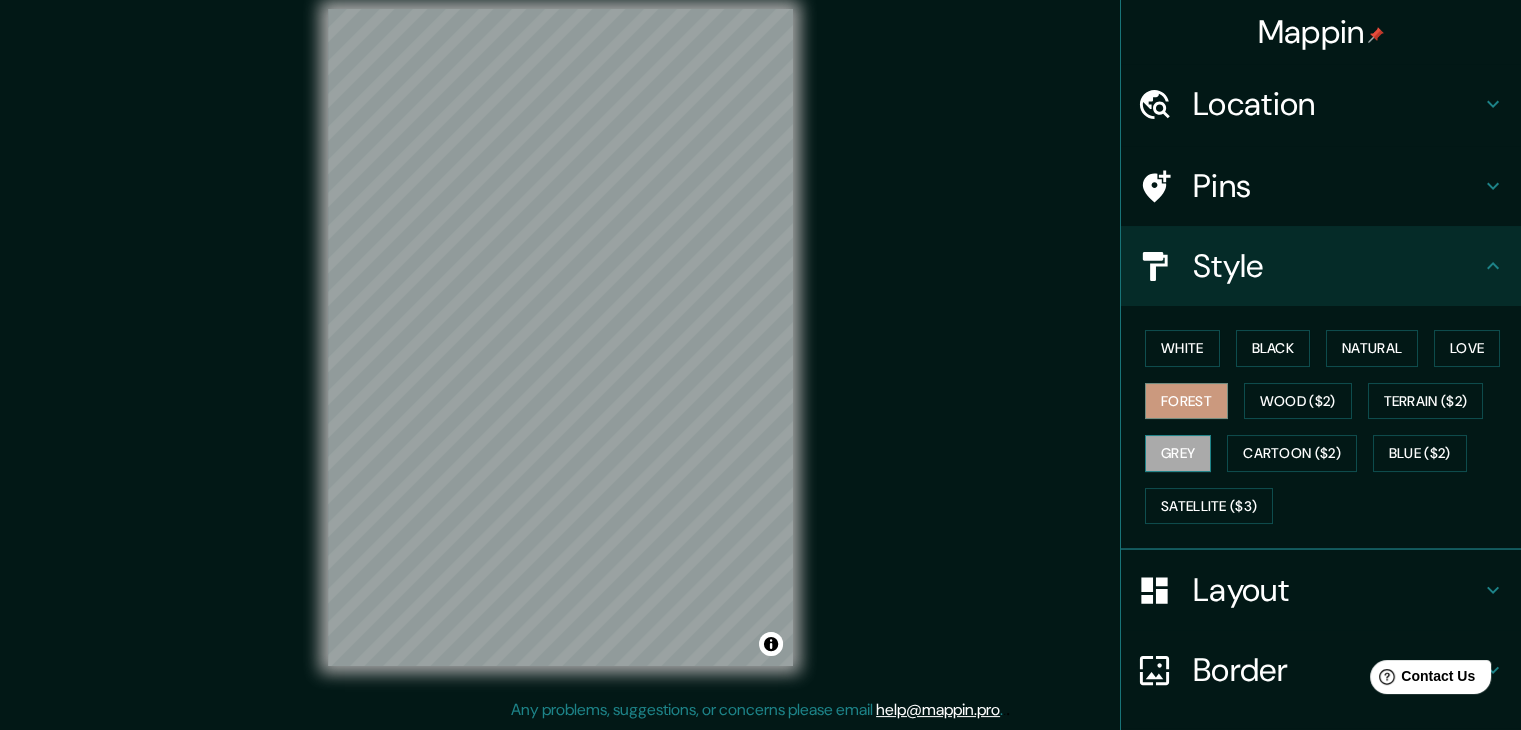 click on "Grey" at bounding box center [1178, 453] 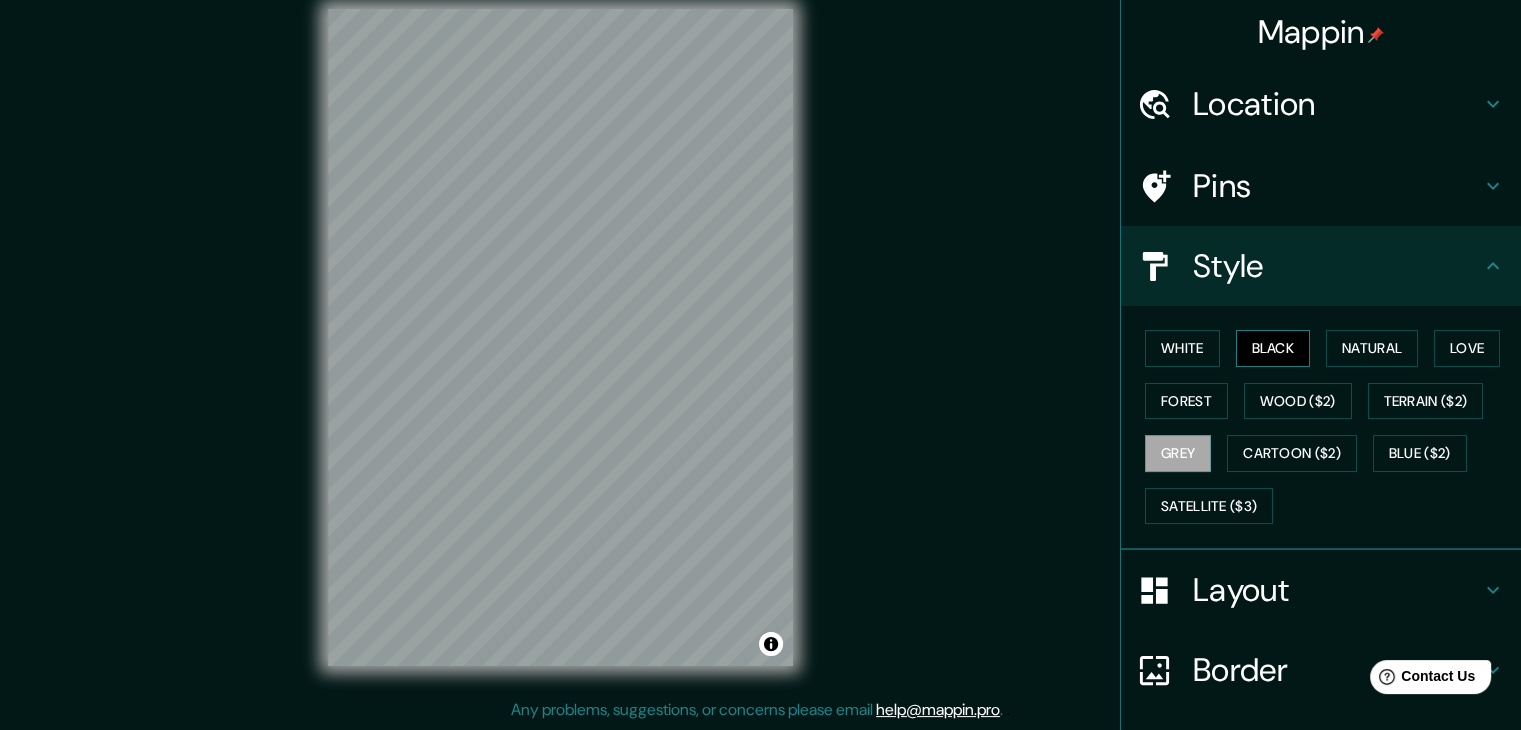 click on "Black" at bounding box center [1273, 348] 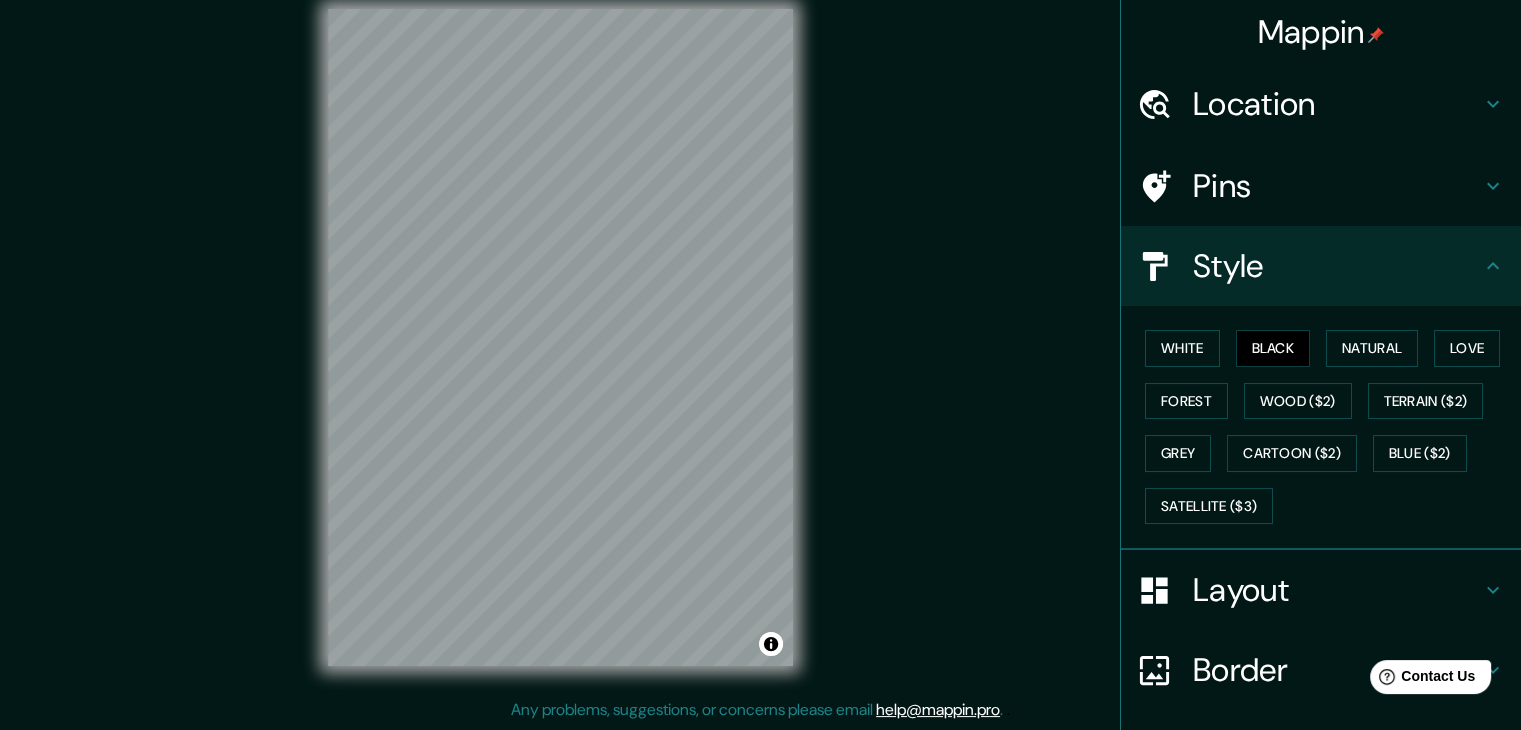 click on "© Mapbox   © OpenStreetMap   Improve this map" at bounding box center (560, 337) 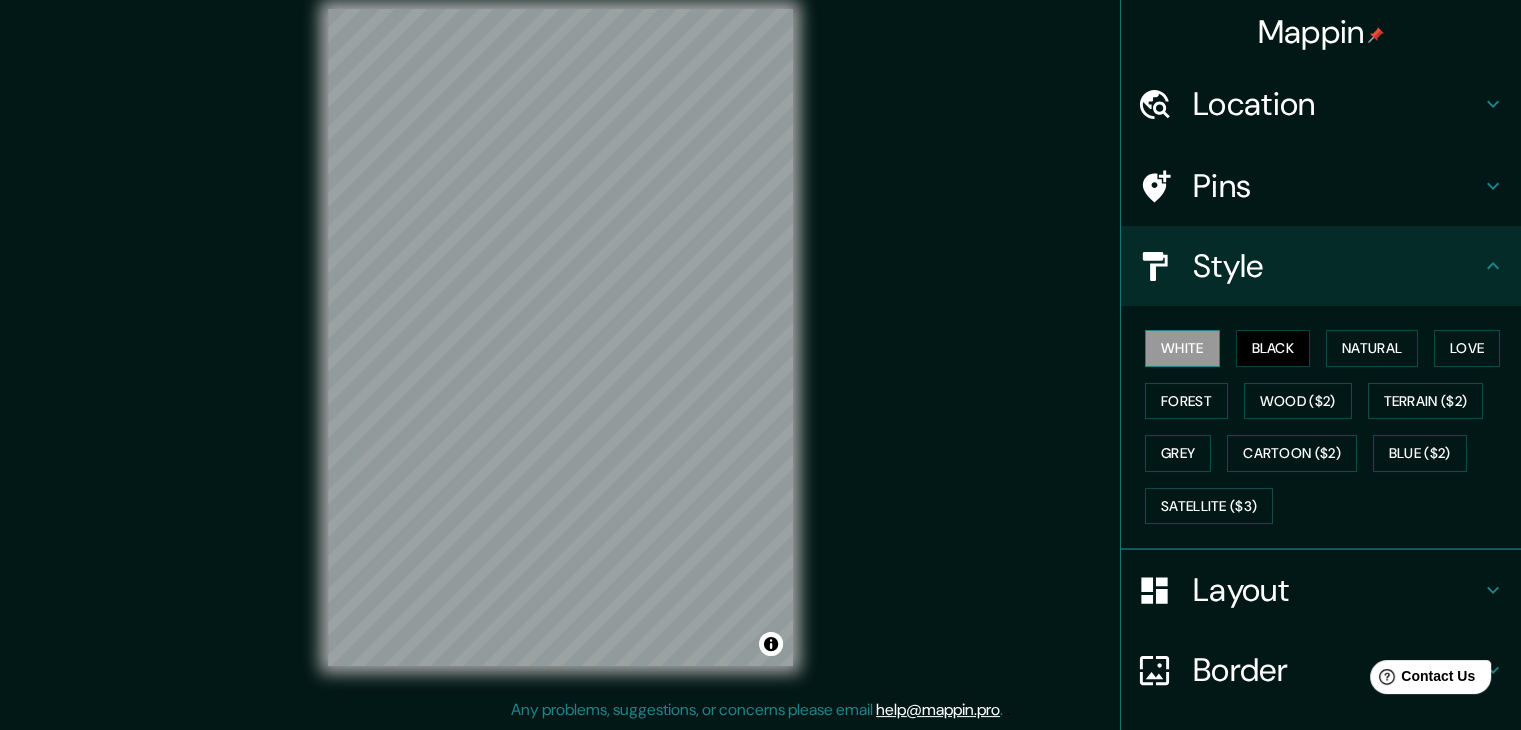 click on "White" at bounding box center [1182, 348] 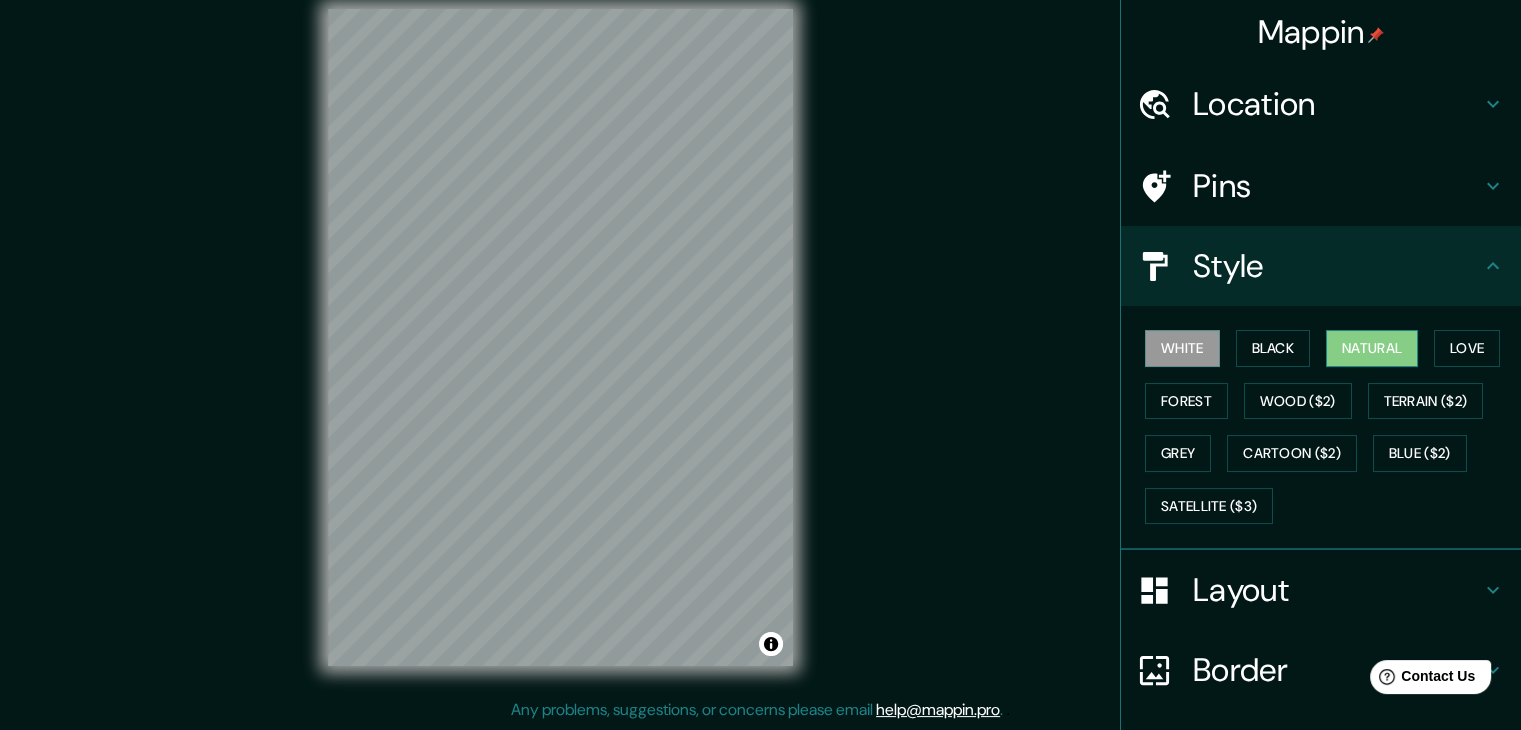 click on "Natural" at bounding box center [1372, 348] 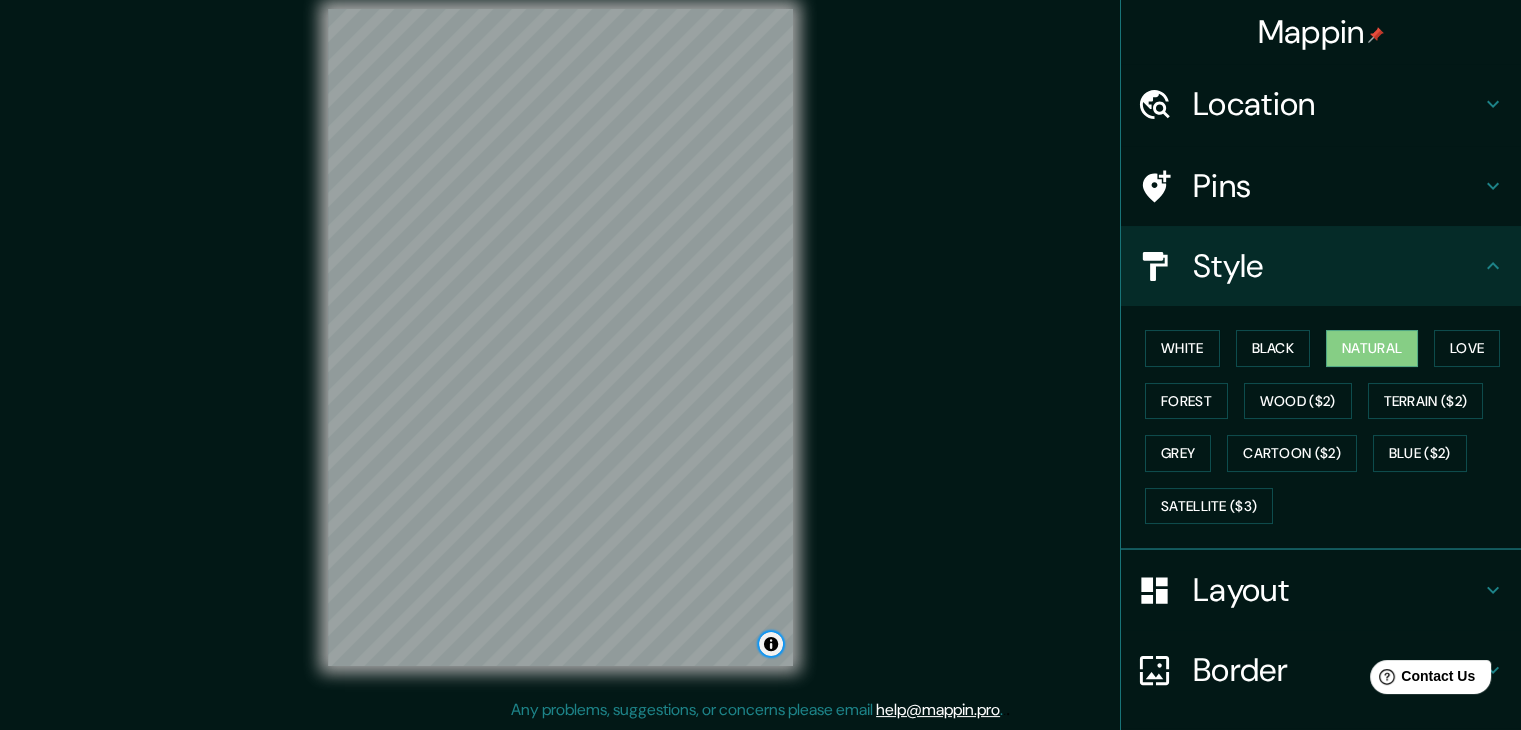 click at bounding box center [771, 644] 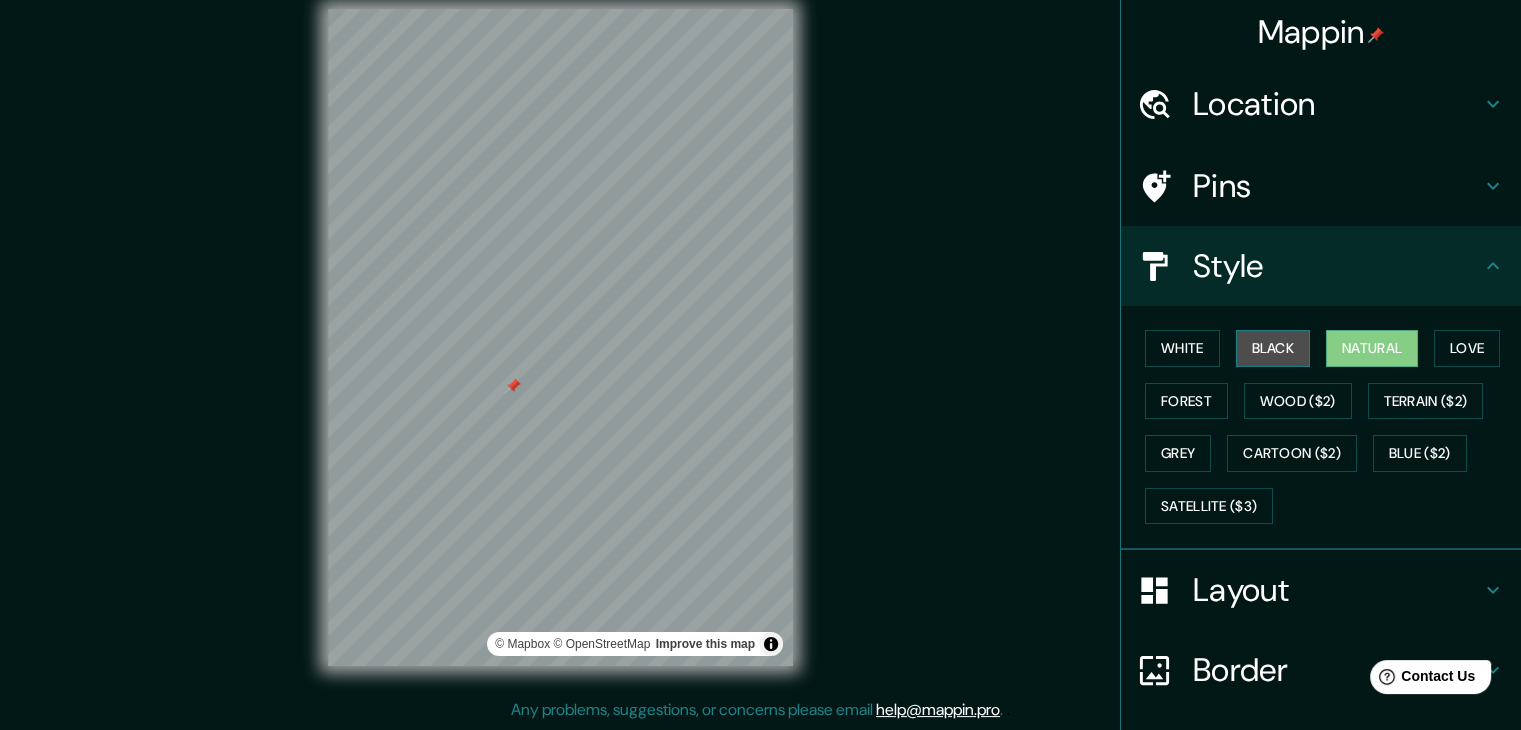 click on "Black" at bounding box center (1273, 348) 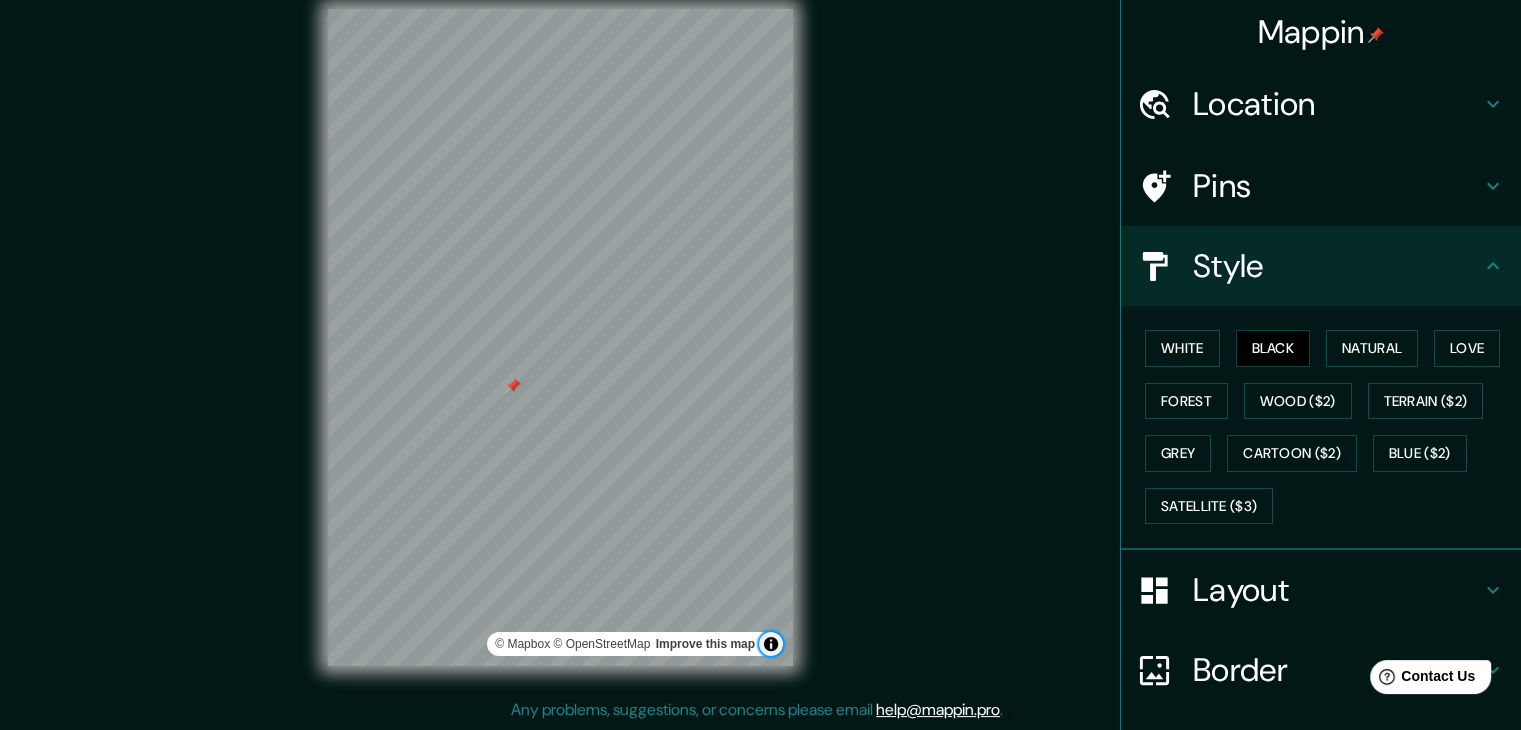 click at bounding box center (771, 644) 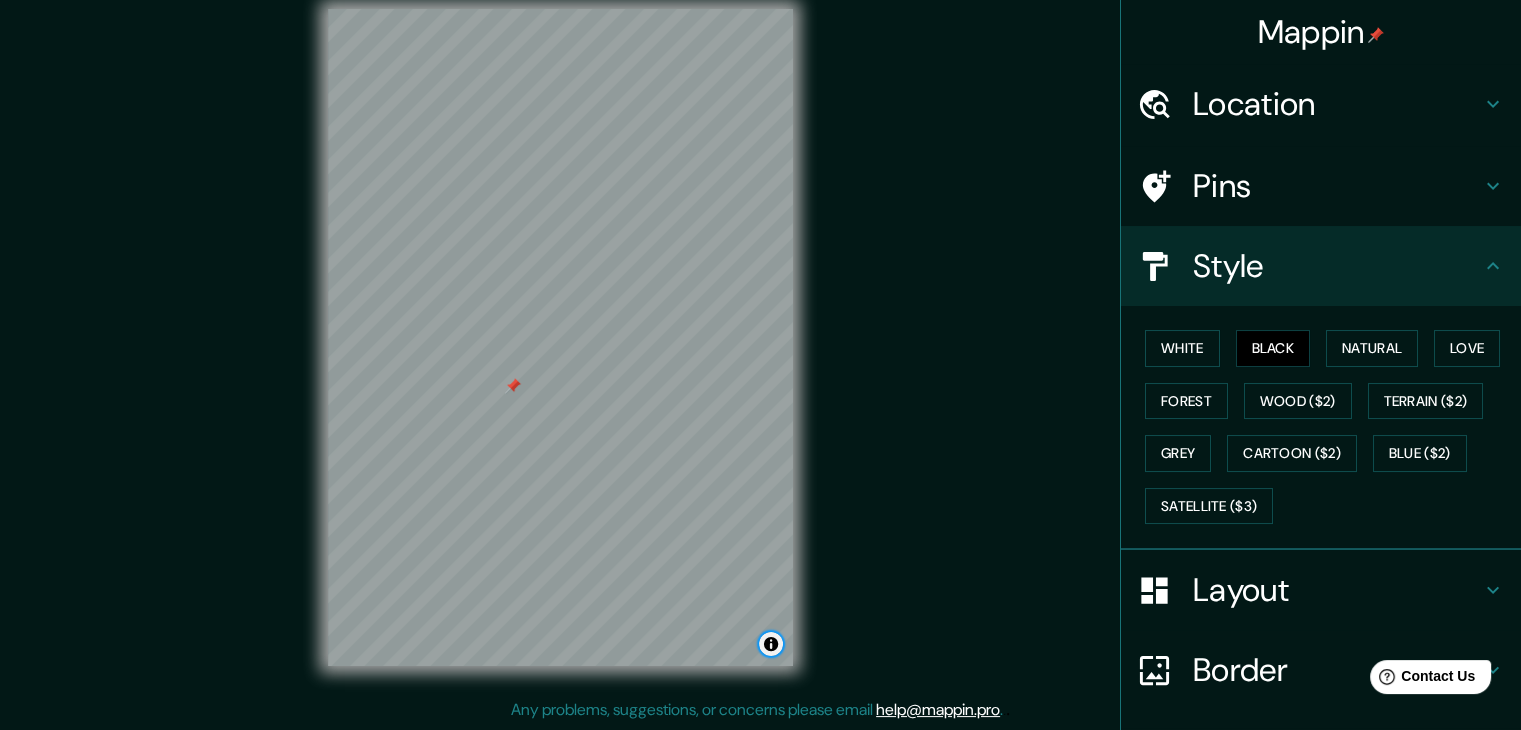 click at bounding box center (771, 644) 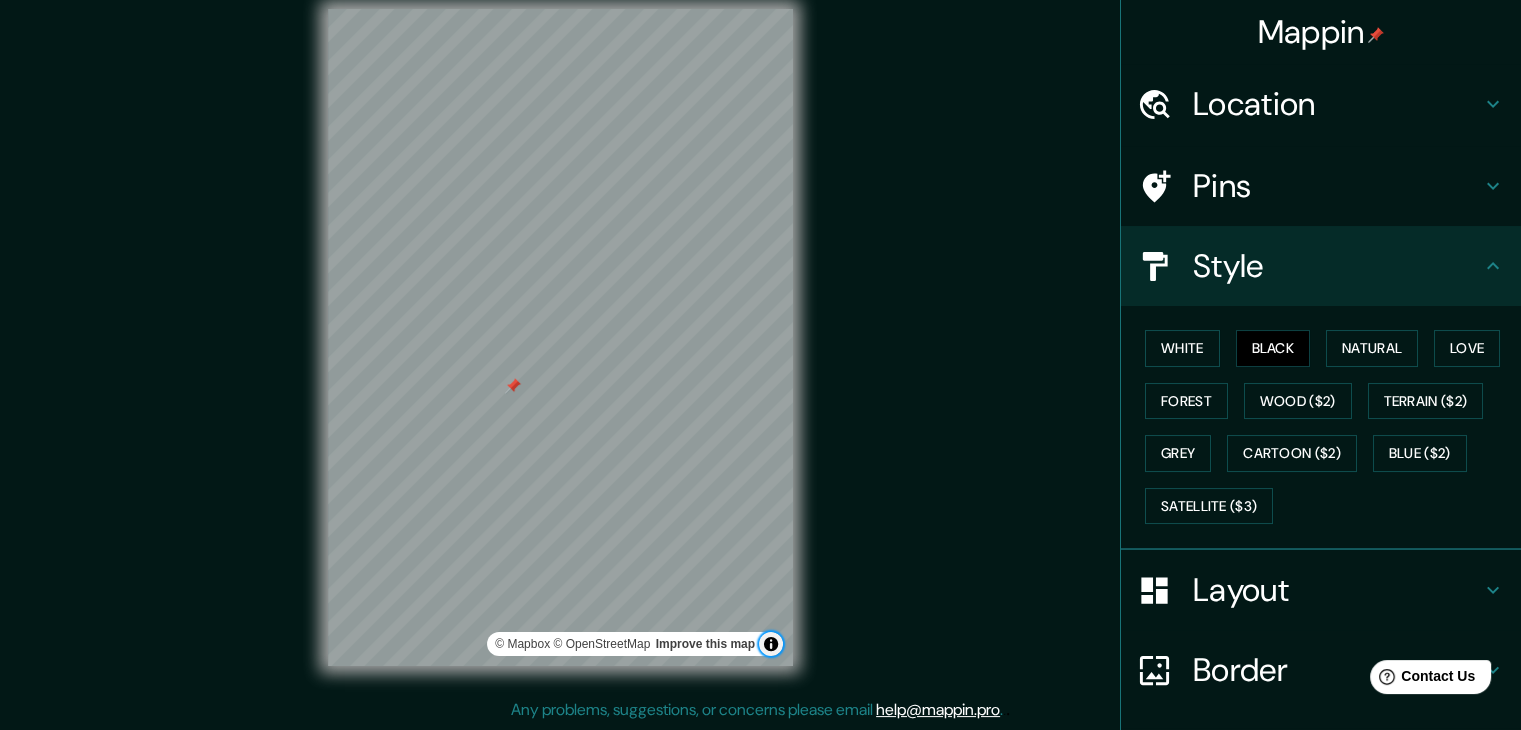 click at bounding box center (771, 644) 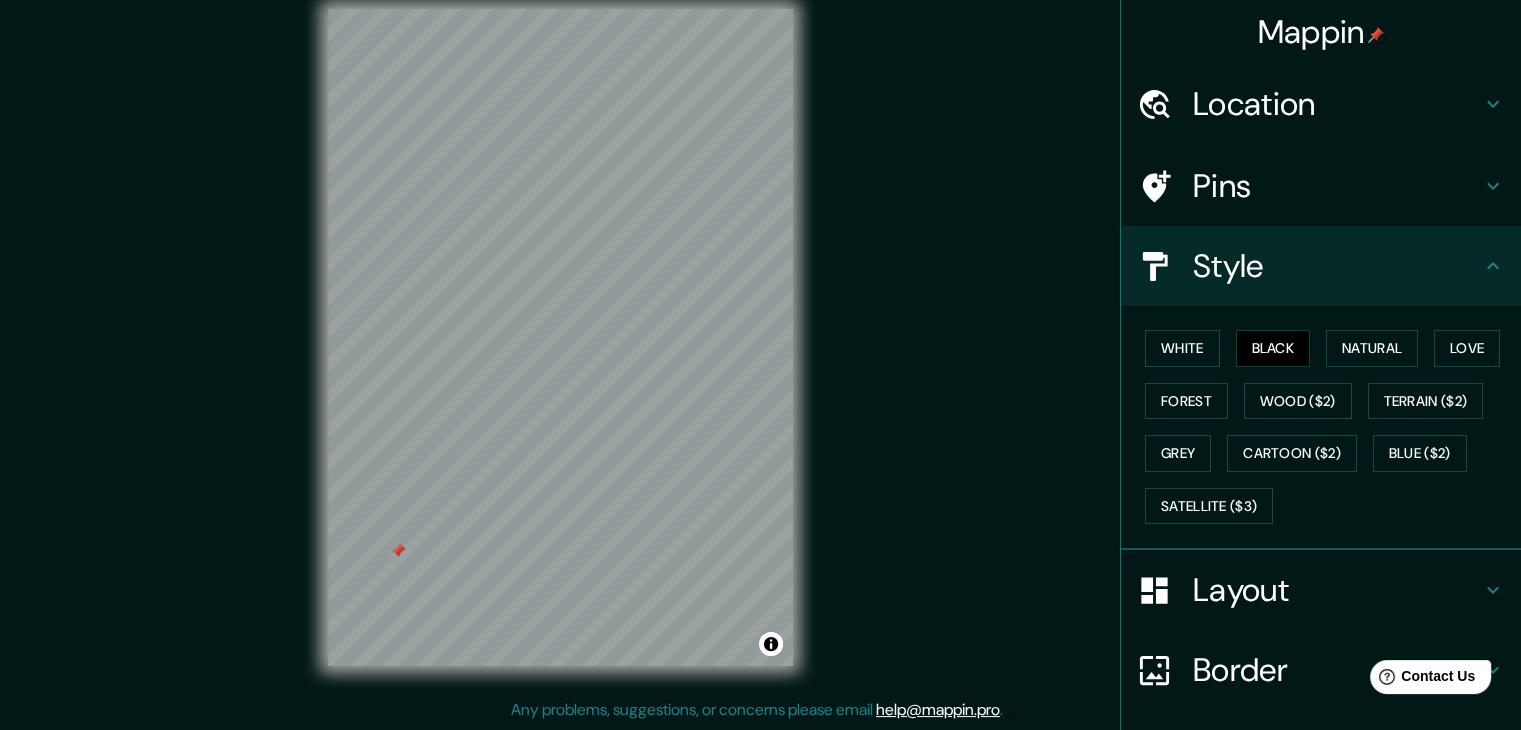 click on "Mappin Location [CITY], [STATE], [COUNTRY] Pins Style White Black Natural Love Forest Wood ($2) Terrain ($2) Grey Cartoon ($2) Blue ($2) Satellite ($3) Layout Border Choose a border.  Hint : you can make layers of the frame opaque to create some cool effects. None Simple Transparent Fancy Size A4 single Create your map © Mapbox   © OpenStreetMap   Improve this map Any problems, suggestions, or concerns please email    help@example.com . . ." at bounding box center [760, 353] 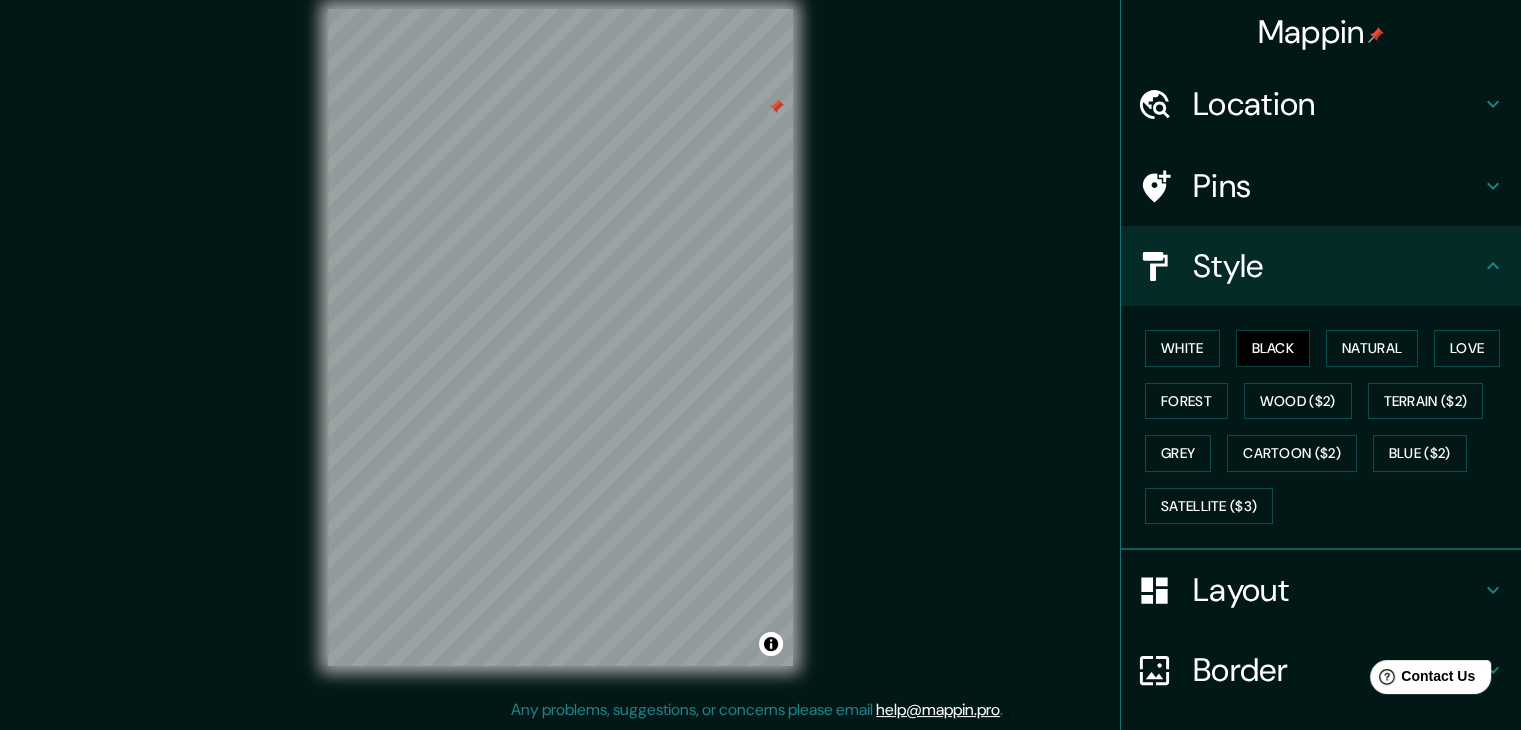 click on "Border" at bounding box center (1337, 670) 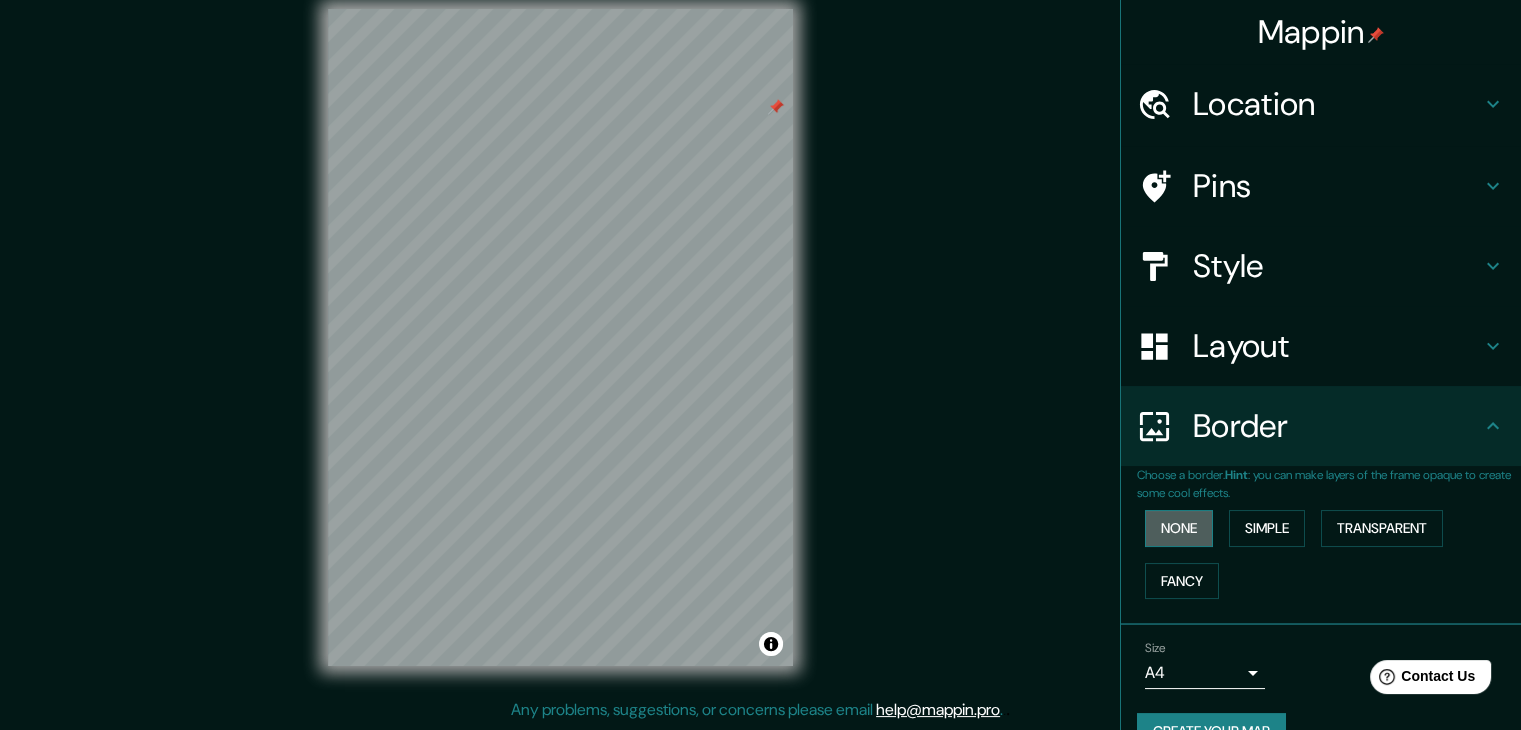 click on "None" at bounding box center (1179, 528) 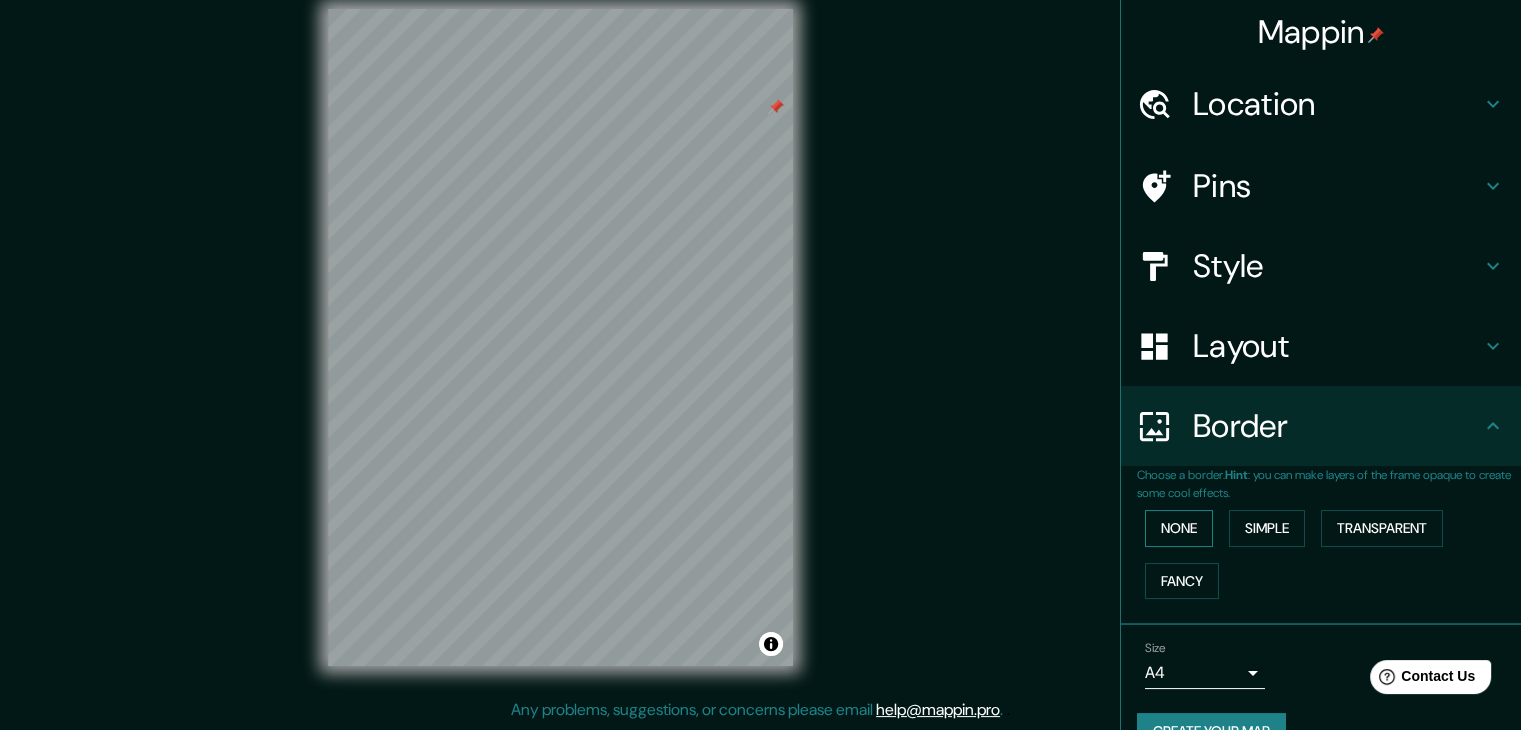 click on "None" at bounding box center [1179, 528] 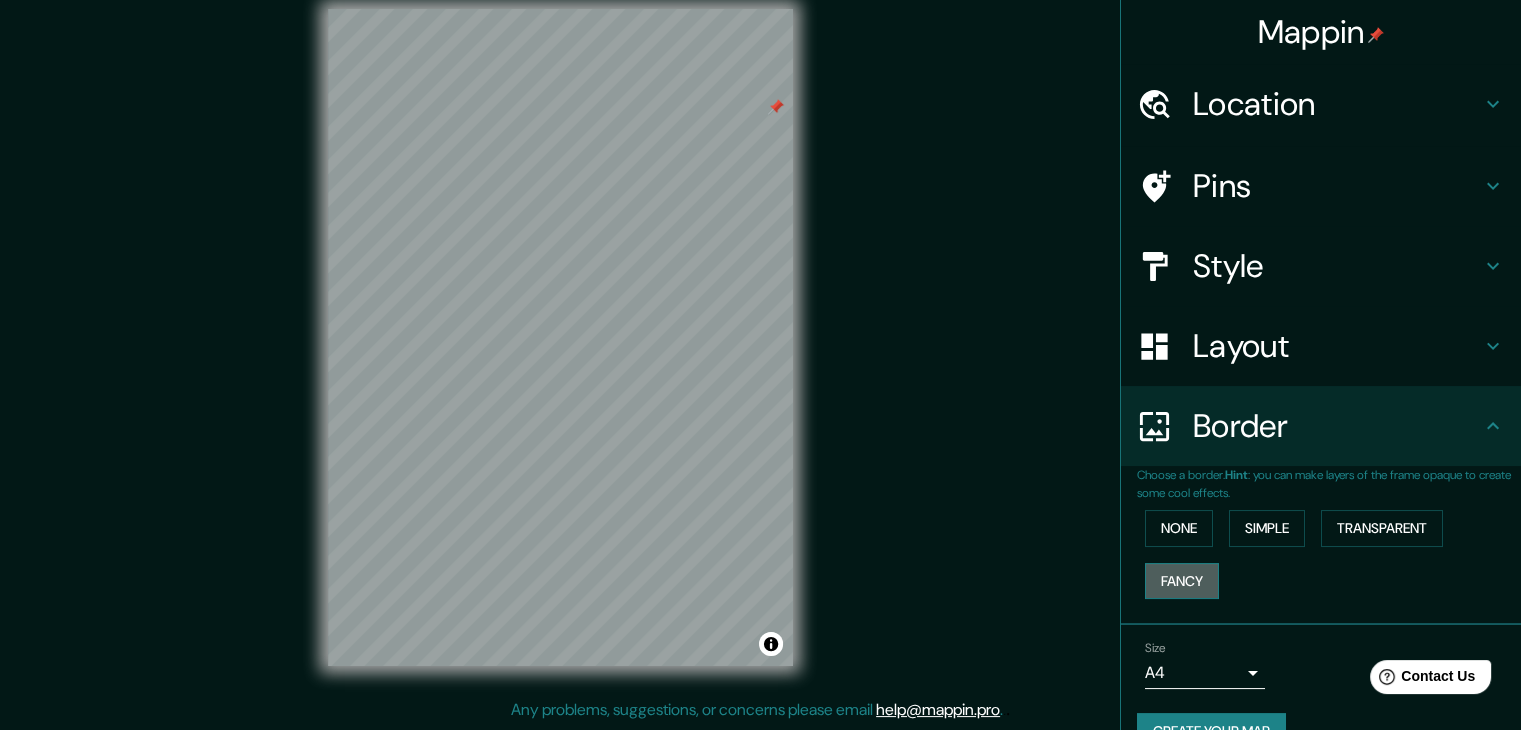 click on "Fancy" at bounding box center [1182, 581] 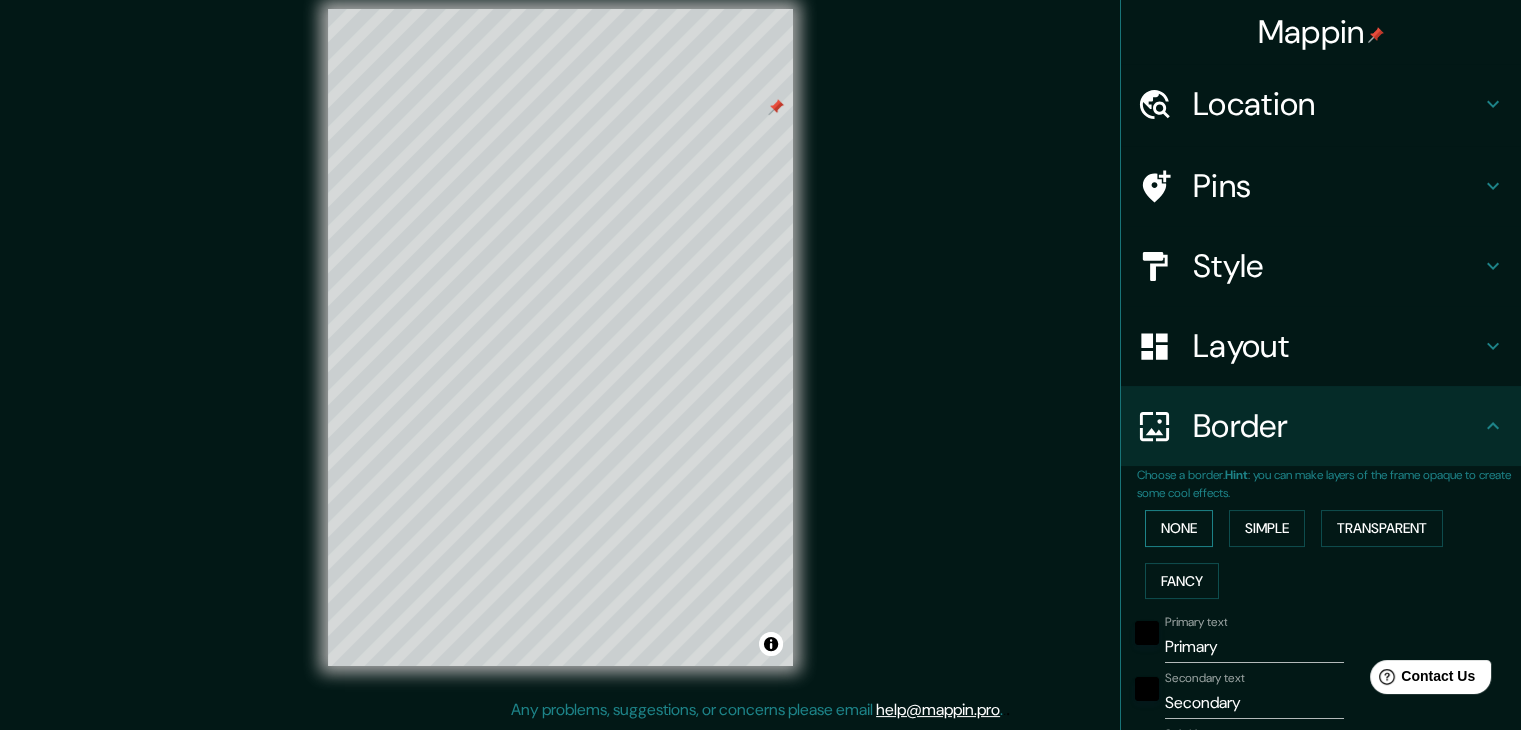 click on "None" at bounding box center [1179, 528] 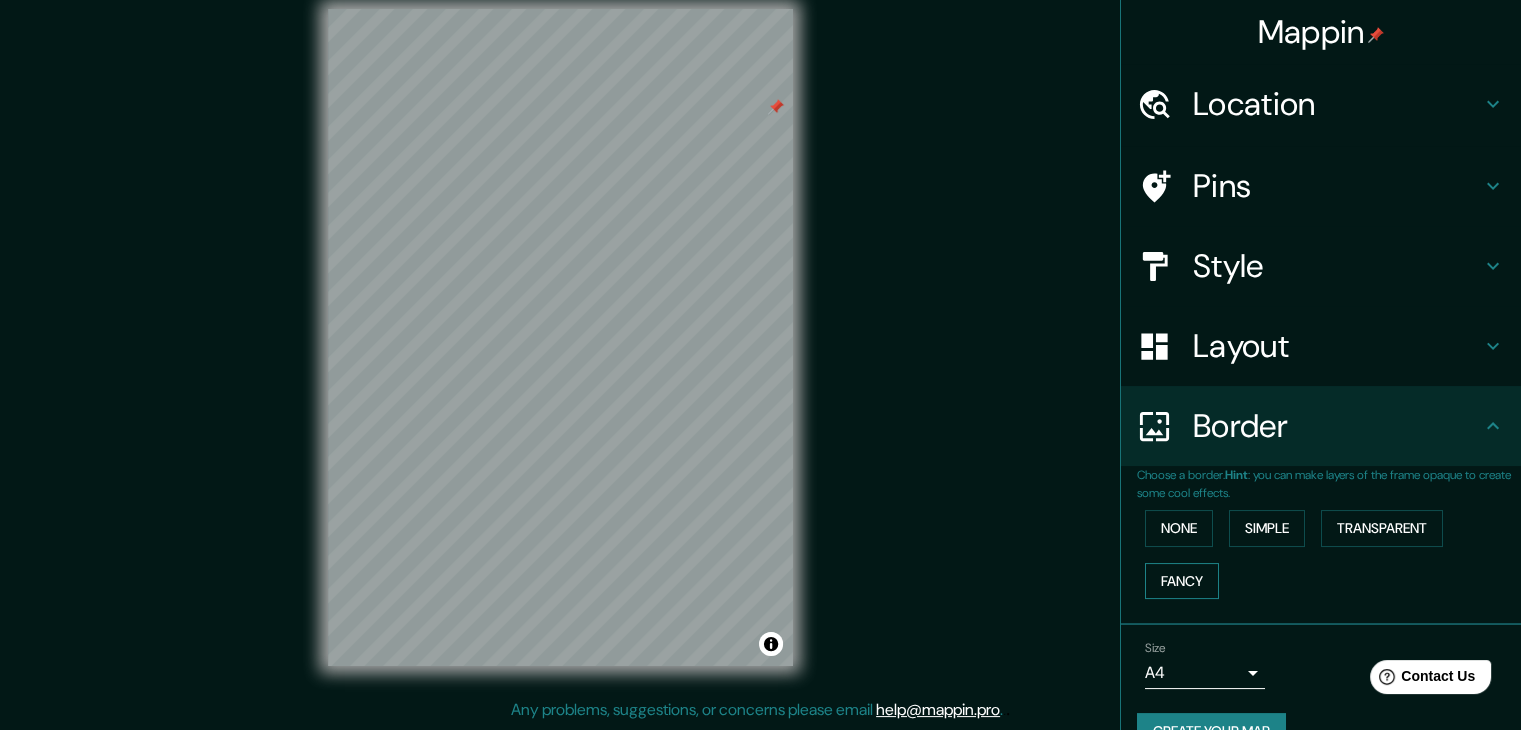 scroll, scrollTop: 42, scrollLeft: 0, axis: vertical 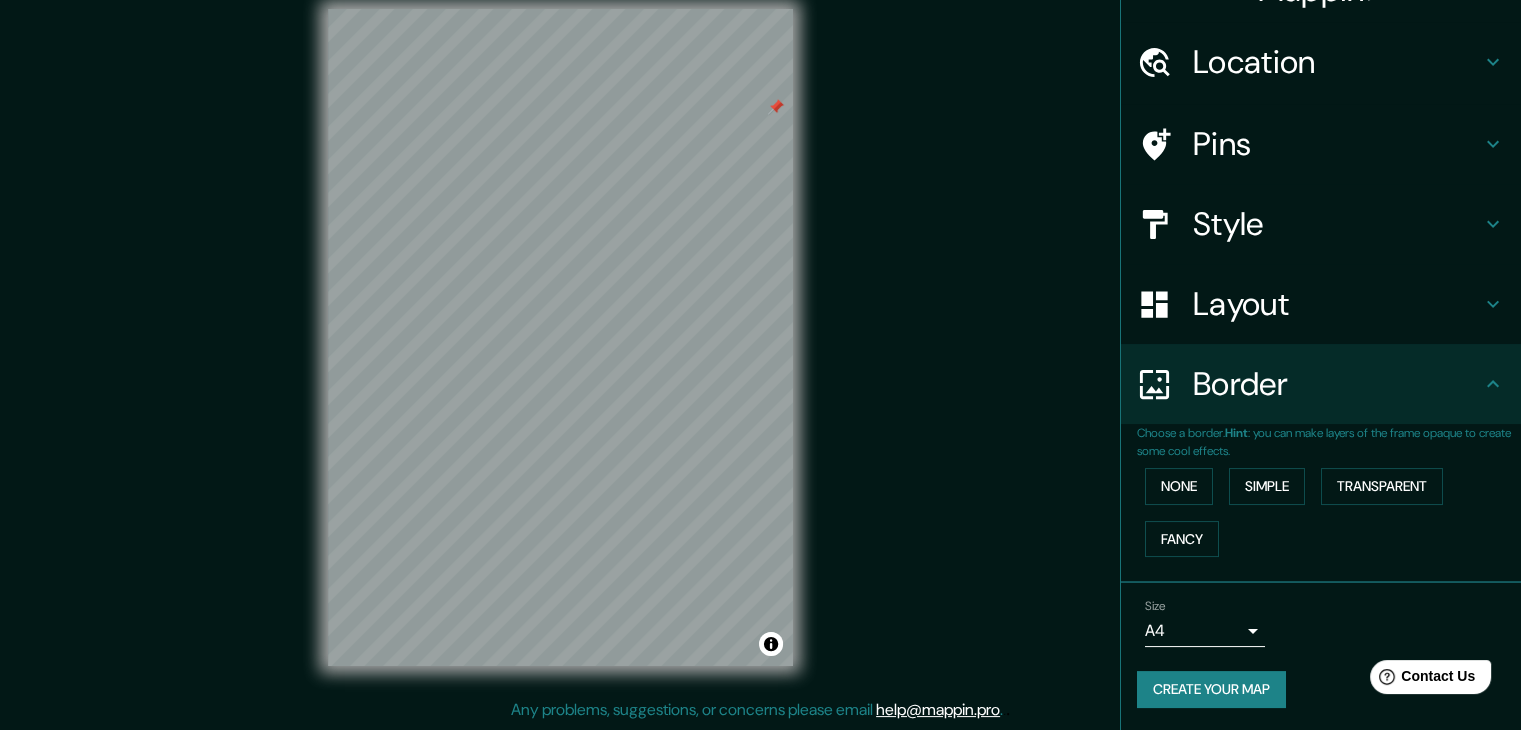 click on "Mappin Location [CITY], [STATE], [COUNTRY] Pins Style Layout Border Choose a border.  Hint : you can make layers of the frame opaque to create some cool effects. None Simple Transparent Fancy Size A4 single Create your map © Mapbox   © OpenStreetMap   Improve this map Any problems, suggestions, or concerns please email    help@example.com . . ." at bounding box center [760, 342] 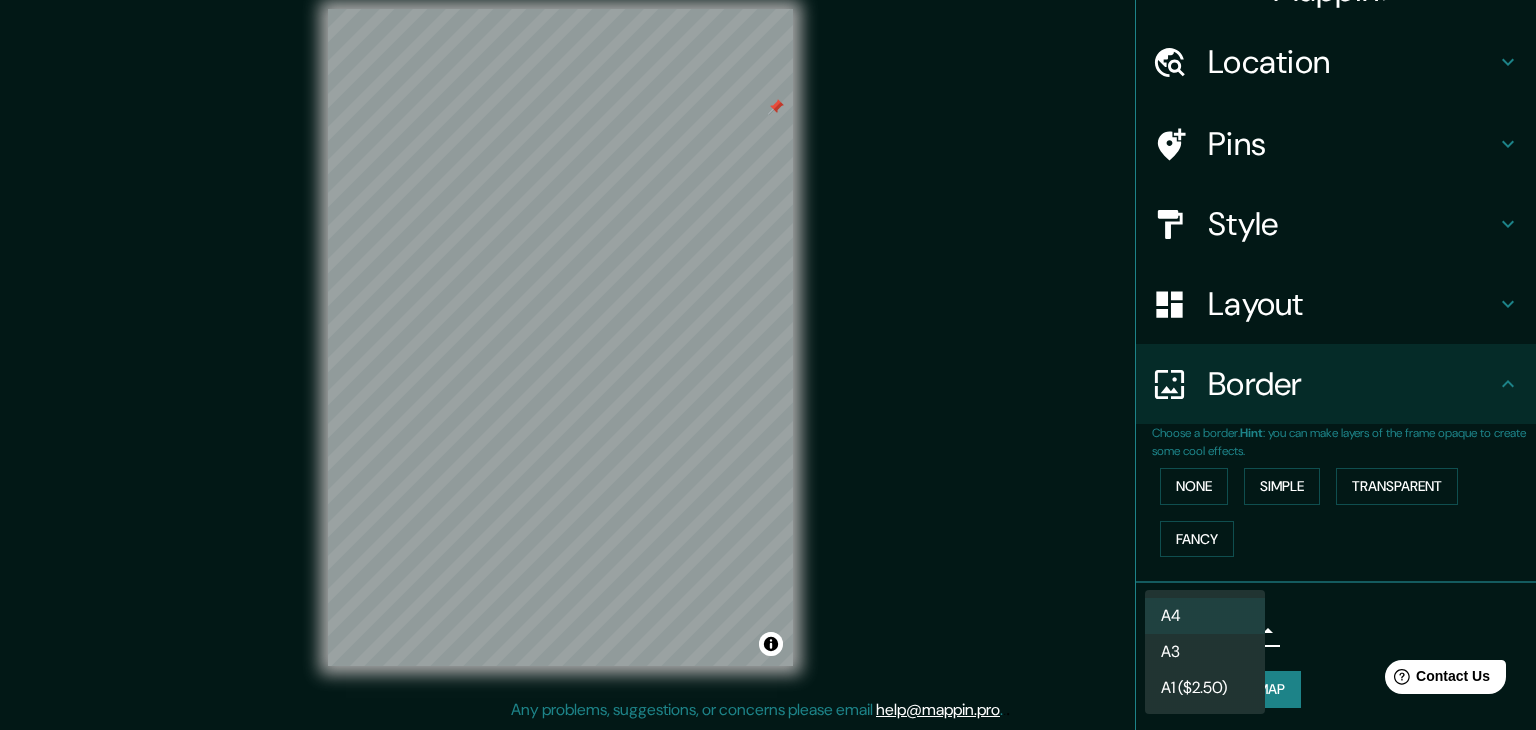click on "A1 ($2.50)" at bounding box center (1205, 688) 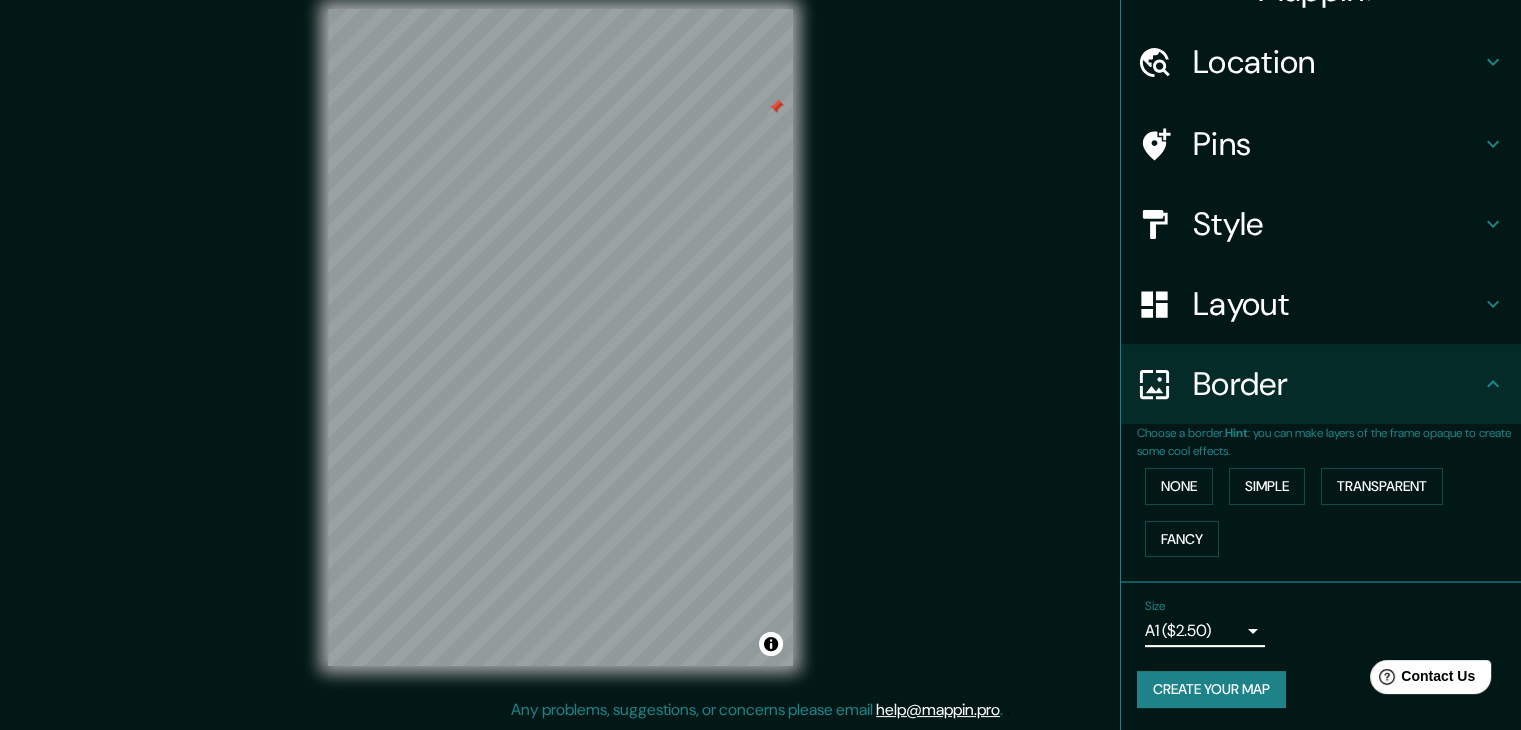 click on "Mappin Location [CITY], [STATE], [COUNTRY] Pins Style Layout Border Choose a border.  Hint : you can make layers of the frame opaque to create some cool effects. None Simple Transparent Fancy Size A1 ($2.50) single Create your map © Mapbox   © OpenStreetMap   Improve this map Any problems, suggestions, or concerns please email    help@example.com . . ." at bounding box center (760, 342) 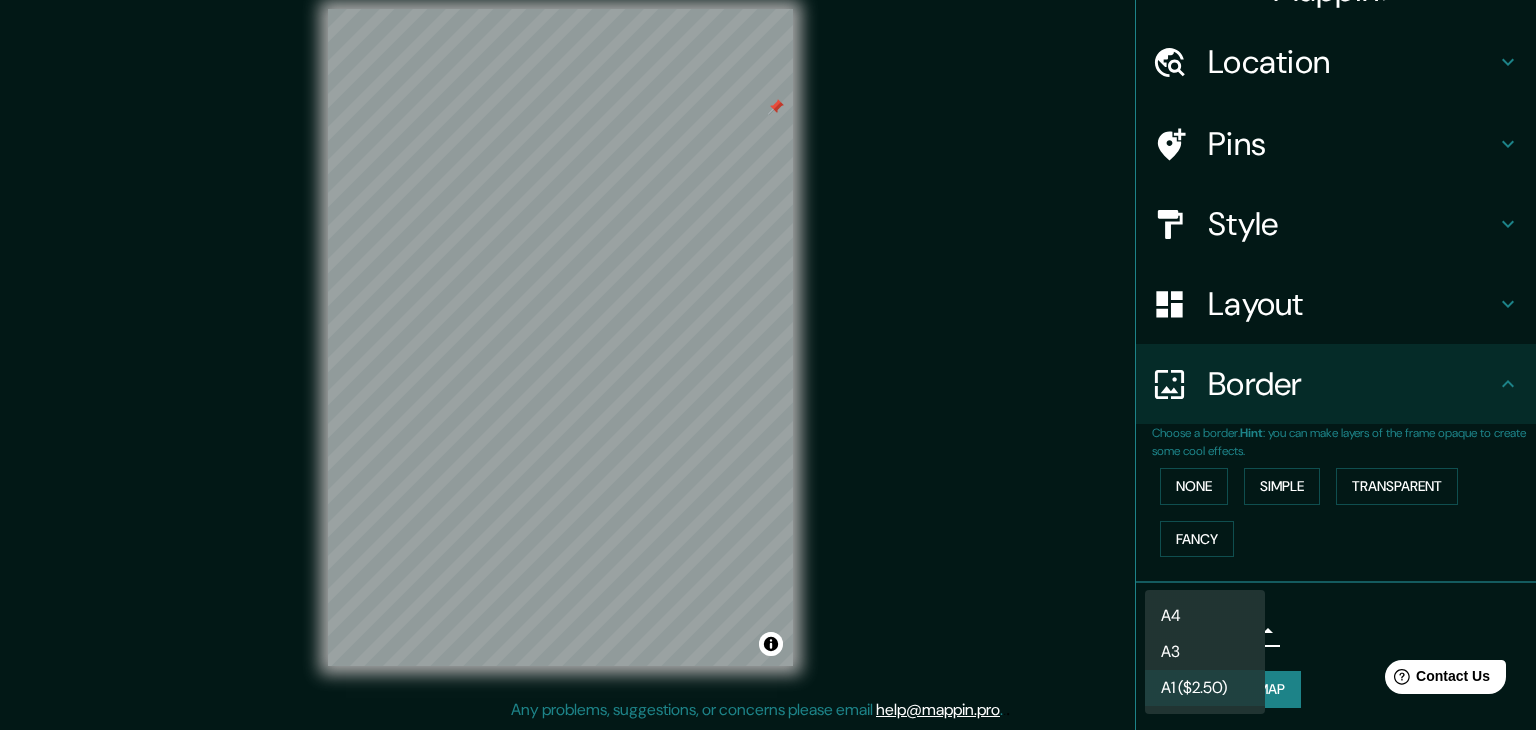 click on "A3" at bounding box center (1205, 652) 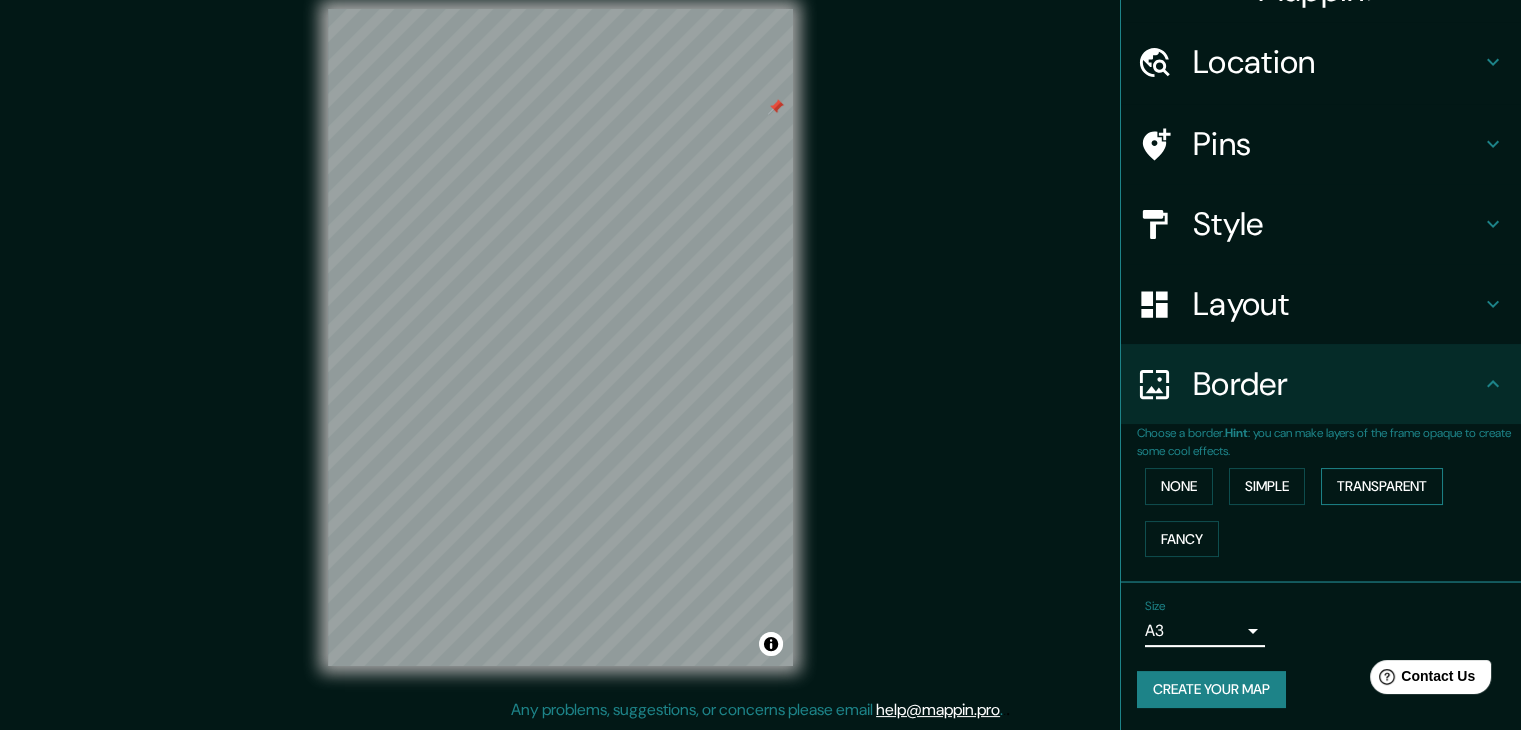 click on "Transparent" at bounding box center (1382, 486) 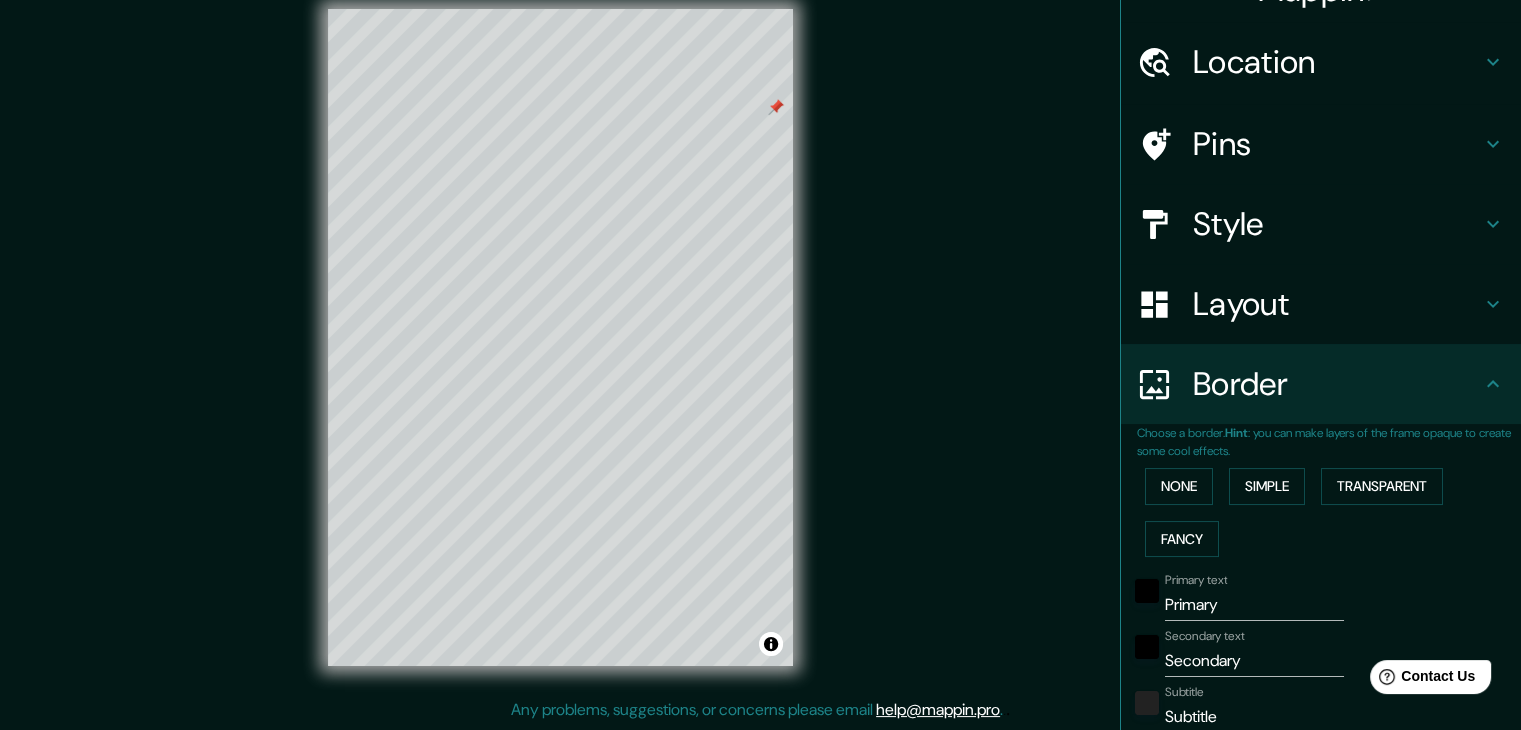scroll, scrollTop: 0, scrollLeft: 0, axis: both 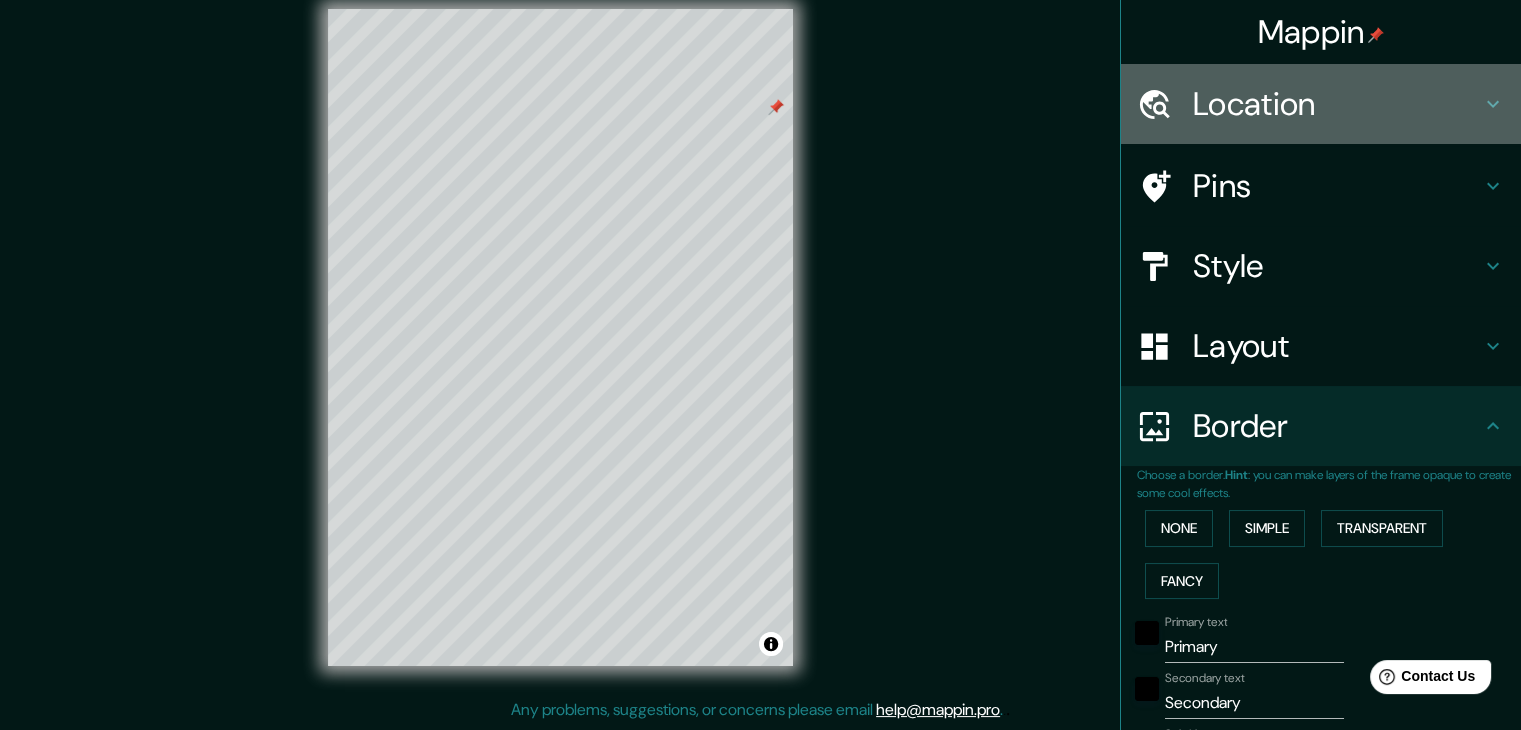 click on "Location" at bounding box center [1337, 104] 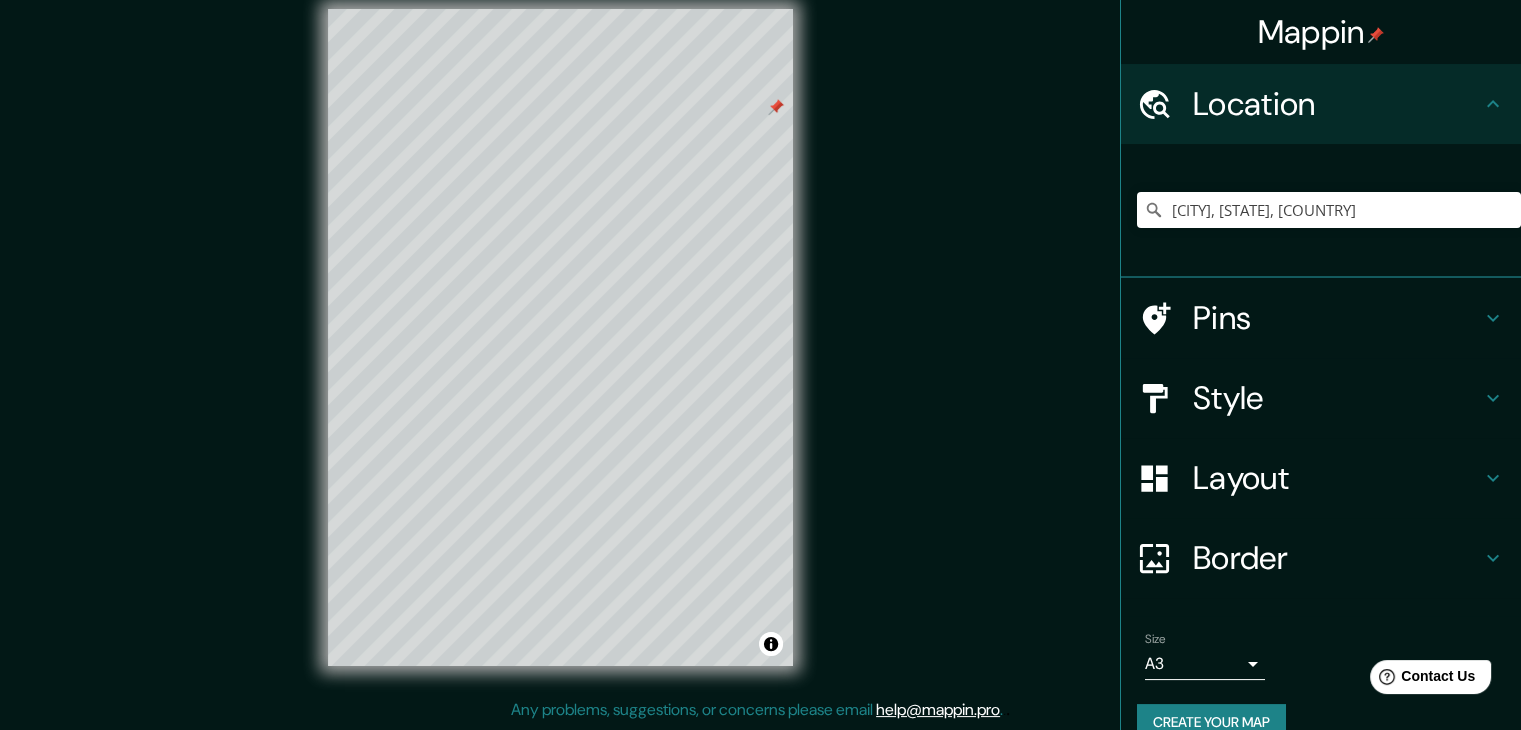 click on "Pins" at bounding box center (1337, 318) 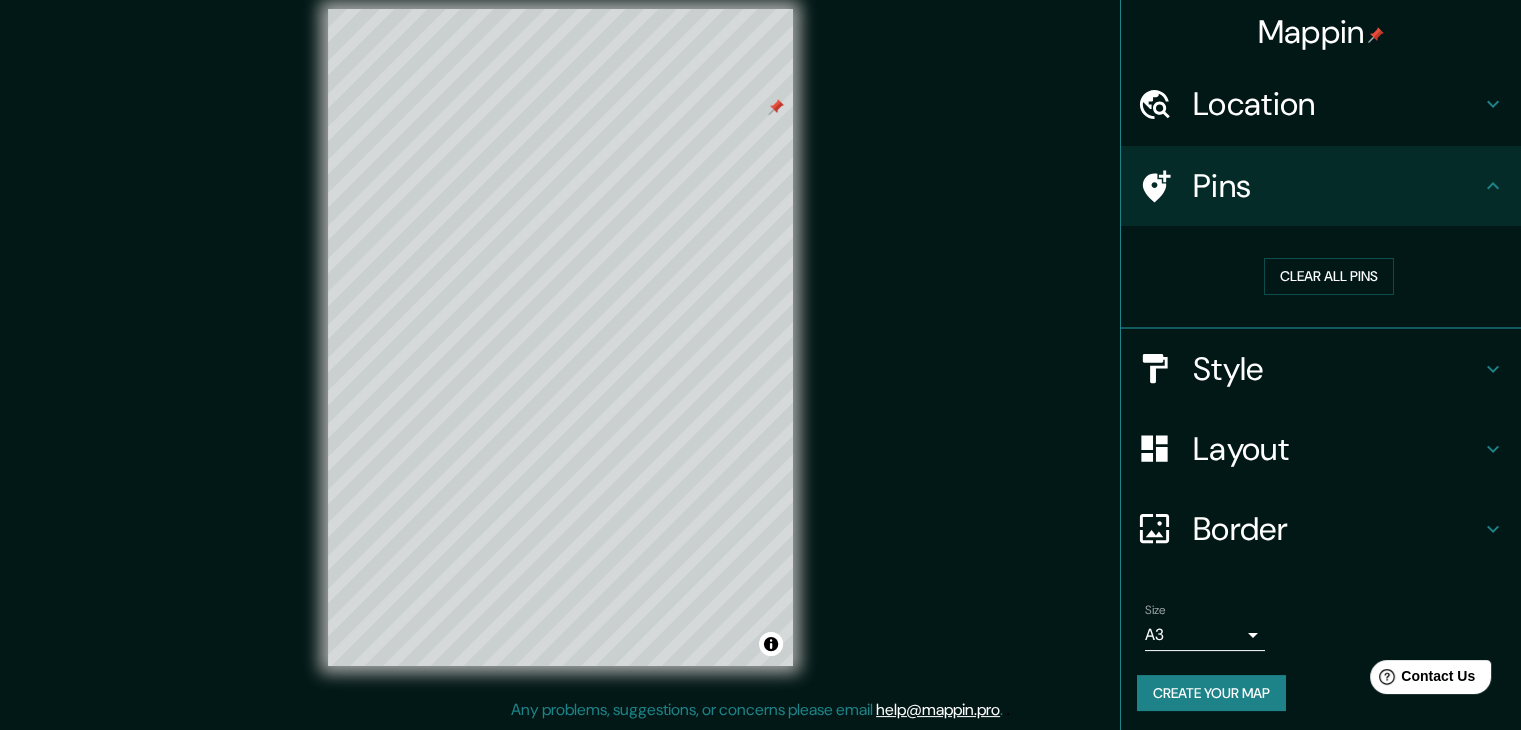 click on "Style" at bounding box center (1337, 369) 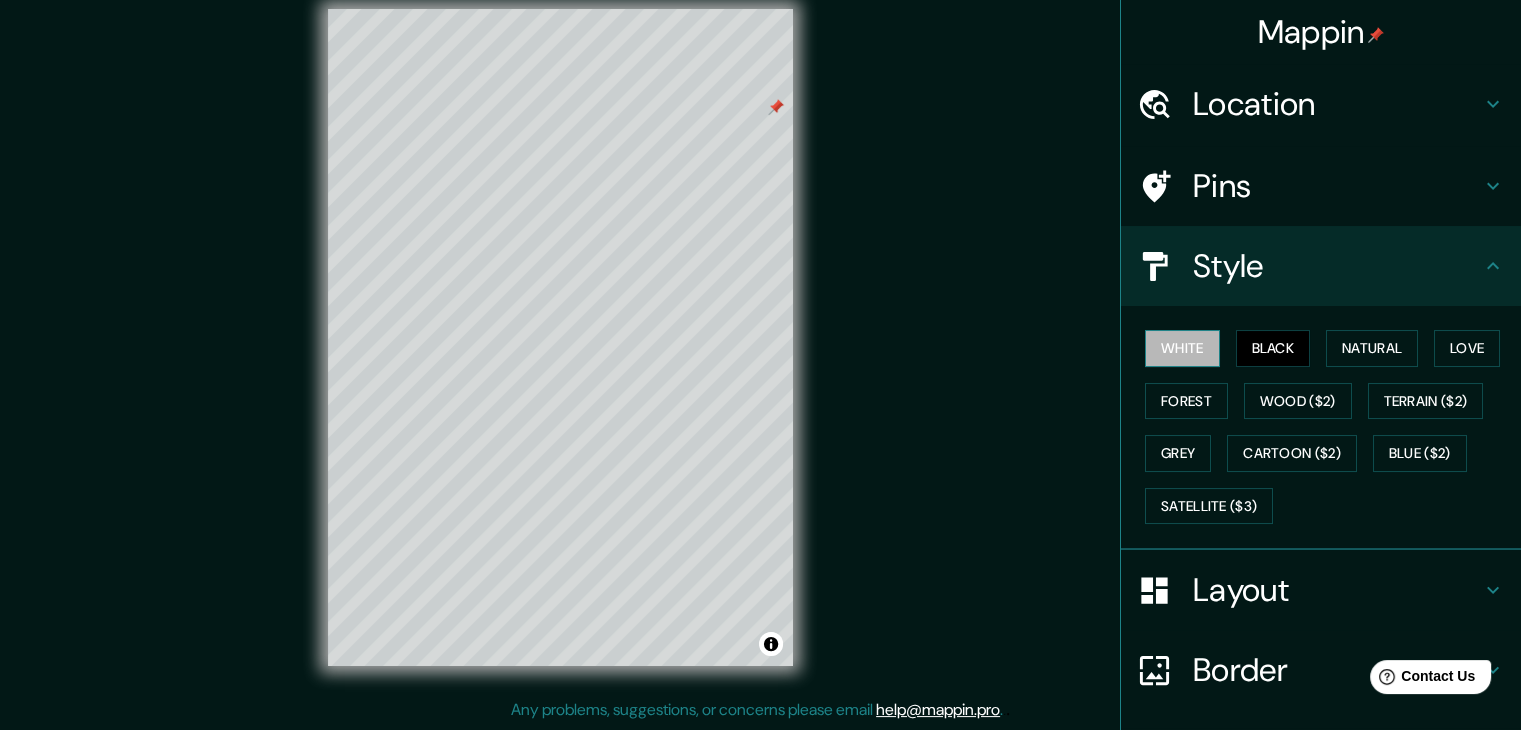 click on "White" at bounding box center (1182, 348) 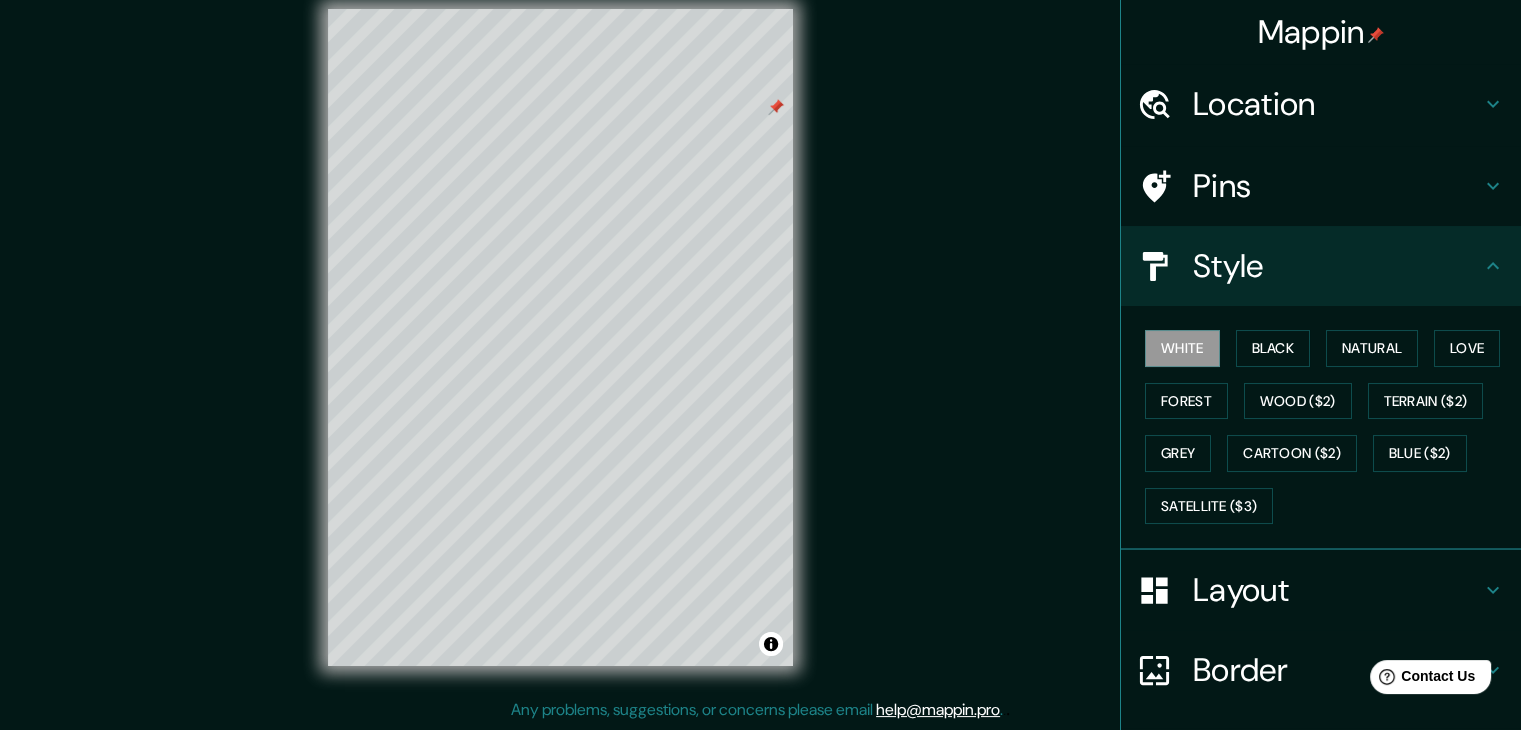 click on "Mappin Location [CITY], [STATE], [COUNTRY] Pins Style White Black Natural Love Forest Wood ($2) Terrain ($2) Grey Cartoon ($2) Blue ($2) Satellite ($3) Layout Border Choose a border.  Hint : you can make layers of the frame opaque to create some cool effects. None Simple Transparent Fancy Primary text Primary Secondary text Secondary Subtitle Subtitle Add frame layer Size A3 single Create your map © Mapbox   © OpenStreetMap   Improve this map Any problems, suggestions, or concerns please email    help@example.com . . ." at bounding box center (760, 353) 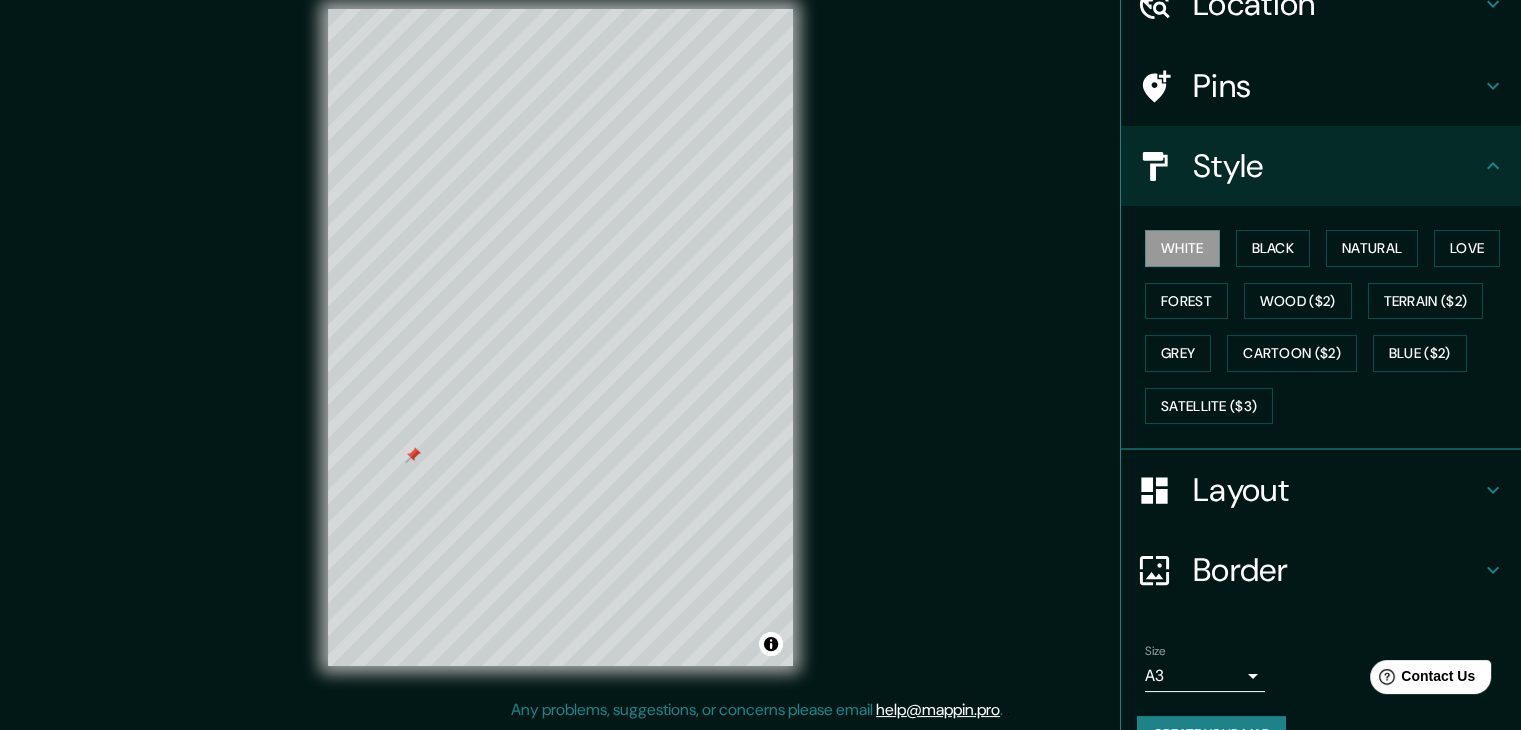 scroll, scrollTop: 144, scrollLeft: 0, axis: vertical 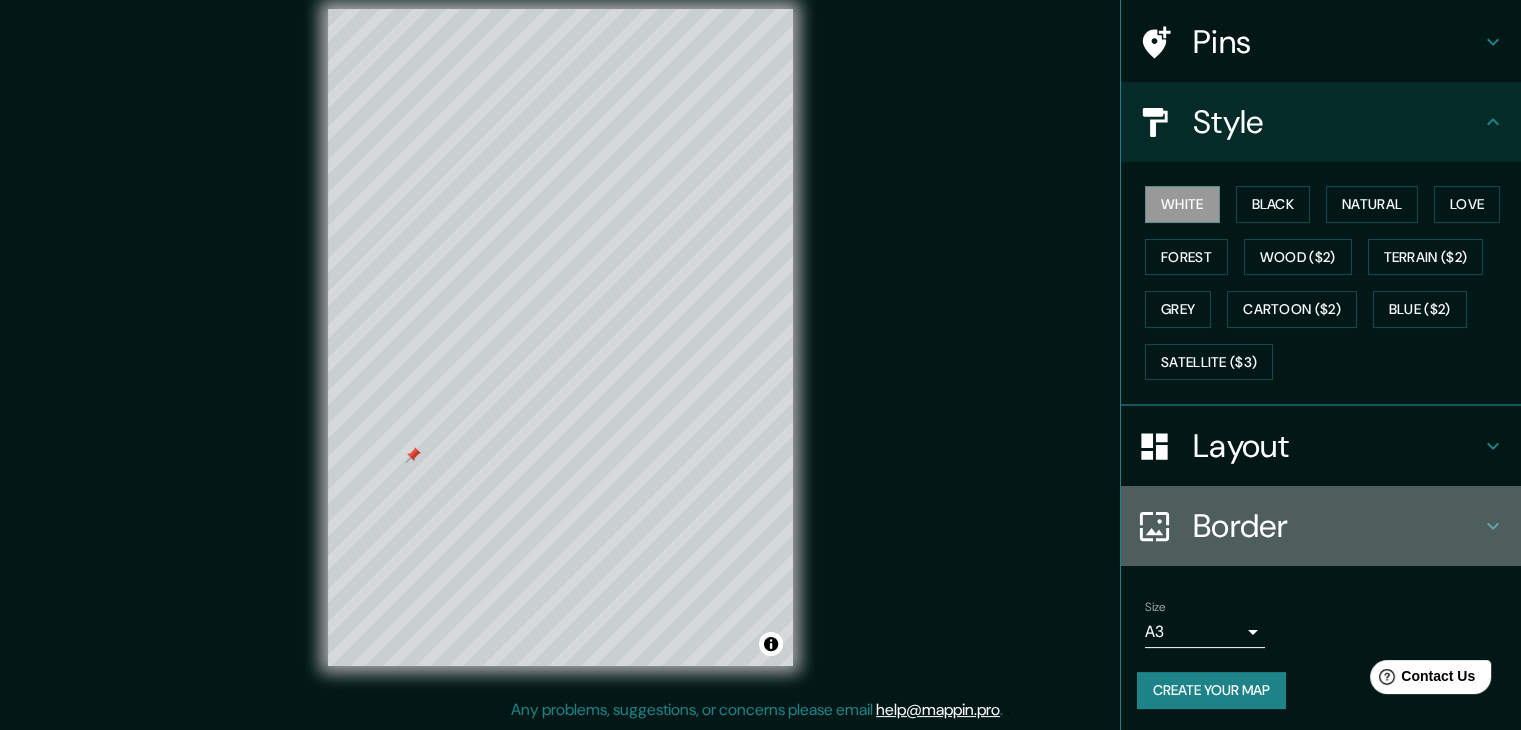 click on "Border" at bounding box center [1337, 526] 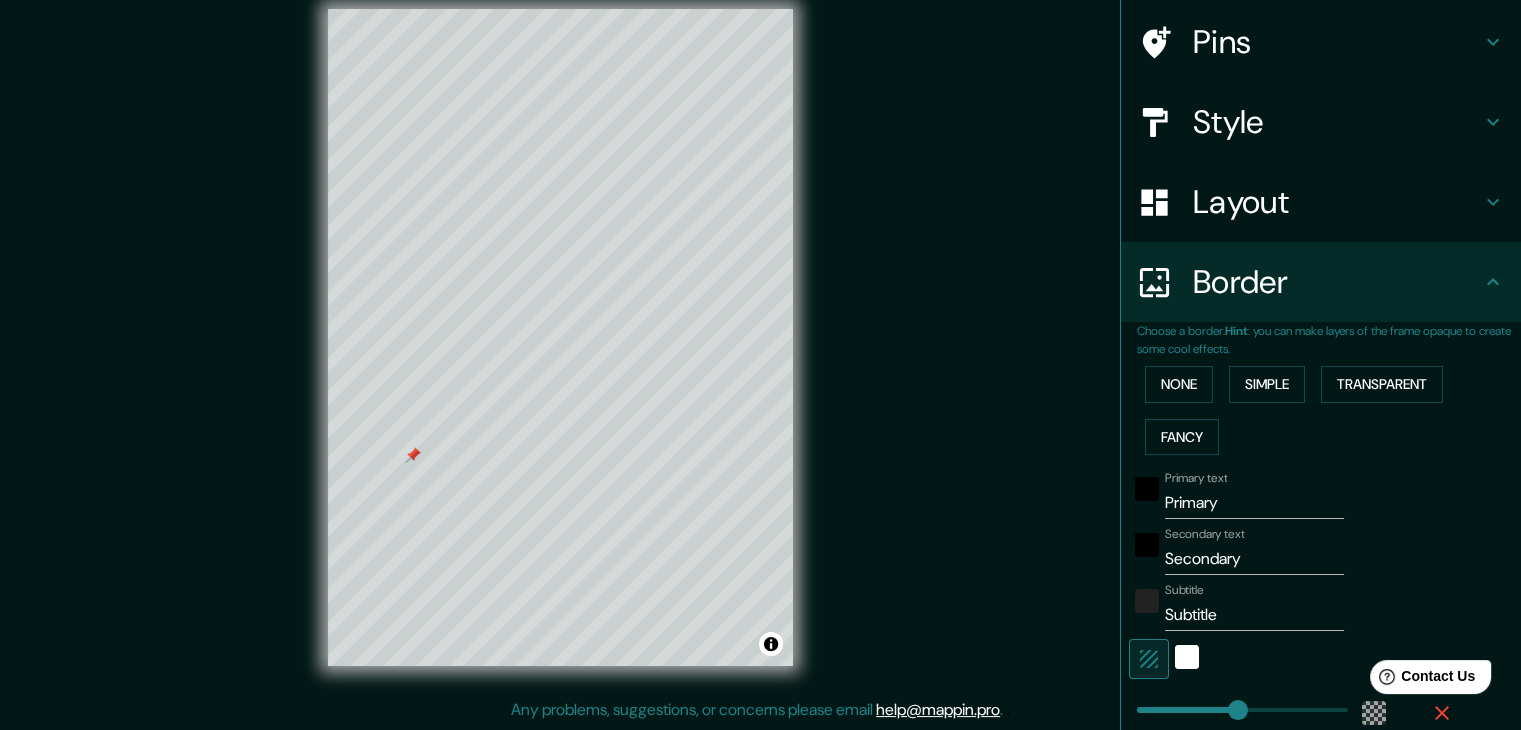 click at bounding box center (1187, 659) 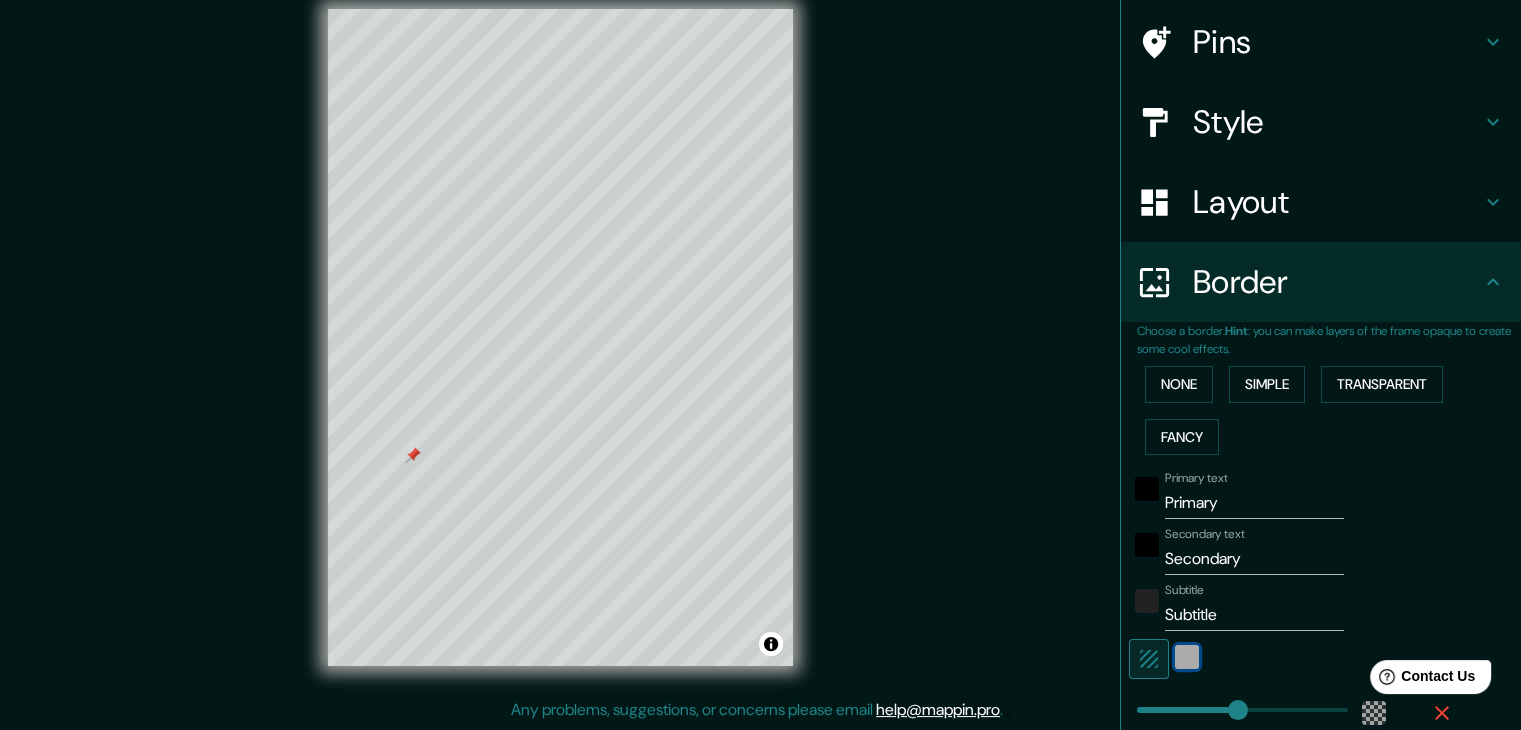 click at bounding box center [1187, 657] 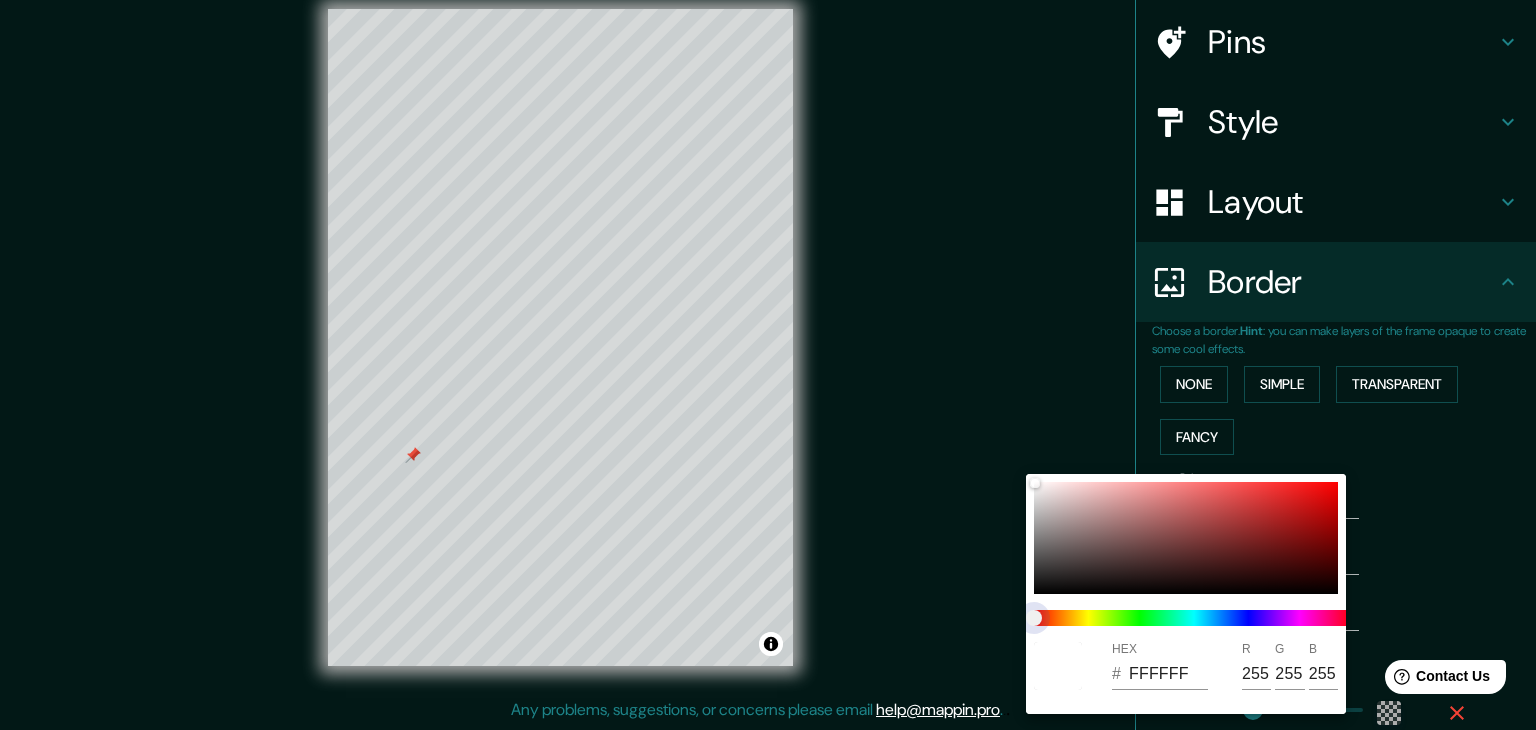 type on "223" 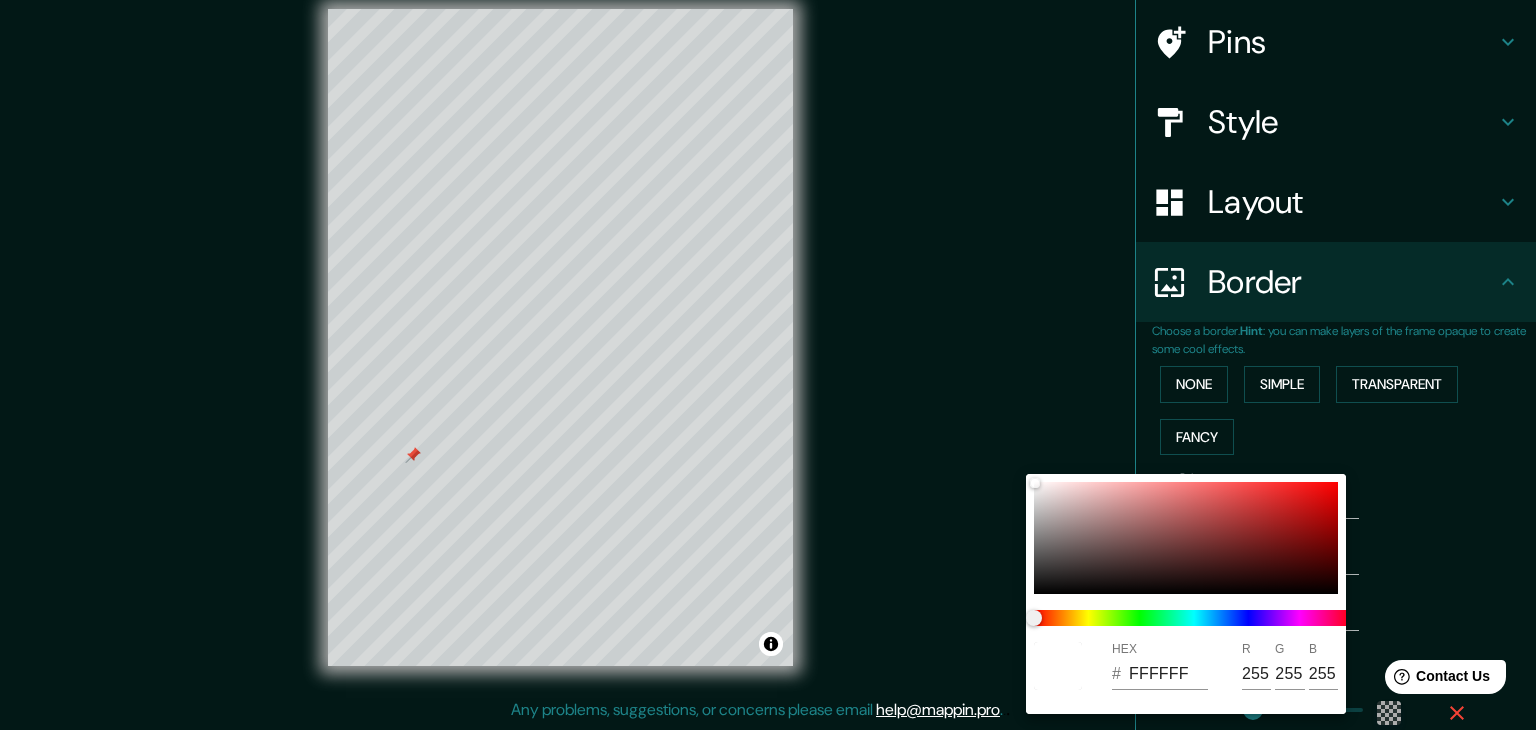 click at bounding box center (768, 365) 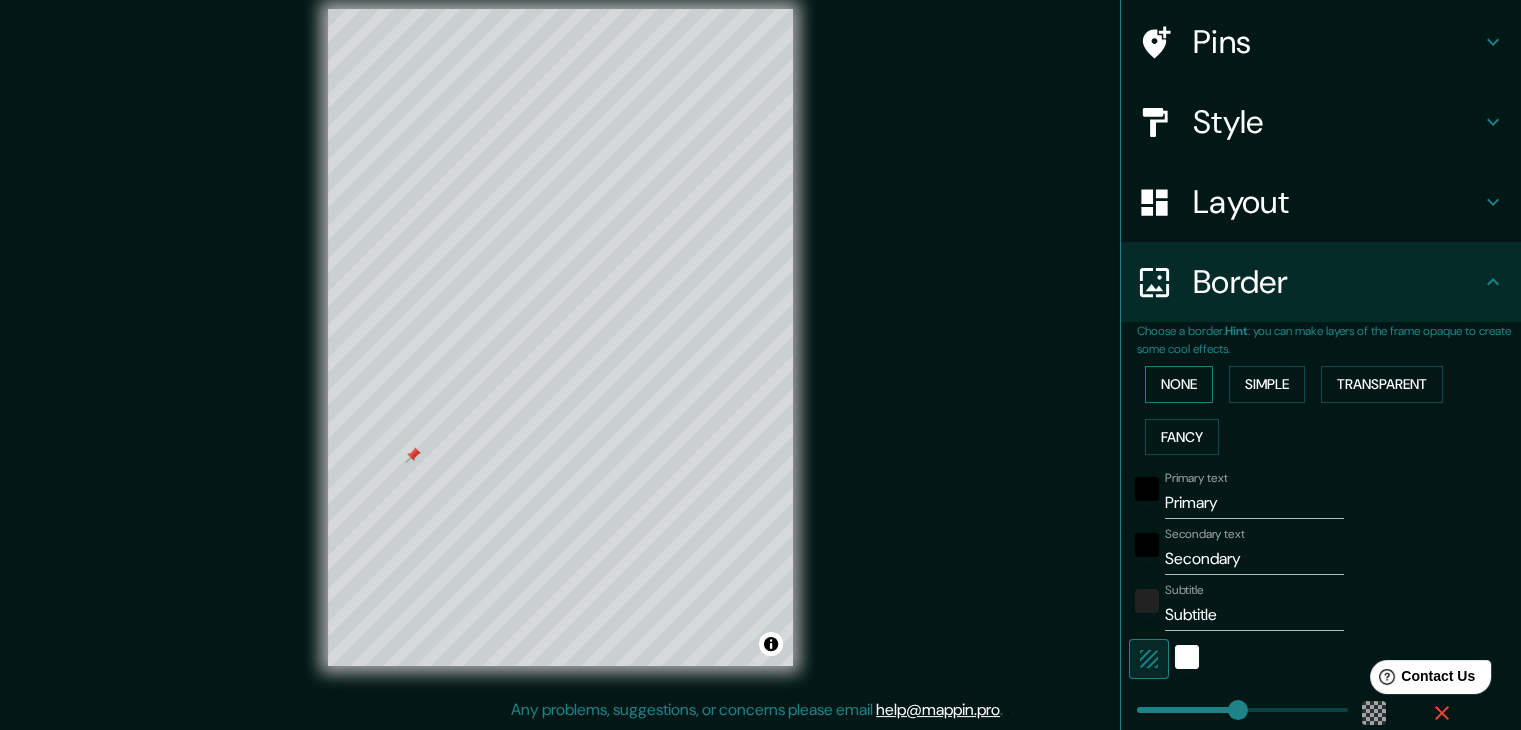 click on "None" at bounding box center [1179, 384] 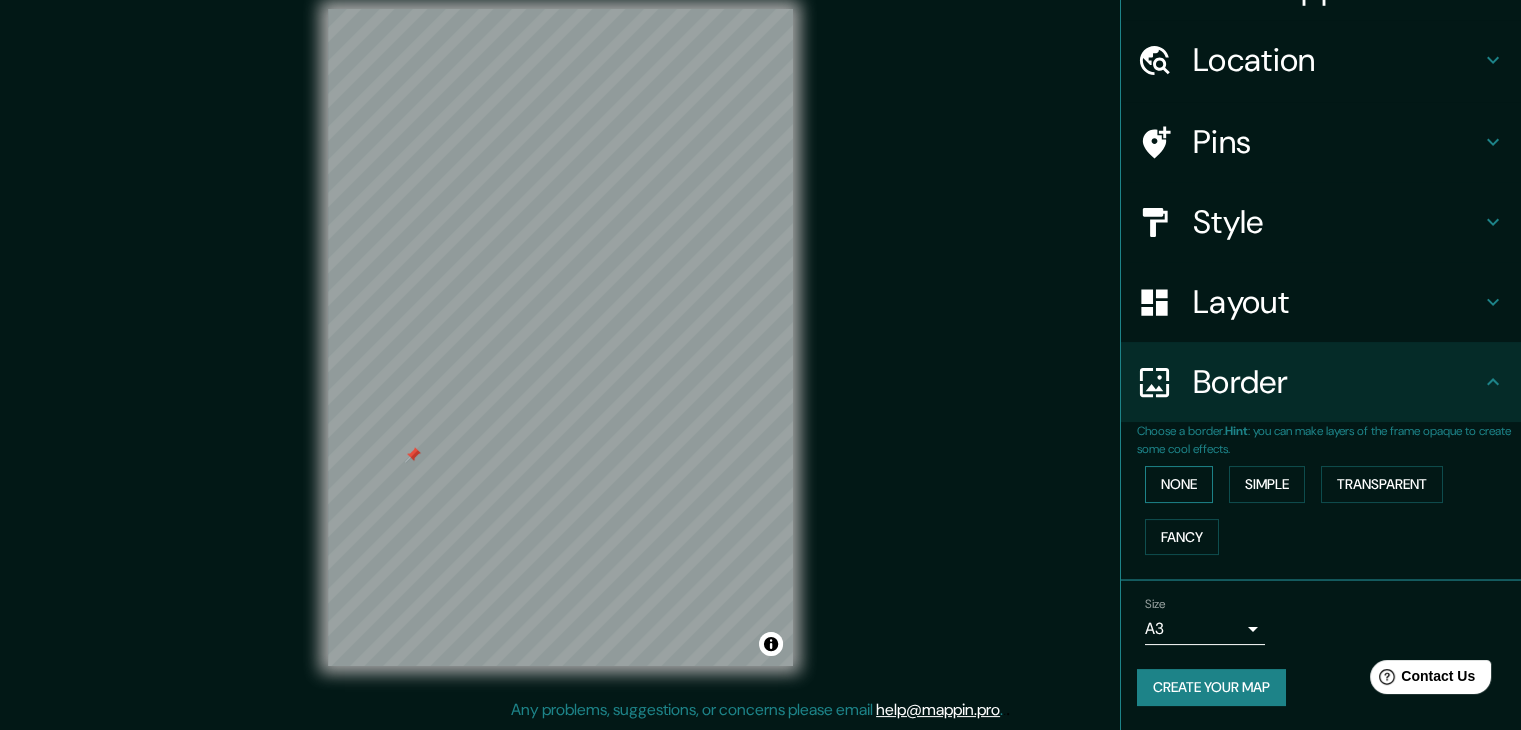 scroll, scrollTop: 42, scrollLeft: 0, axis: vertical 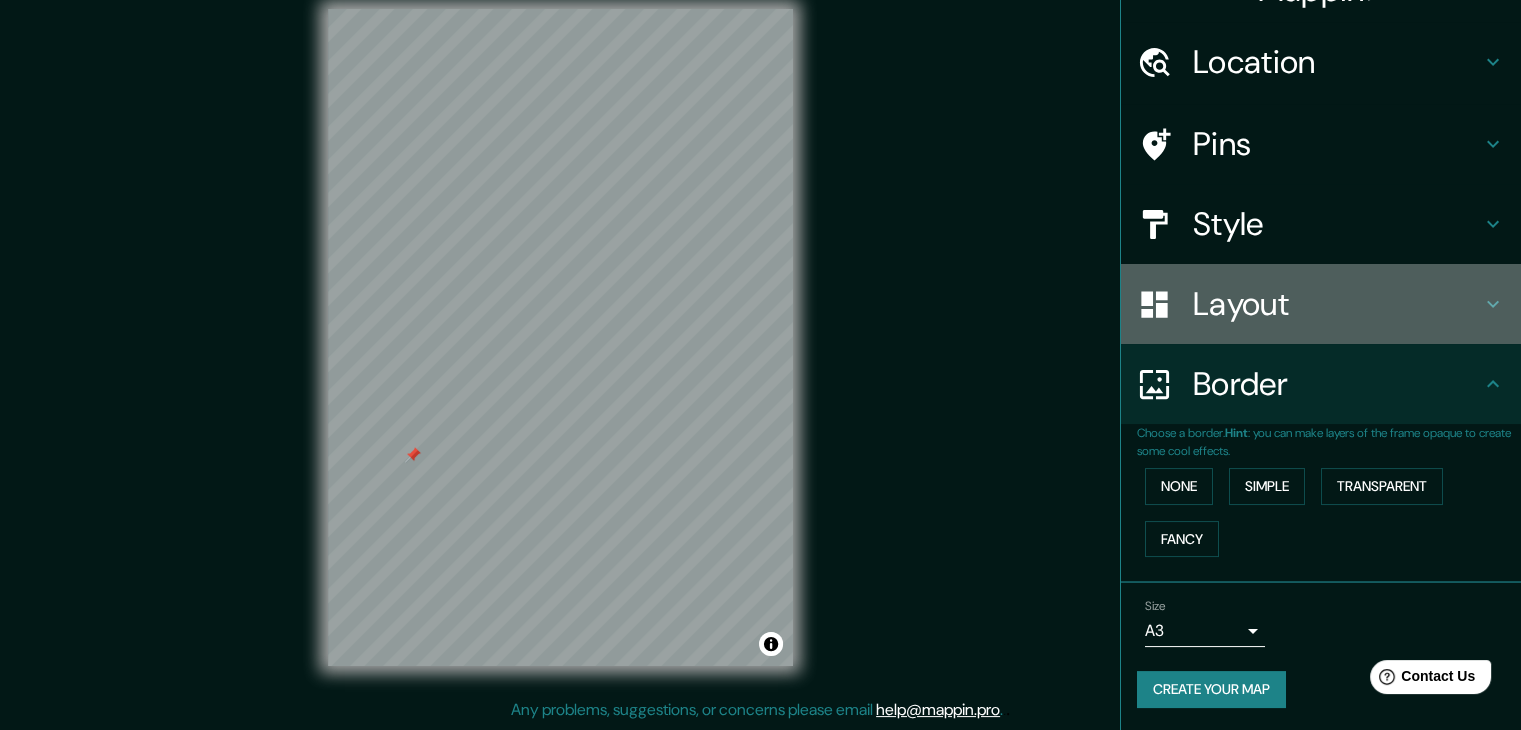 click on "Layout" at bounding box center (1337, 304) 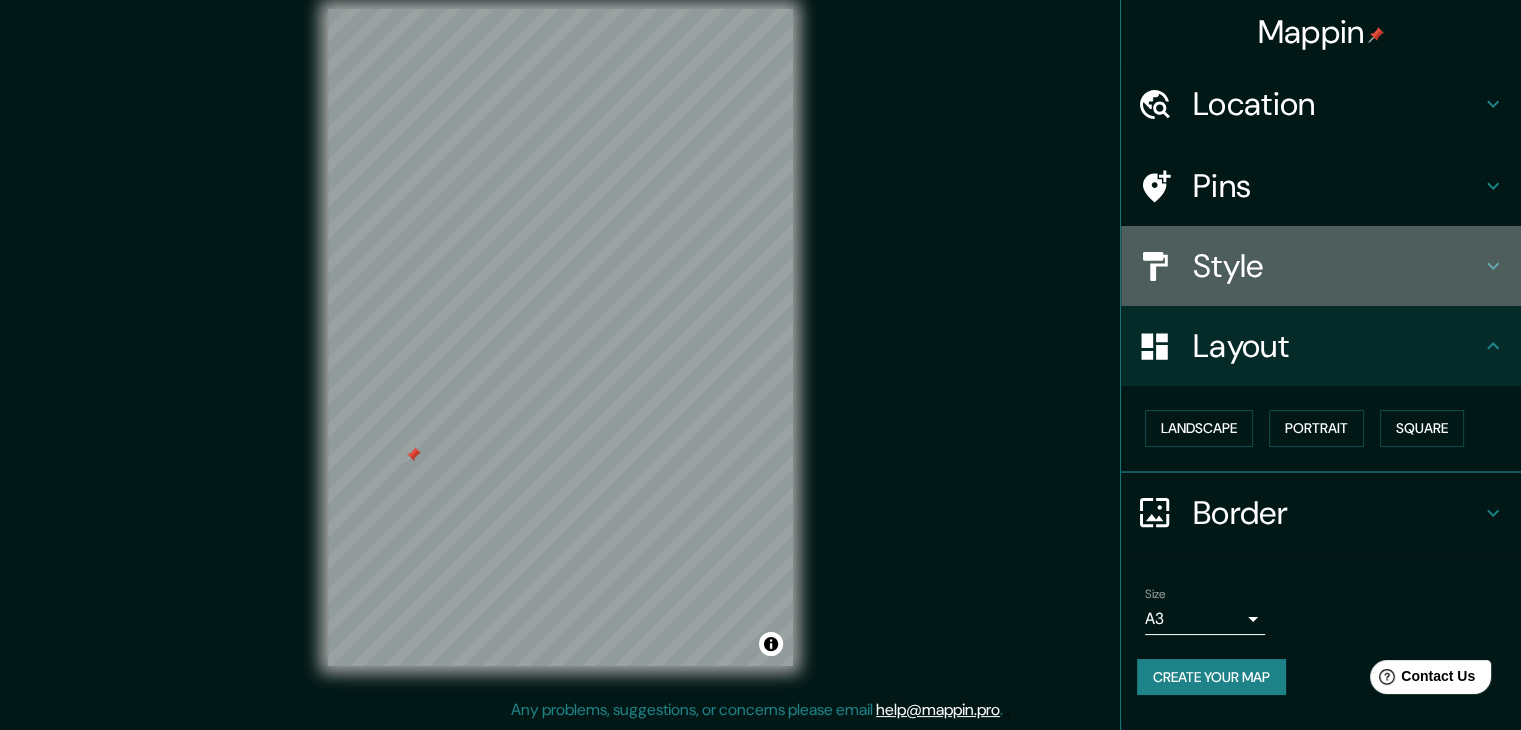 click on "Style" at bounding box center (1337, 266) 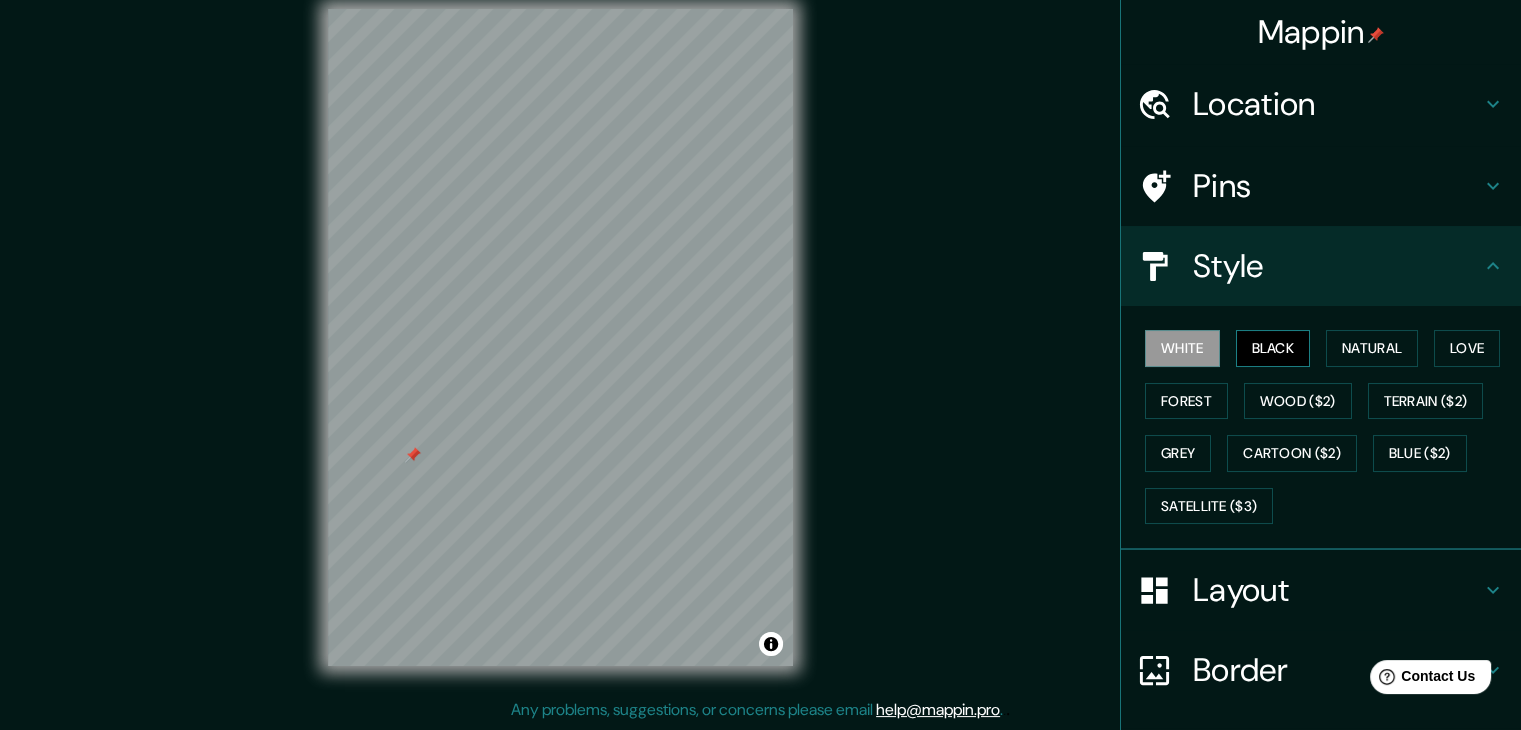 click on "Black" at bounding box center (1273, 348) 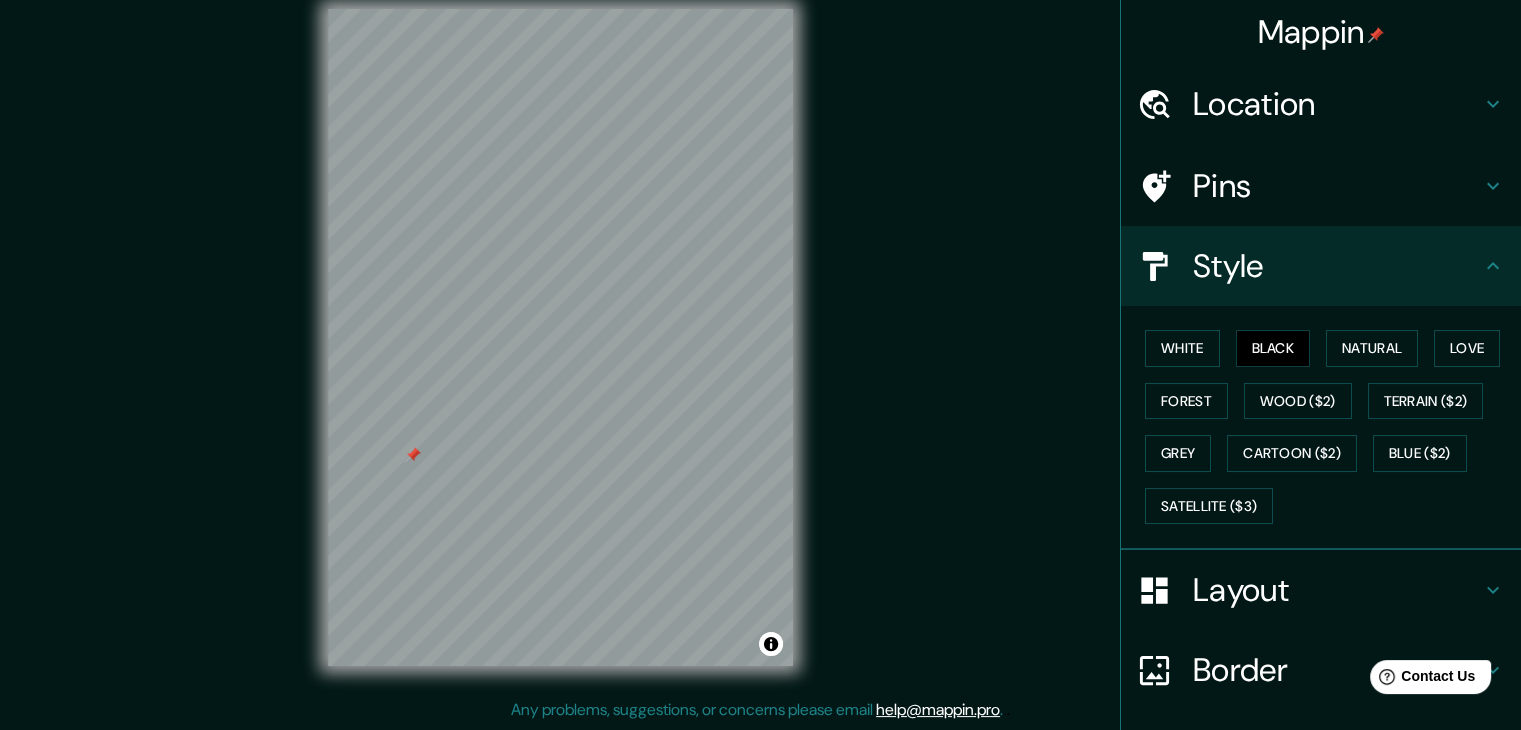 click on "White Black Natural Love Forest Wood ($2) Terrain ($2) Grey Cartoon ($2) Blue ($2) Satellite ($3)" at bounding box center [1329, 427] 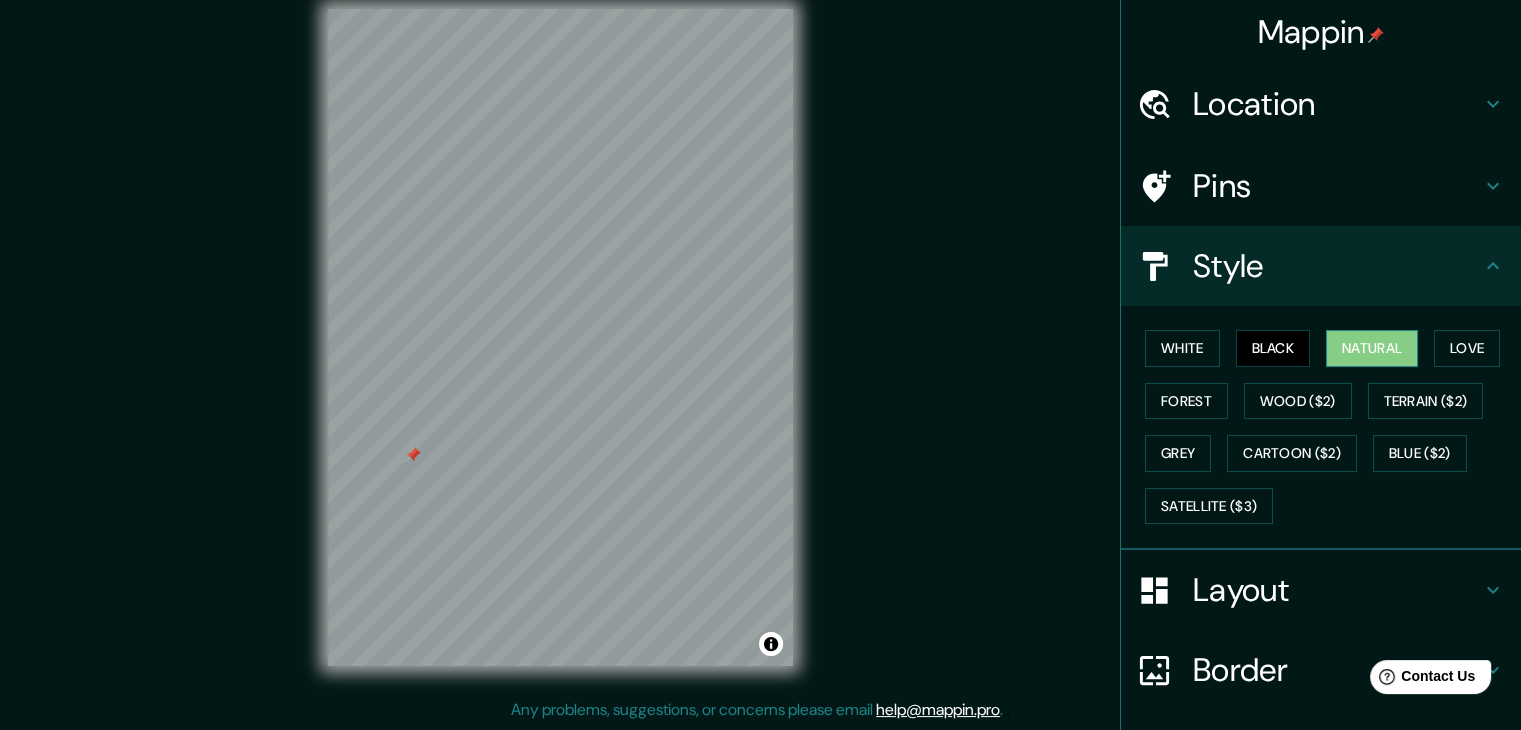 click on "Natural" at bounding box center (1372, 348) 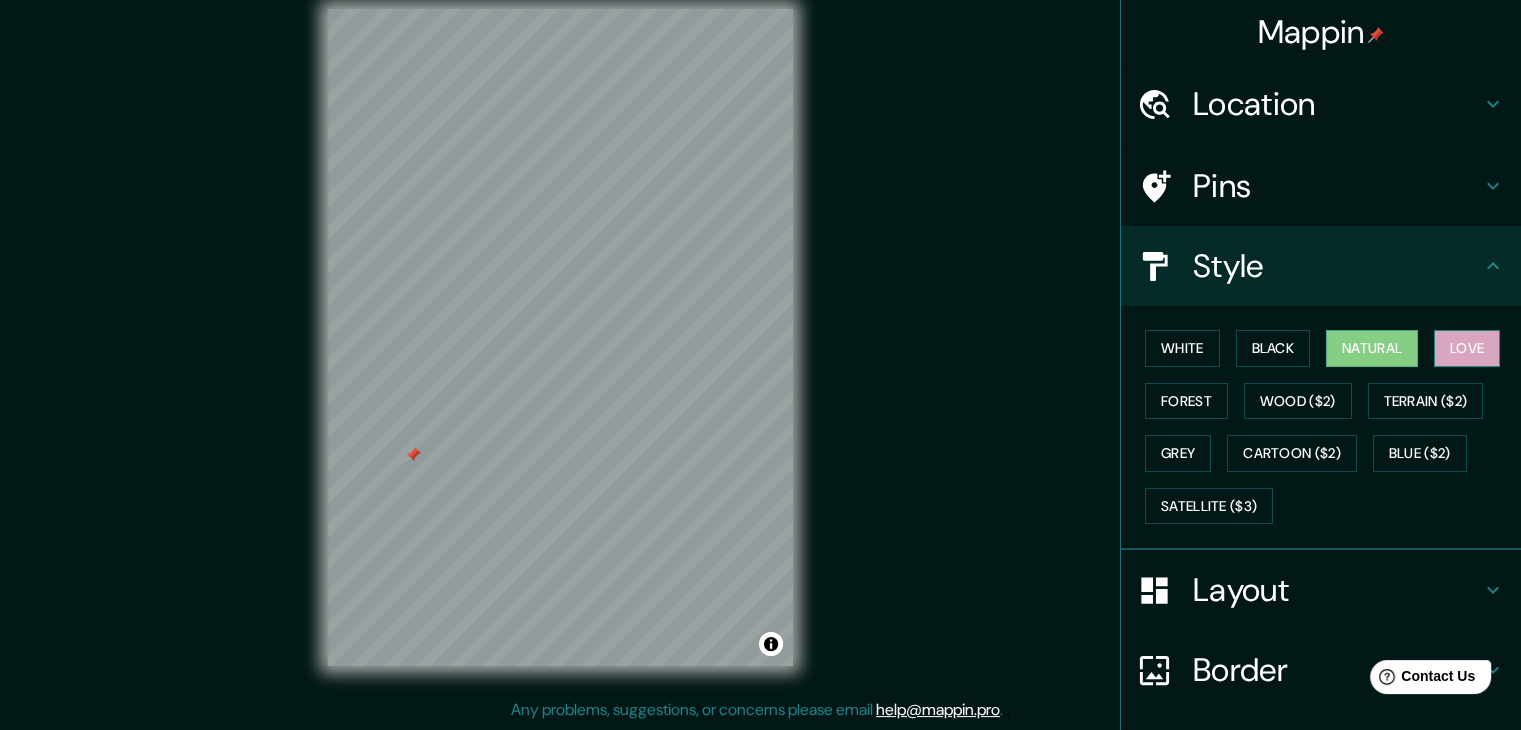 click on "Love" at bounding box center (1467, 348) 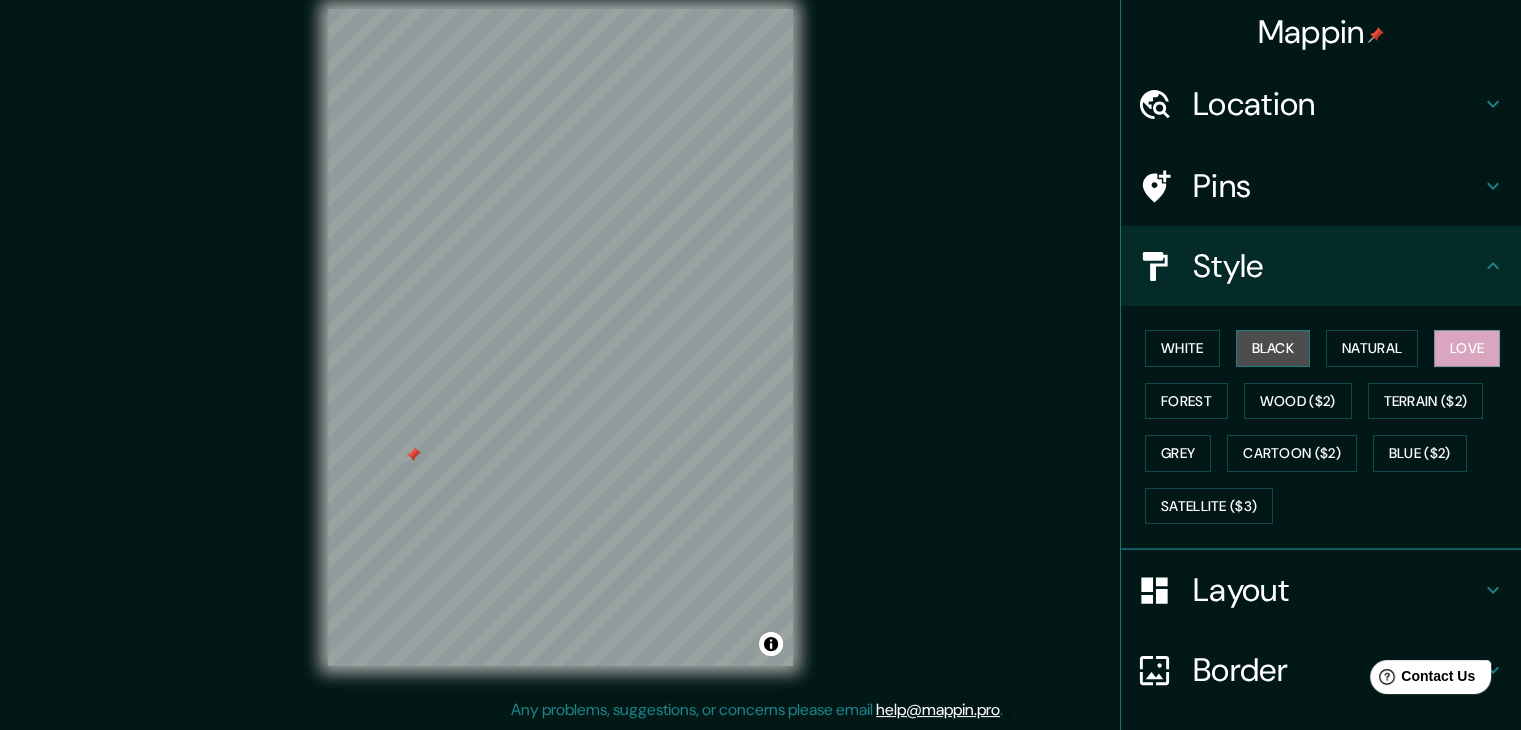 click on "Black" at bounding box center [1273, 348] 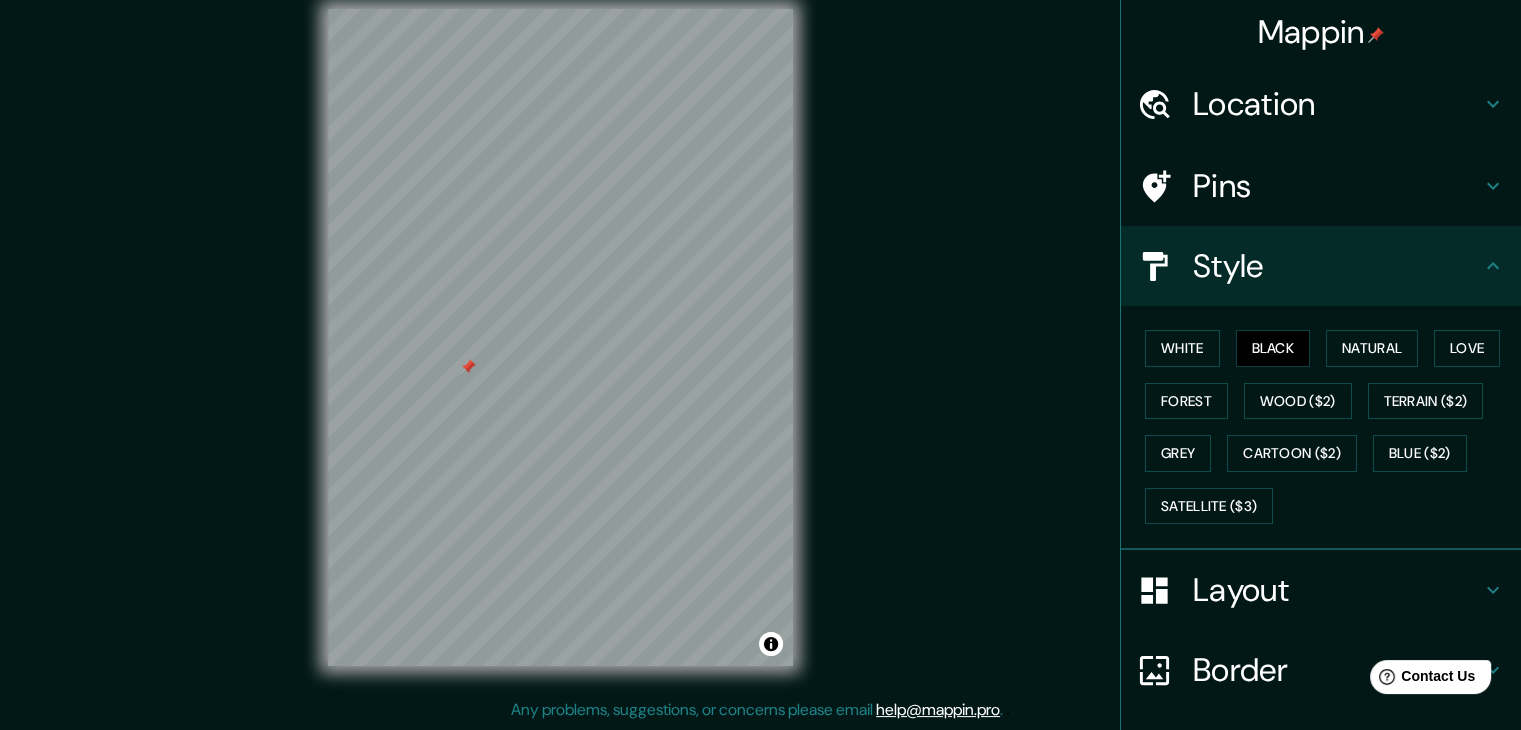 click on "Mappin Location [CITY], [STATE], [COUNTRY] Pins Style White Black Natural Love Forest Wood ($2) Terrain ($2) Grey Cartoon ($2) Blue ($2) Satellite ($3) Layout Border Choose a border.  Hint : you can make layers of the frame opaque to create some cool effects. None Simple Transparent Fancy Size A3 single Create your map © Mapbox   © OpenStreetMap   Improve this map Any problems, suggestions, or concerns please email    help@example.com . . ." at bounding box center [760, 353] 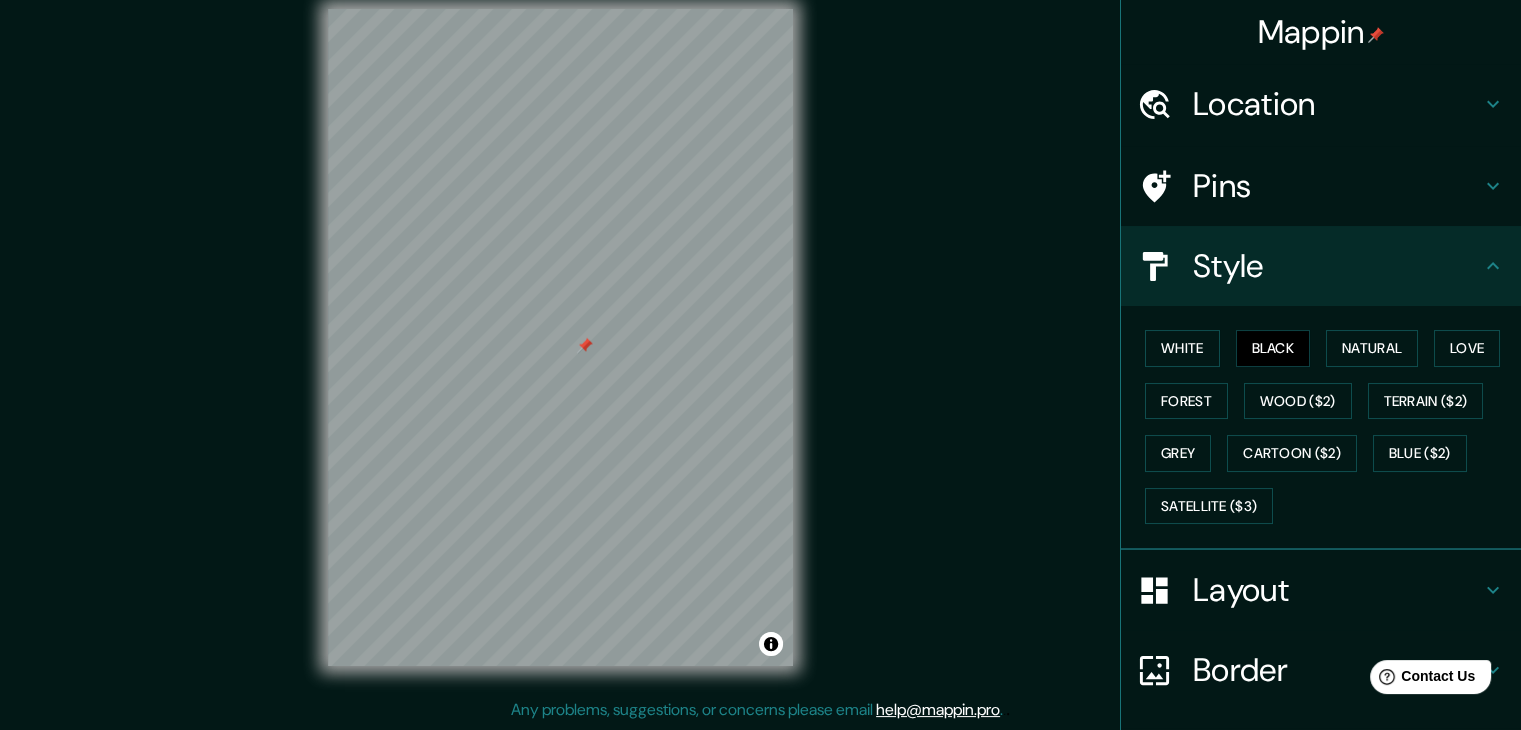 click on "© Mapbox   © OpenStreetMap   Improve this map" at bounding box center [560, 337] 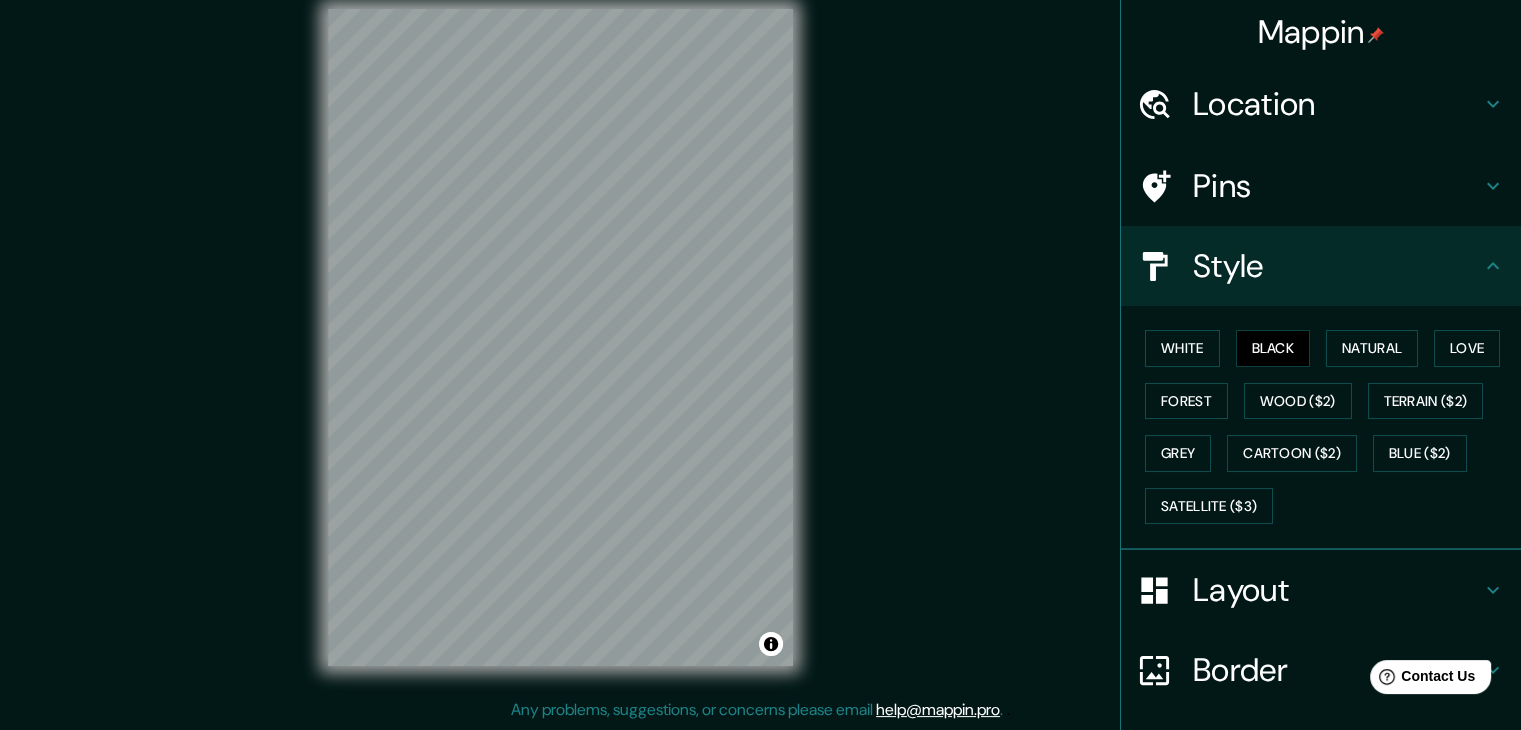 click on "© Mapbox   © OpenStreetMap   Improve this map" at bounding box center (560, 337) 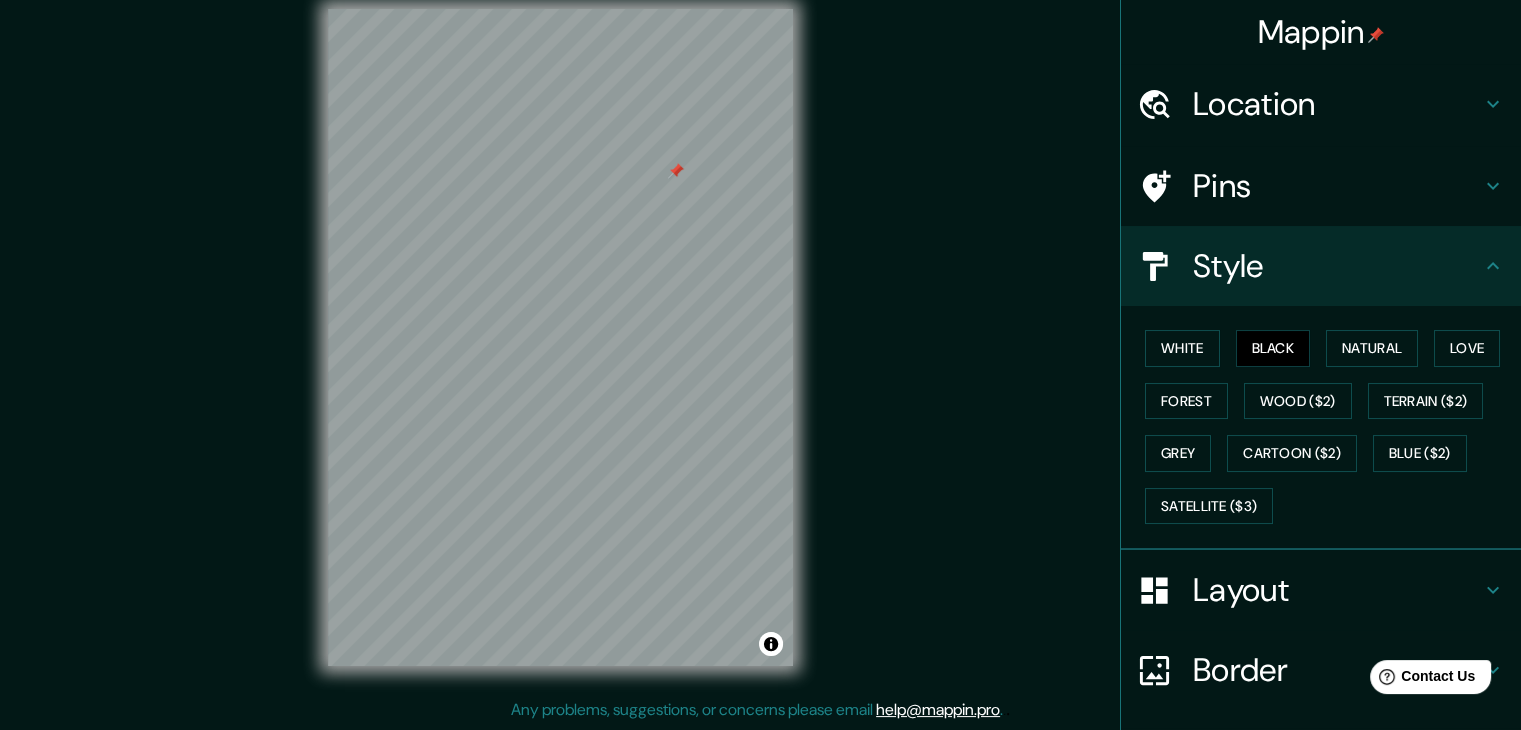 click on "Mappin Location [CITY], [STATE], [COUNTRY] Pins Style White Black Natural Love Forest Wood ($2) Terrain ($2) Grey Cartoon ($2) Blue ($2) Satellite ($3) Layout Border Choose a border.  Hint : you can make layers of the frame opaque to create some cool effects. None Simple Transparent Fancy Size A3 single Create your map © Mapbox   © OpenStreetMap   Improve this map Any problems, suggestions, or concerns please email    help@example.com . . ." at bounding box center [760, 353] 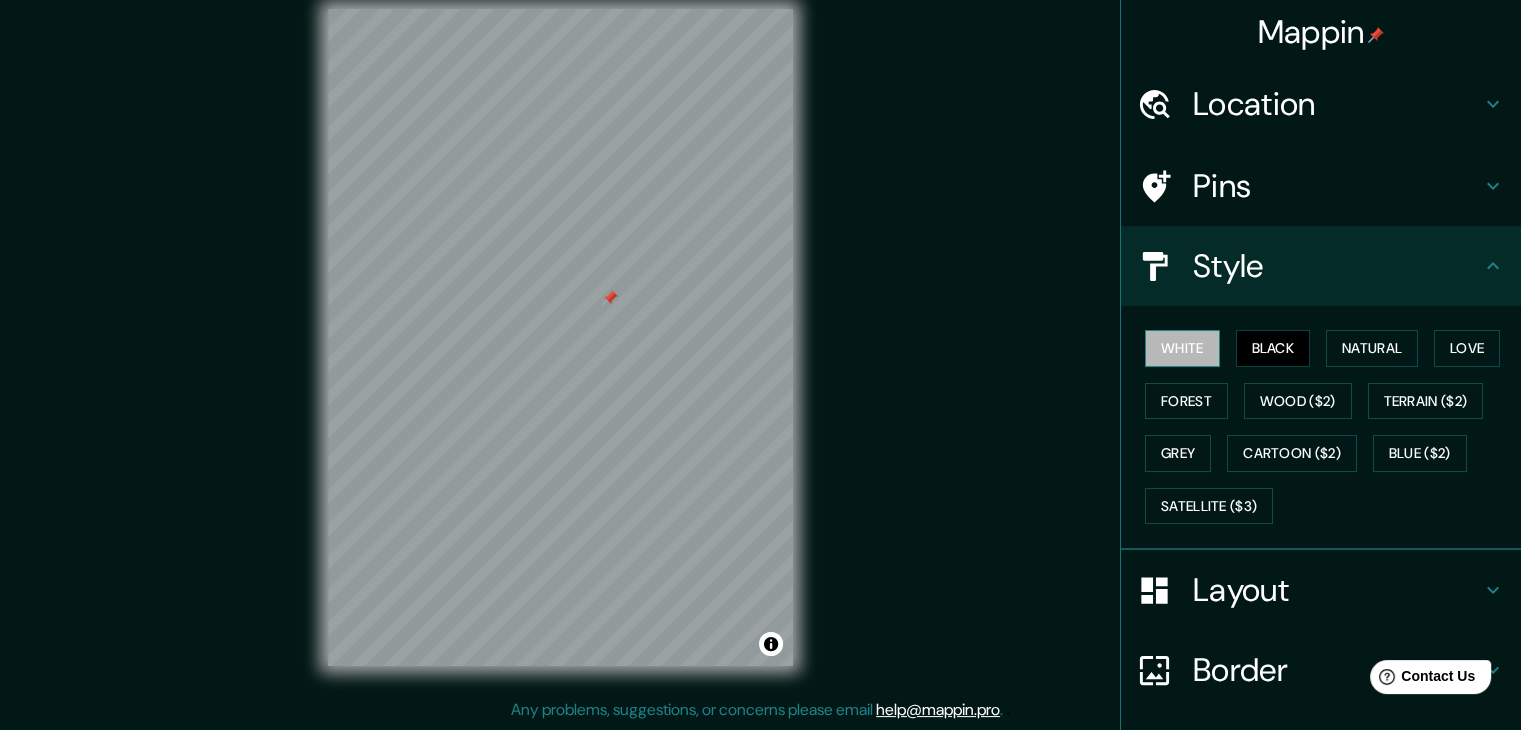 click on "White" at bounding box center [1182, 348] 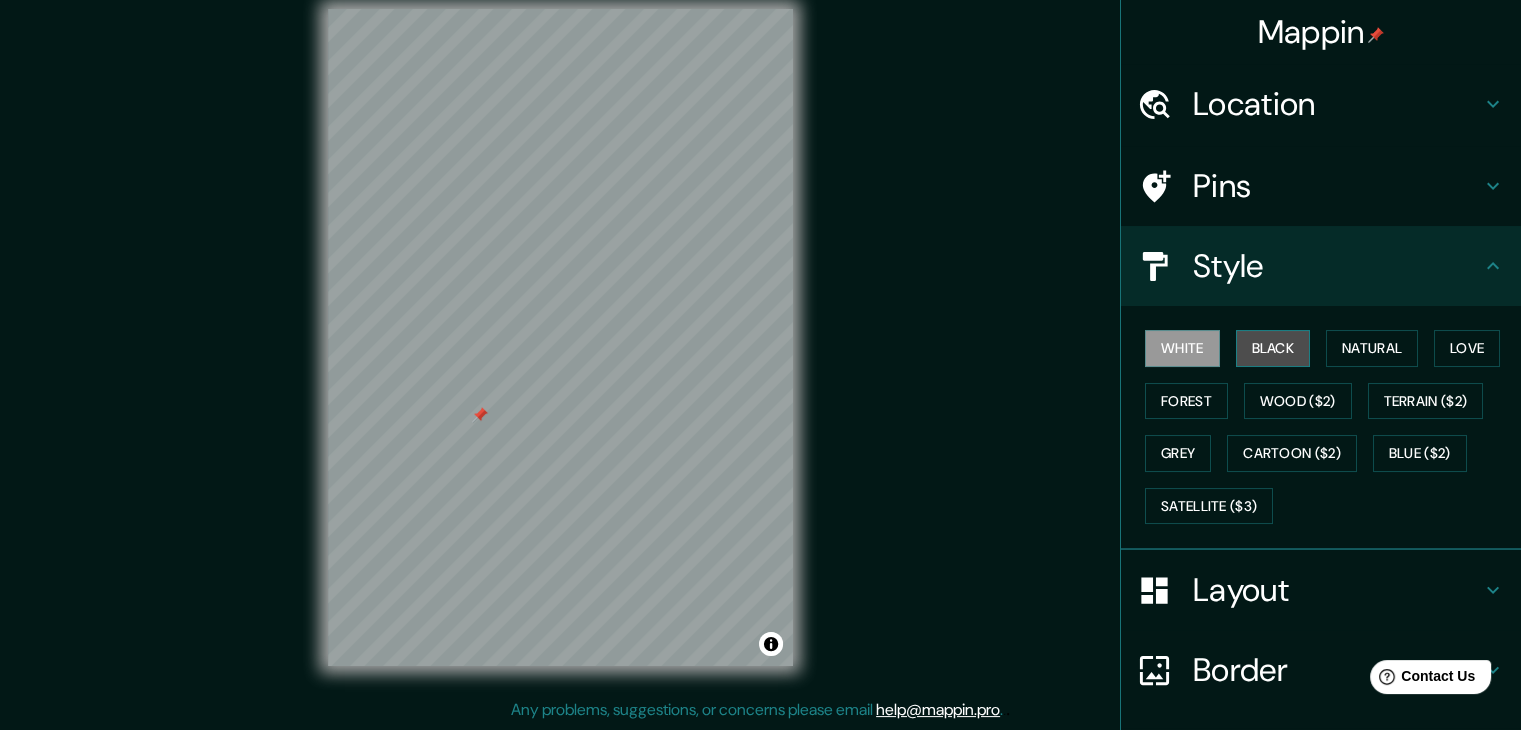 click on "Black" at bounding box center [1273, 348] 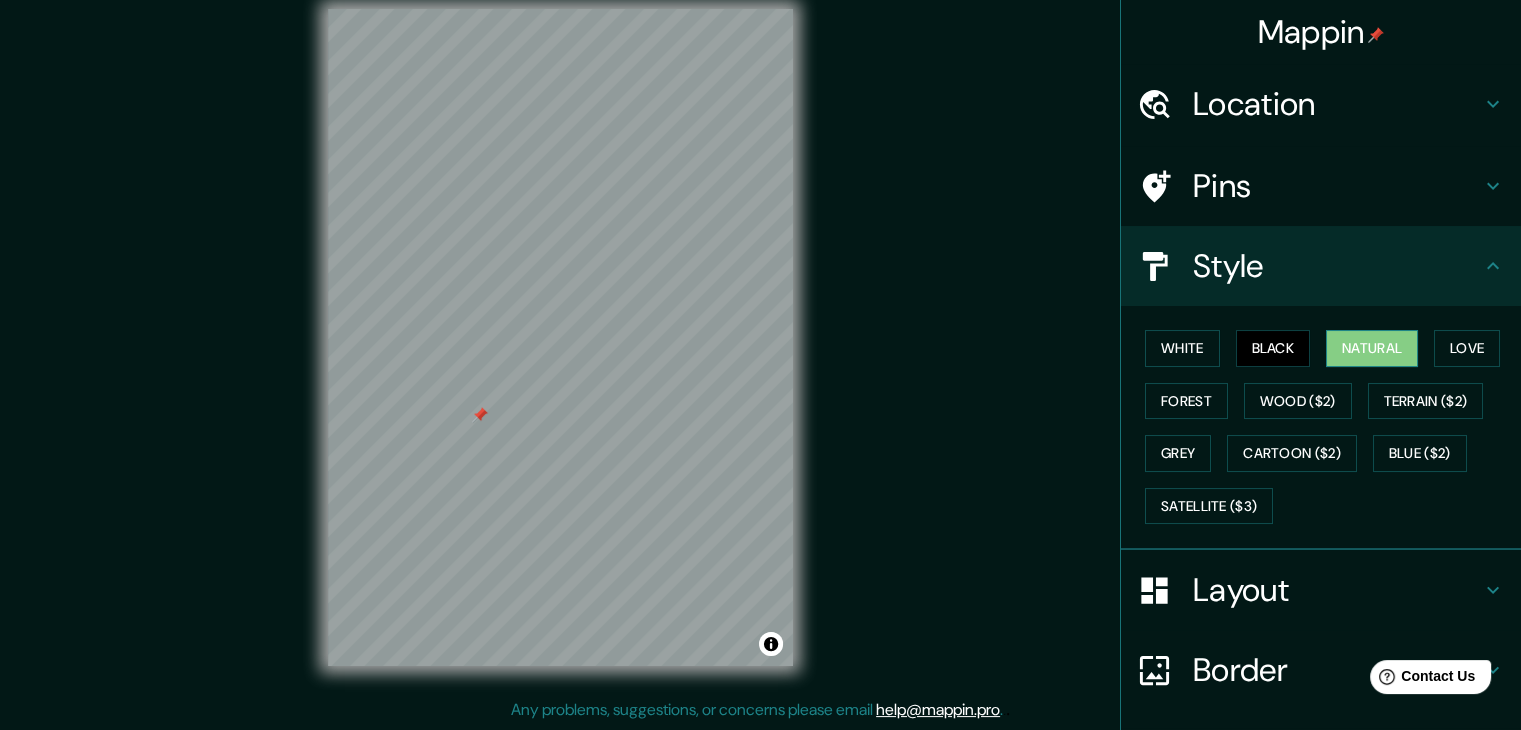 click on "Natural" at bounding box center [1372, 348] 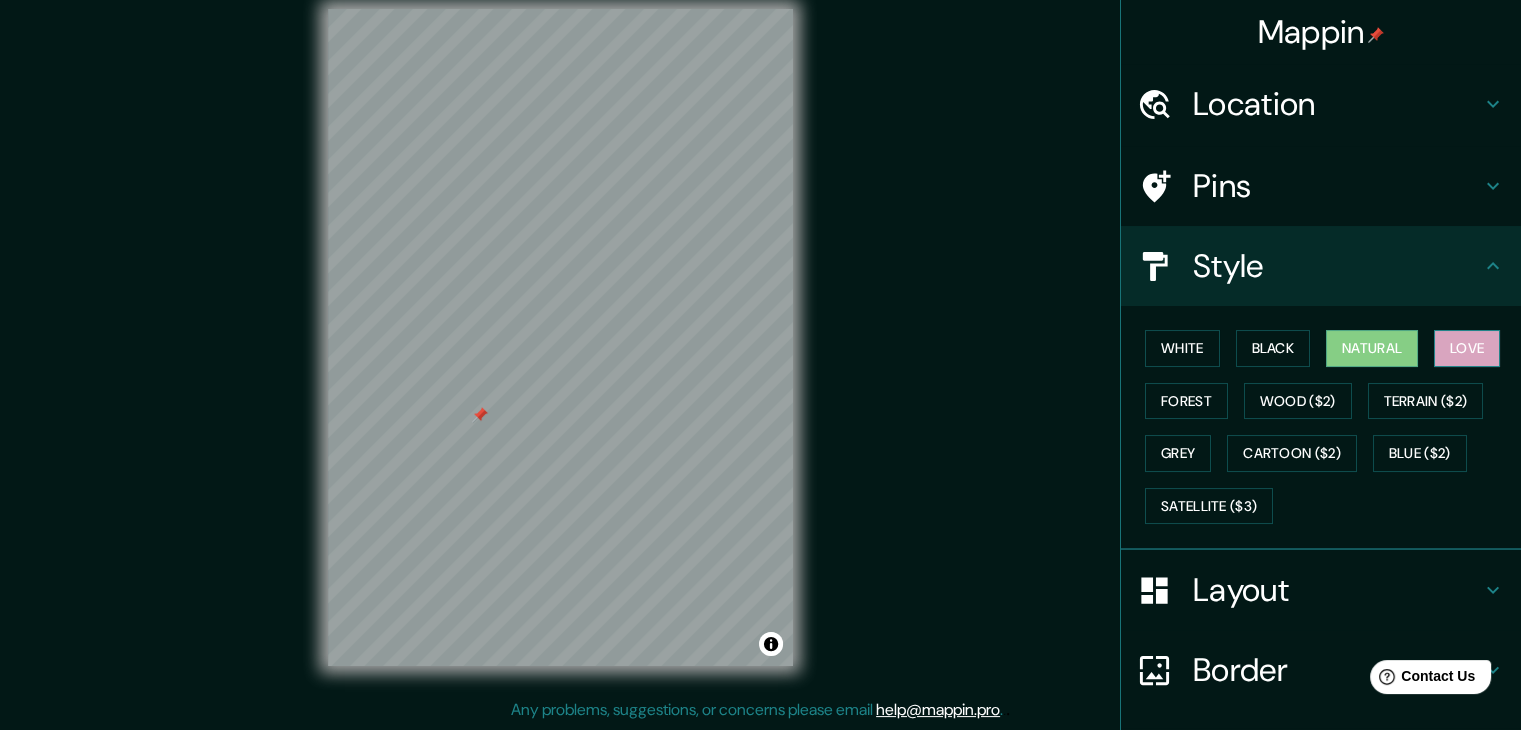 click on "Love" at bounding box center [1467, 348] 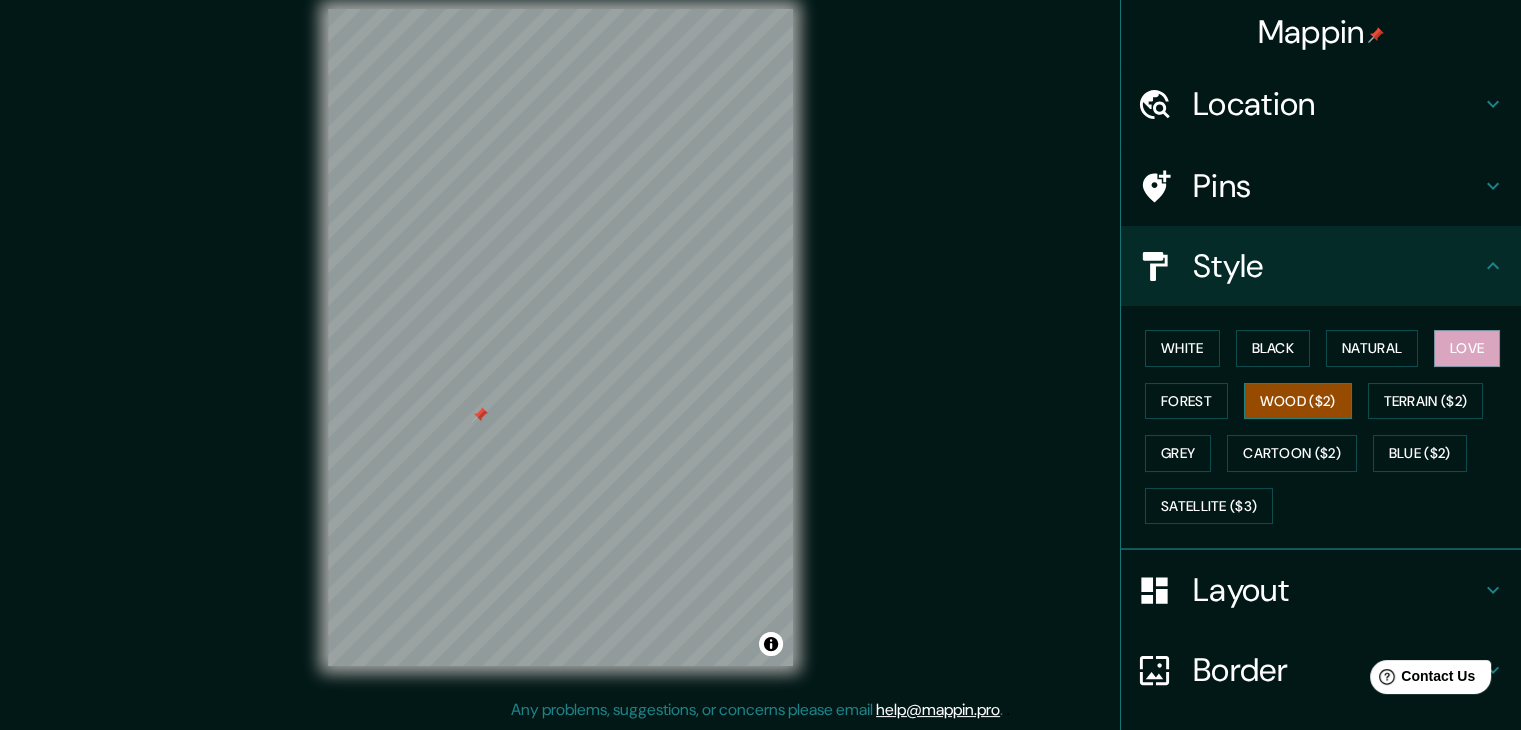 click on "Wood ($2)" at bounding box center (1298, 401) 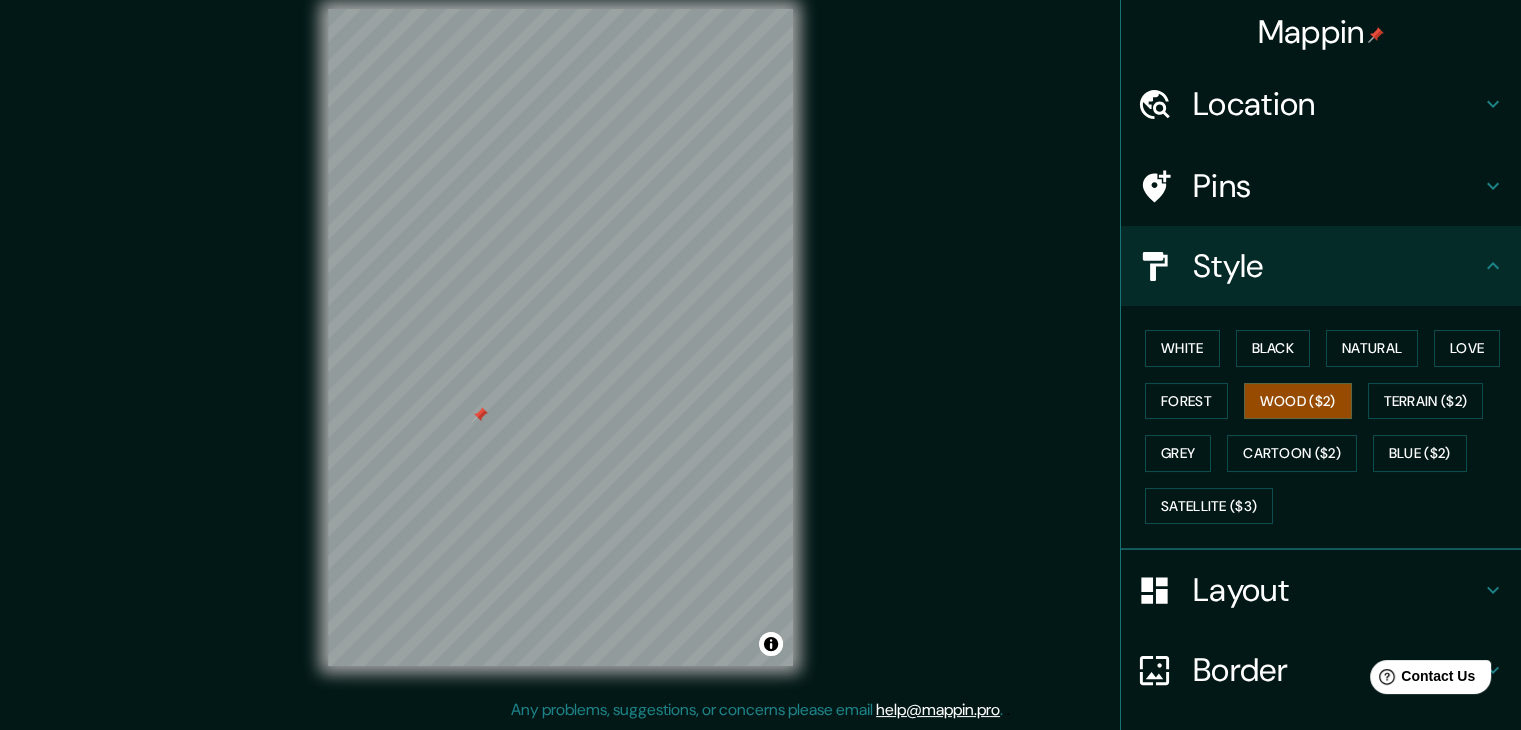 click on "White Black Natural Love Forest Wood ($2) Terrain ($2) Grey Cartoon ($2) Blue ($2) Satellite ($3)" at bounding box center [1329, 427] 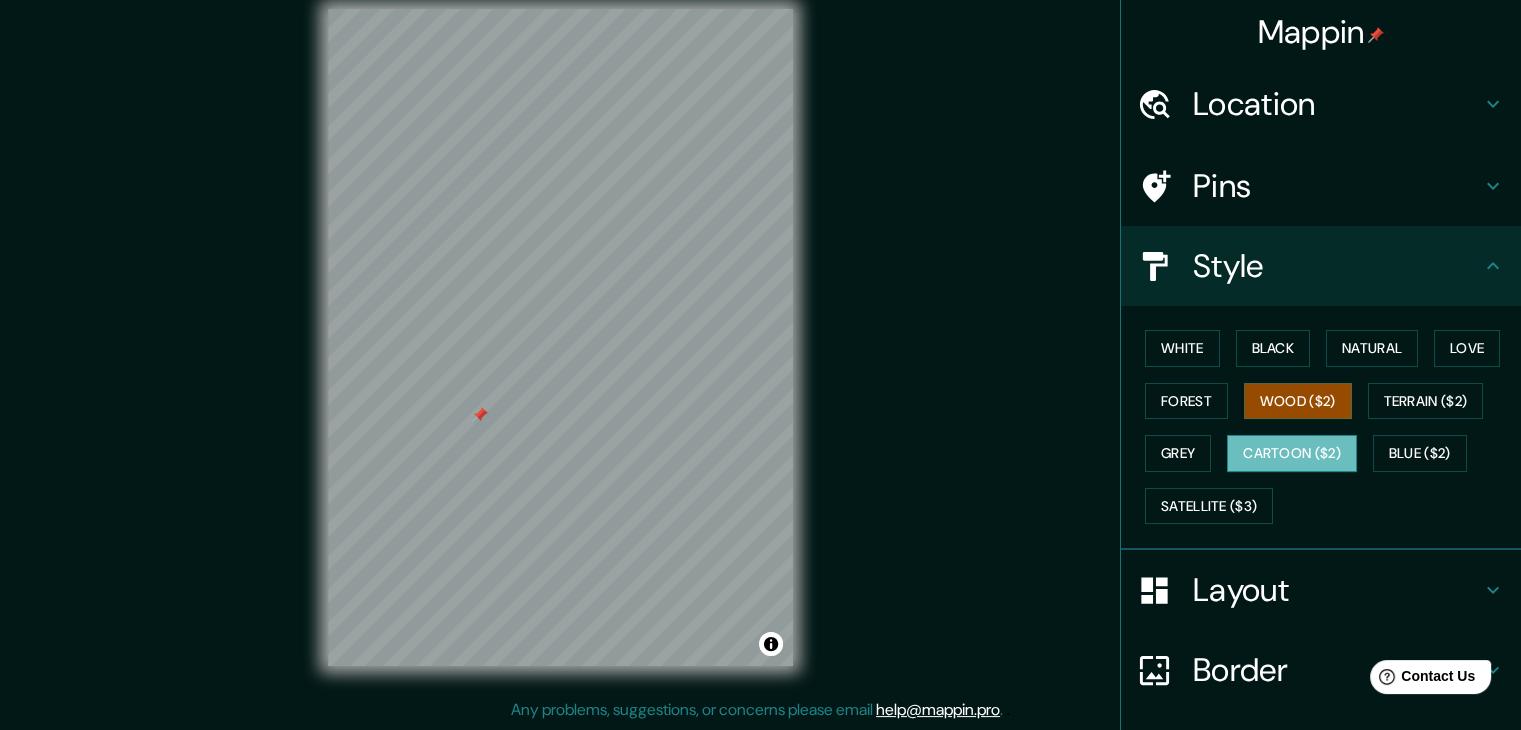 click on "Cartoon ($2)" at bounding box center [1292, 453] 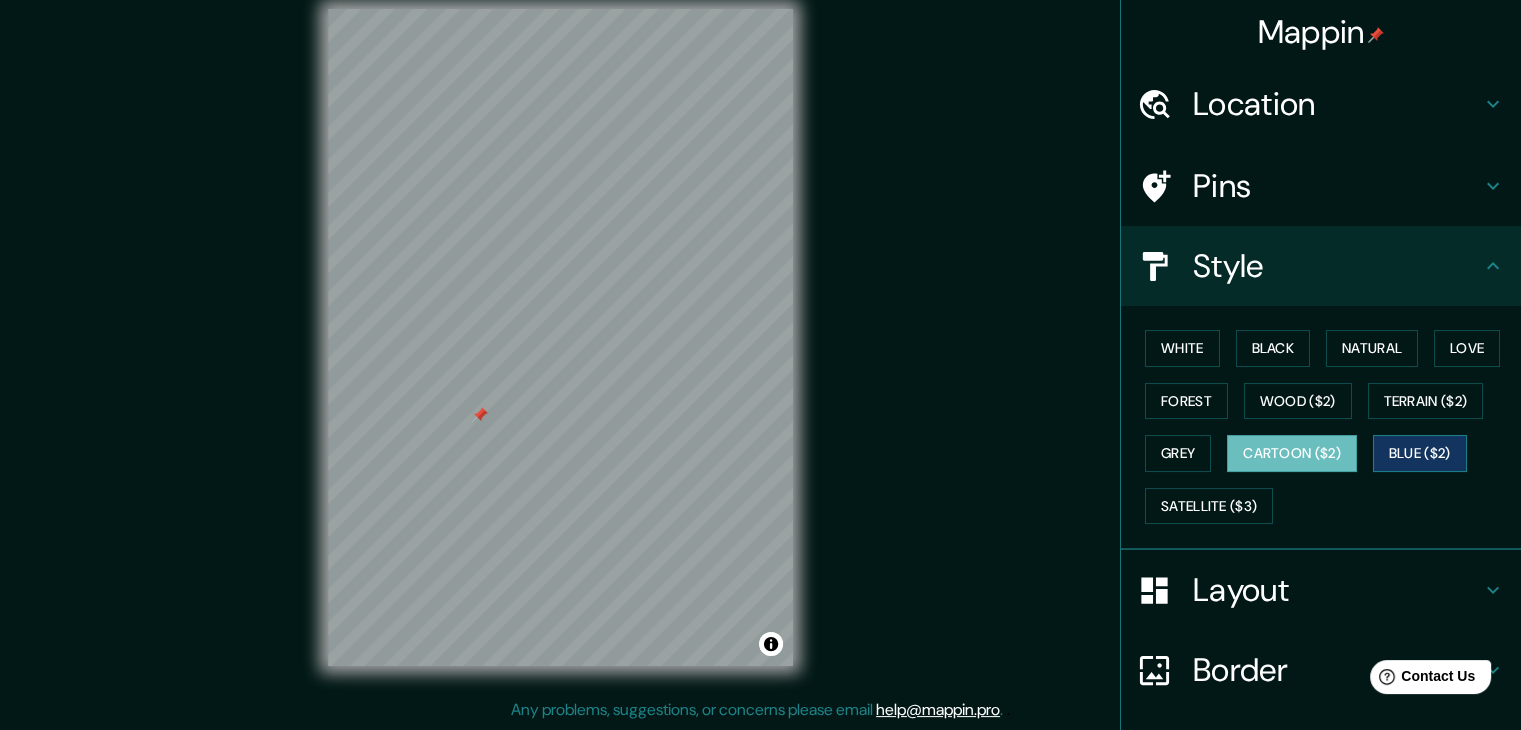 click on "Blue ($2)" at bounding box center (1420, 453) 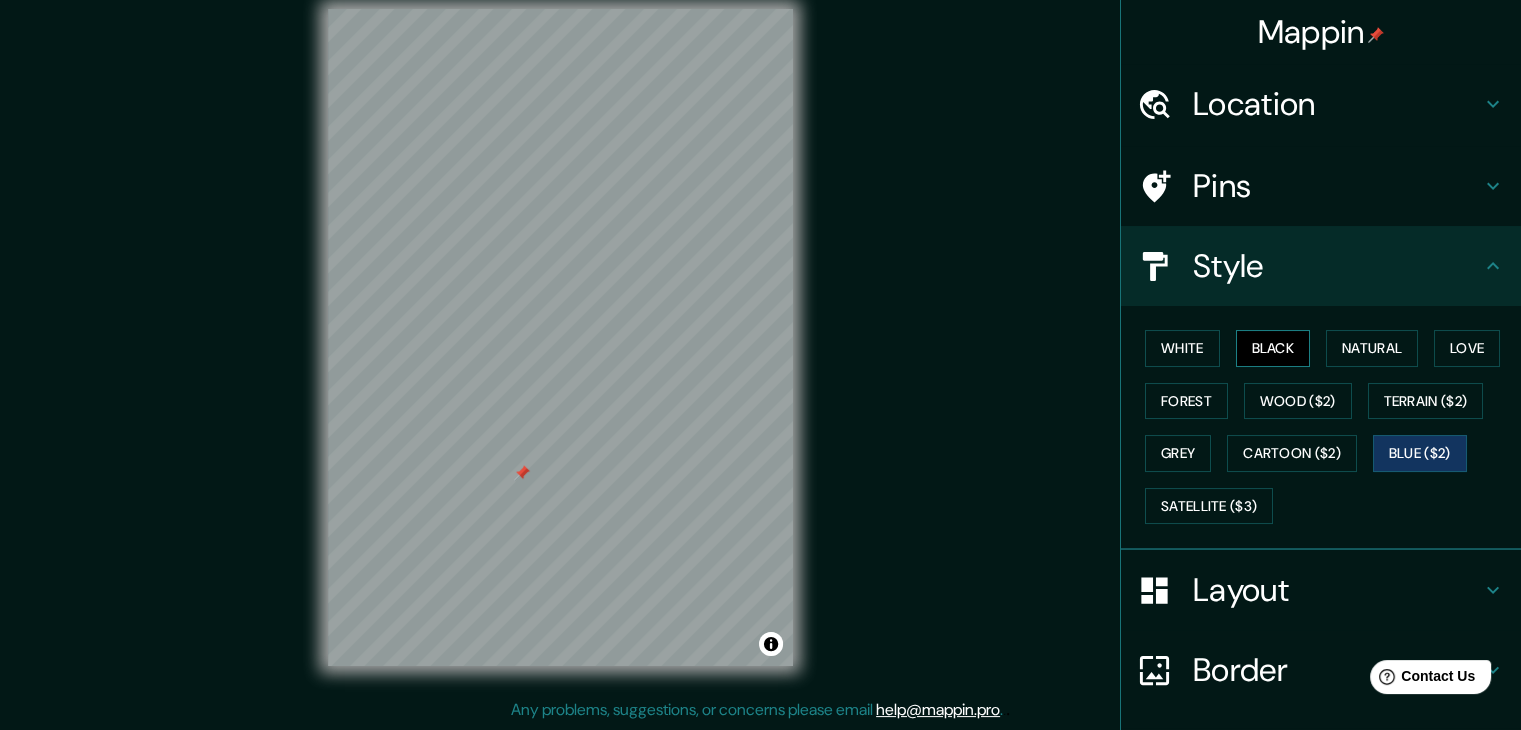 click on "Black" at bounding box center (1273, 348) 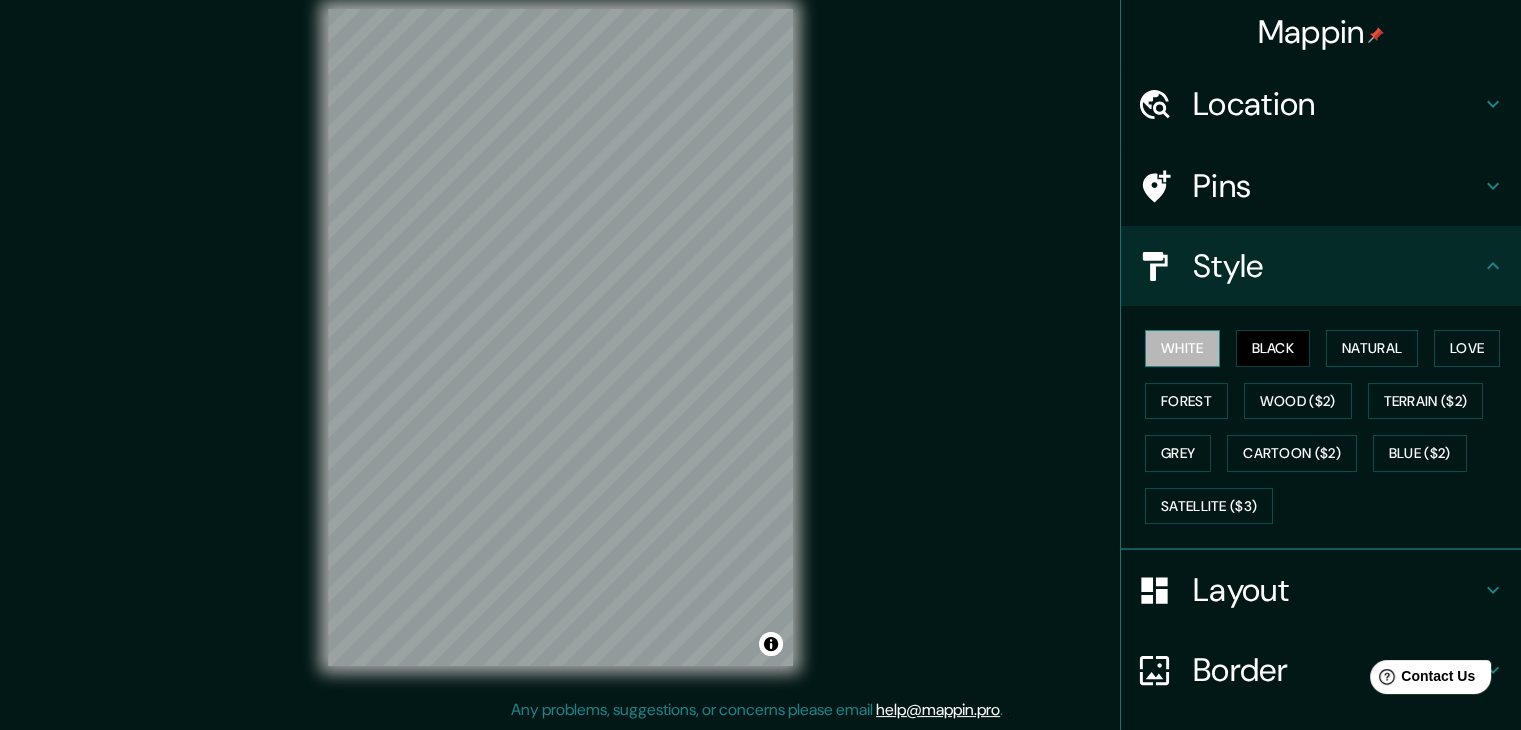 click on "White" at bounding box center (1182, 348) 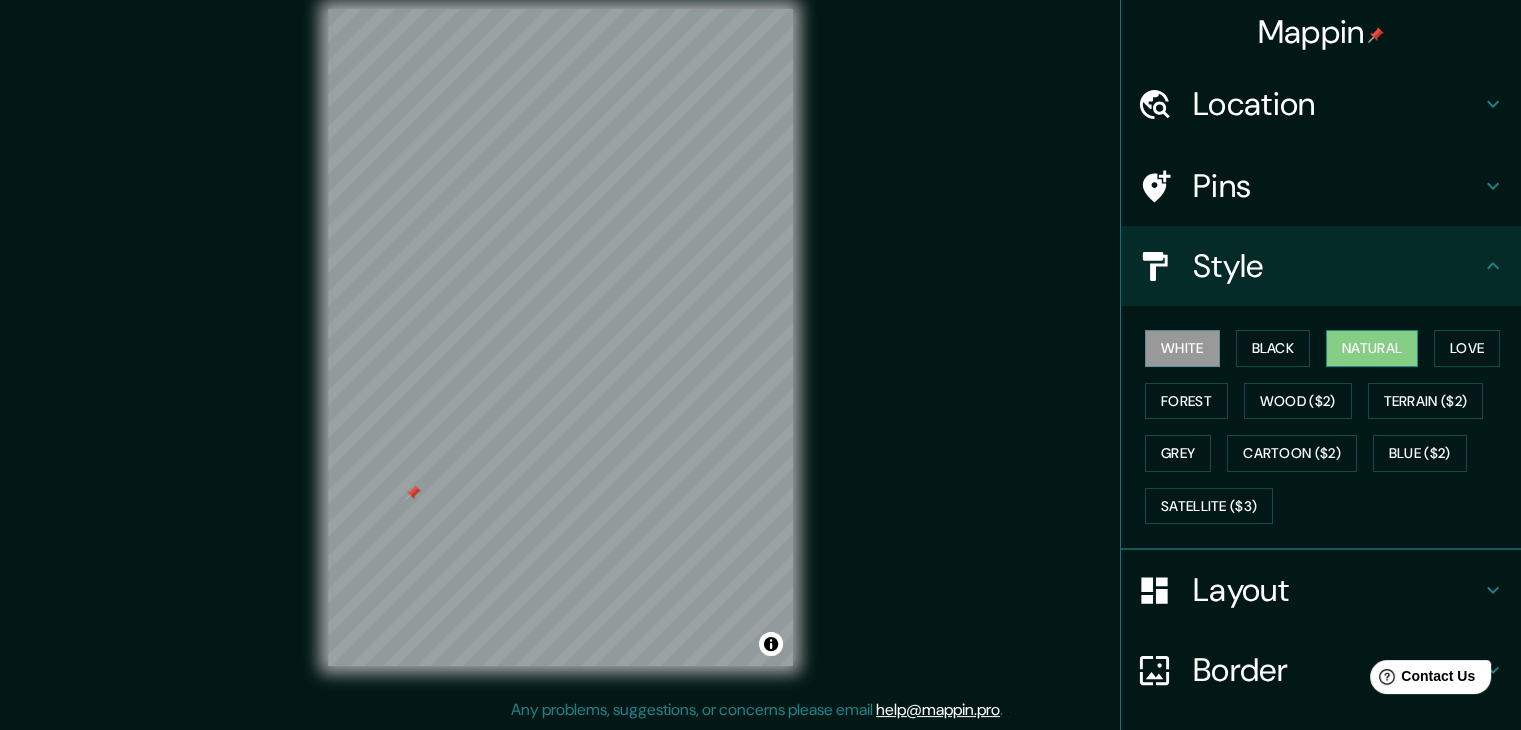 click on "Natural" at bounding box center [1372, 348] 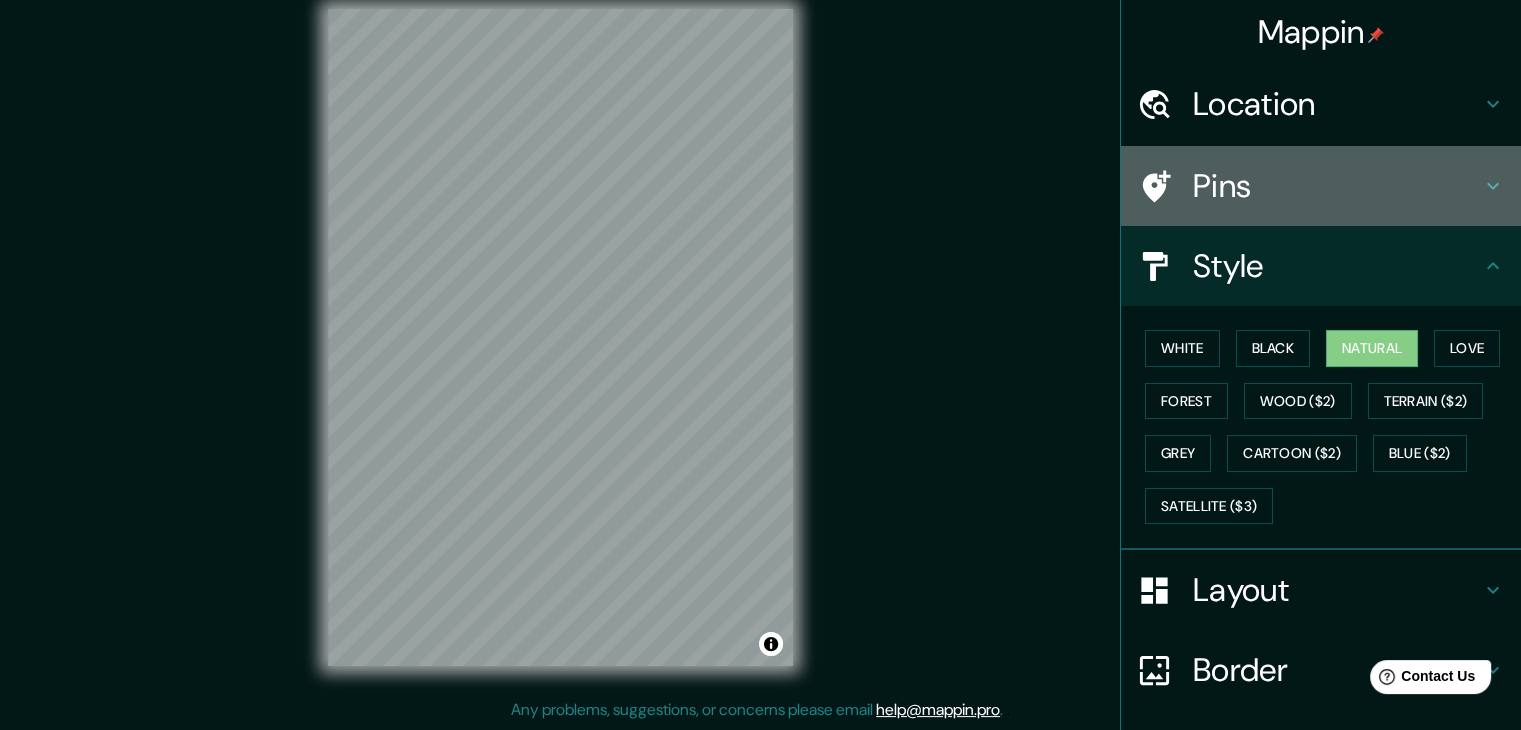 click on "Pins" at bounding box center [1337, 186] 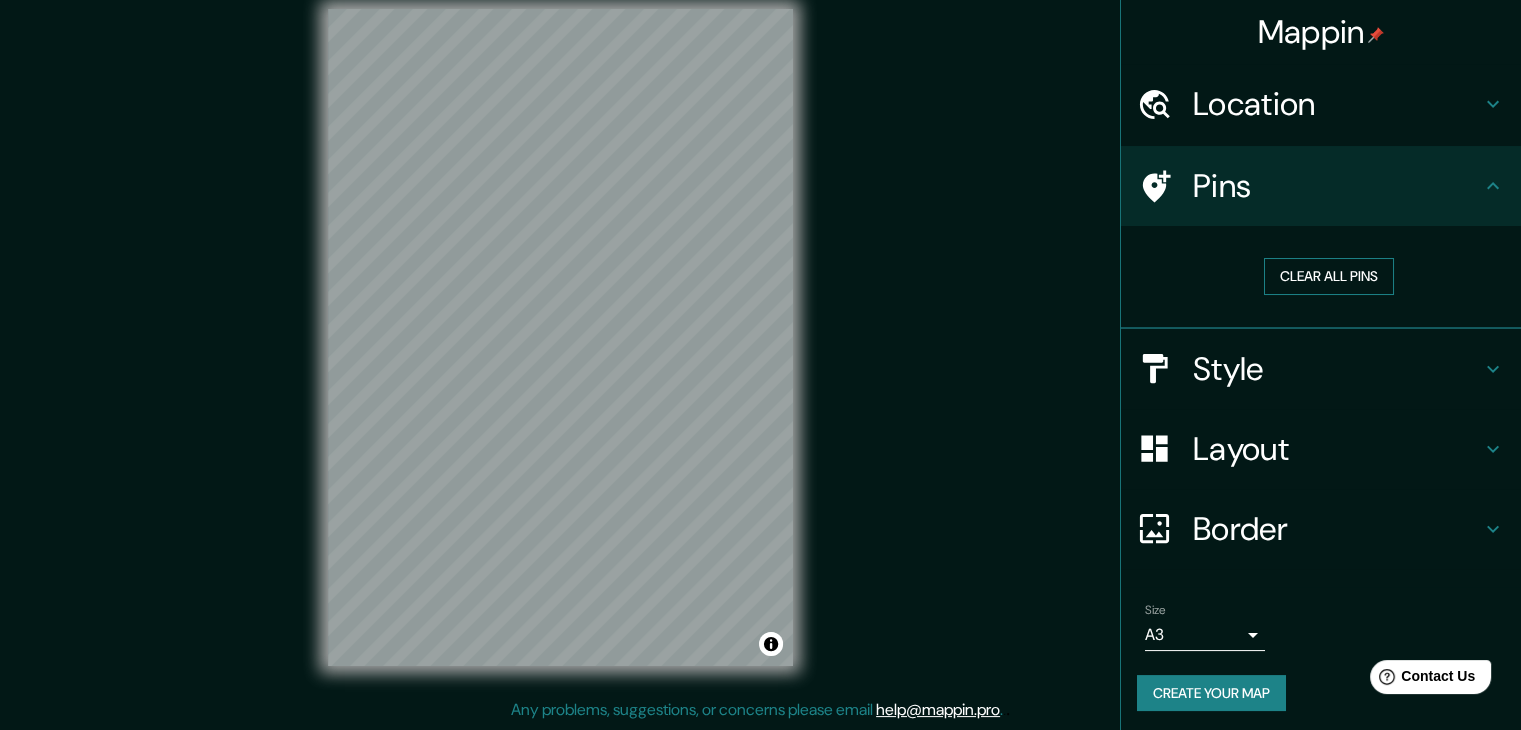 click on "Clear all pins" at bounding box center [1329, 276] 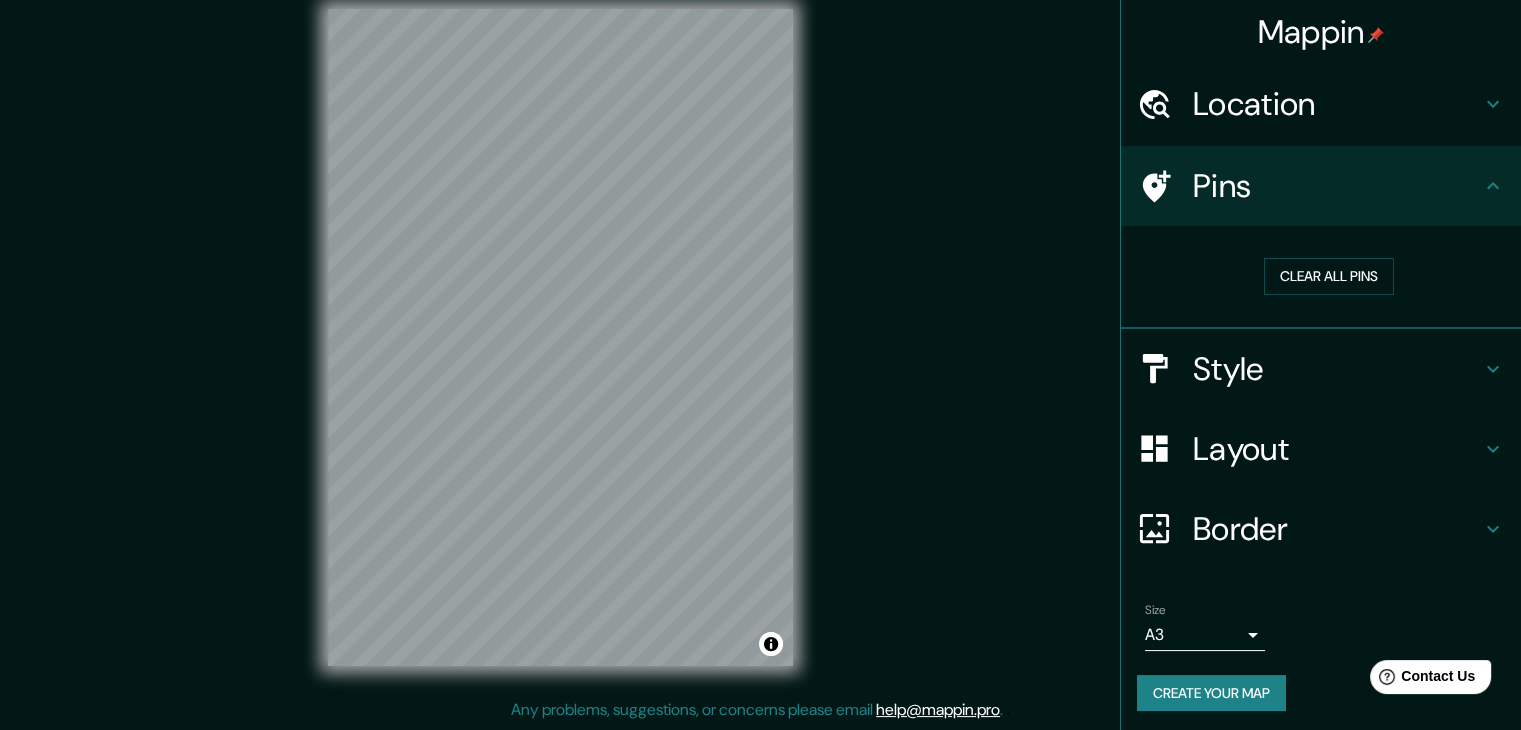 click on "Location" at bounding box center (1337, 104) 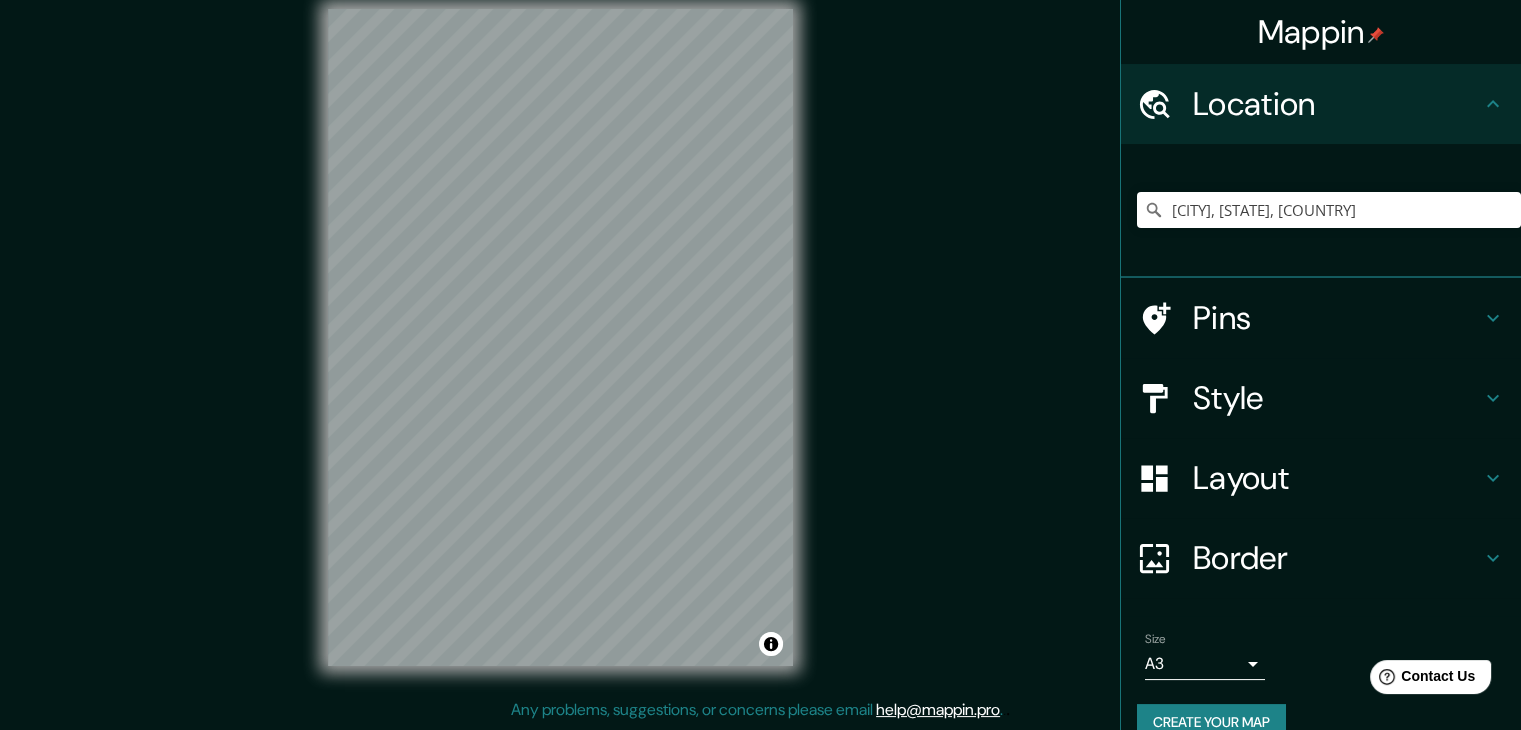 click on "Style" at bounding box center [1337, 398] 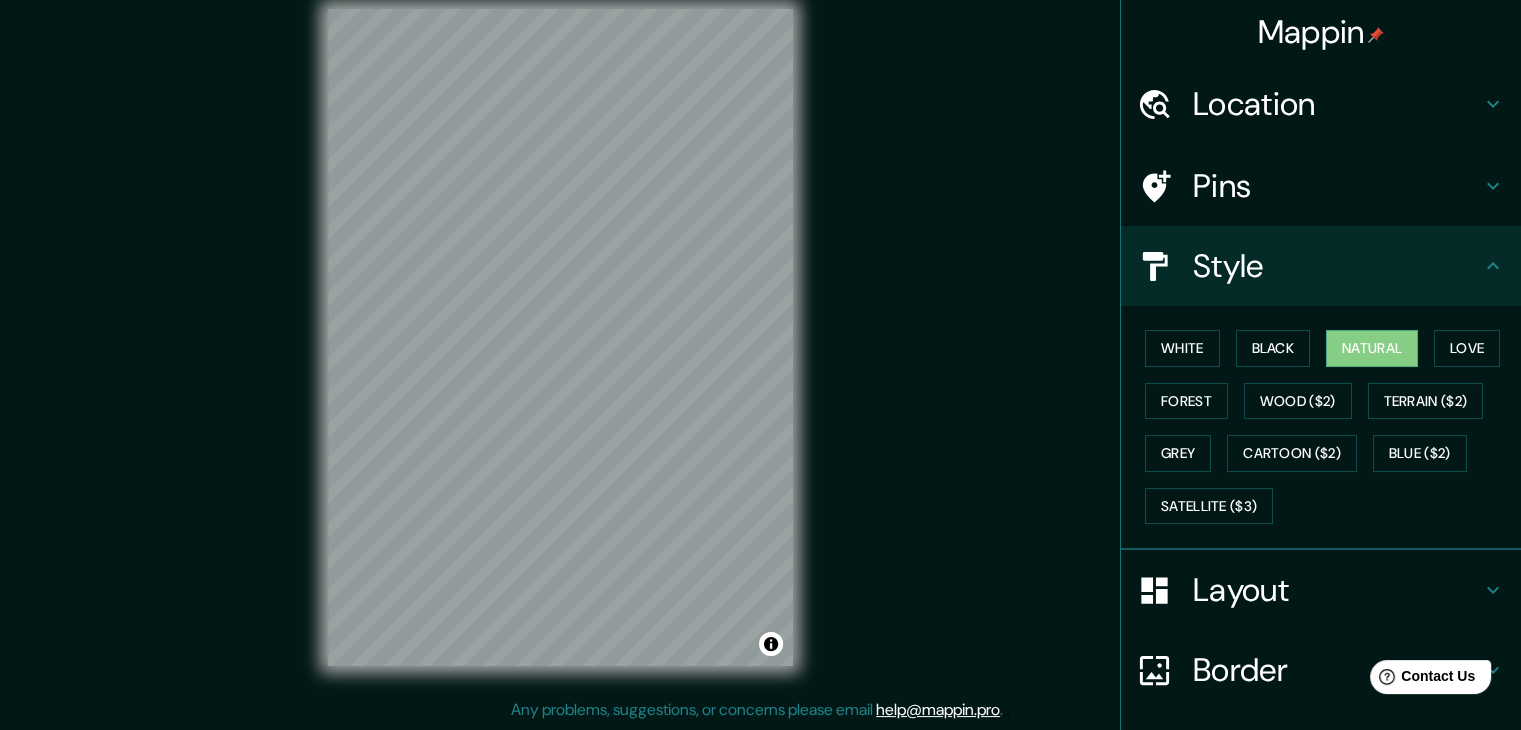 click on "Layout" at bounding box center (1321, 590) 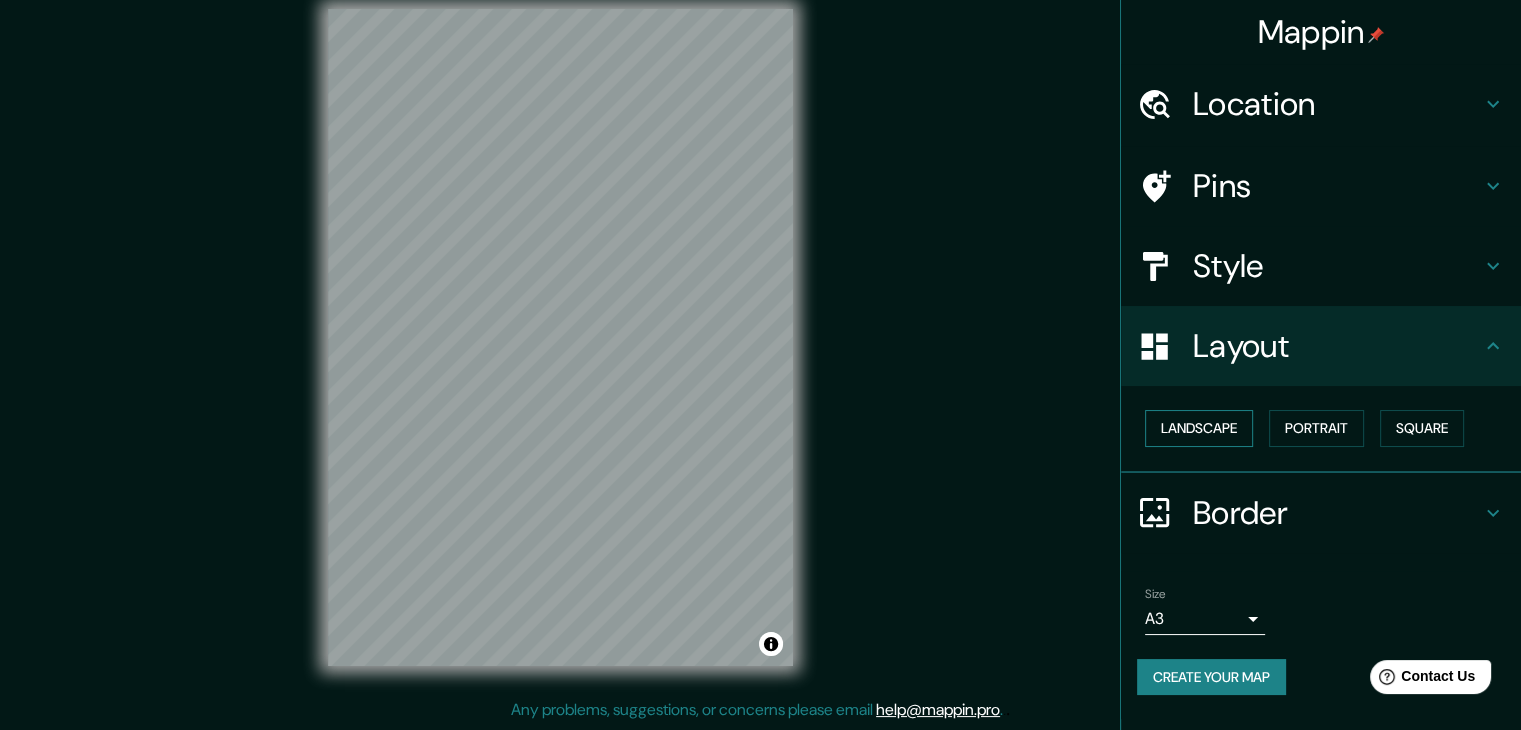 click on "Landscape" at bounding box center [1199, 428] 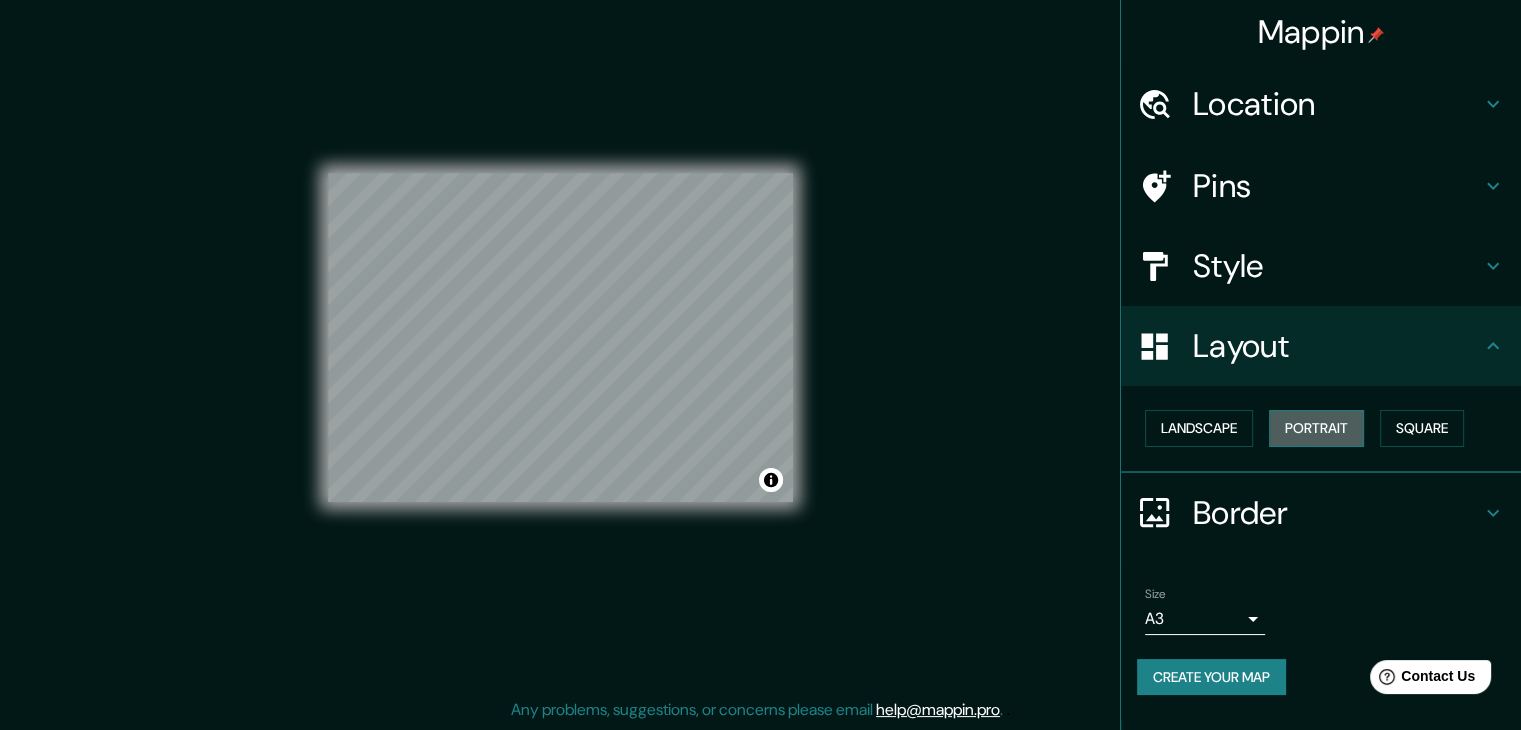 click on "Portrait" at bounding box center [1316, 428] 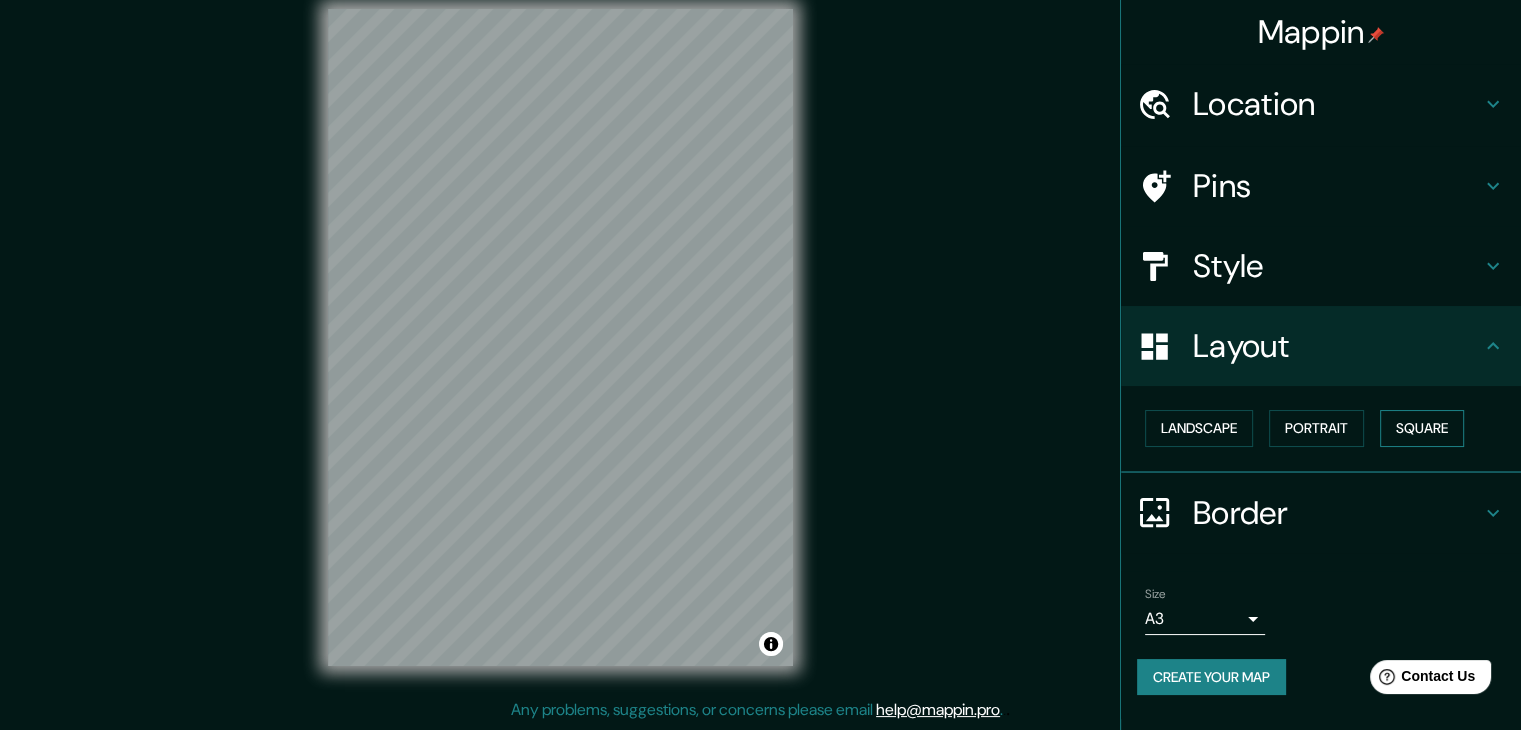 click on "Square" at bounding box center (1422, 428) 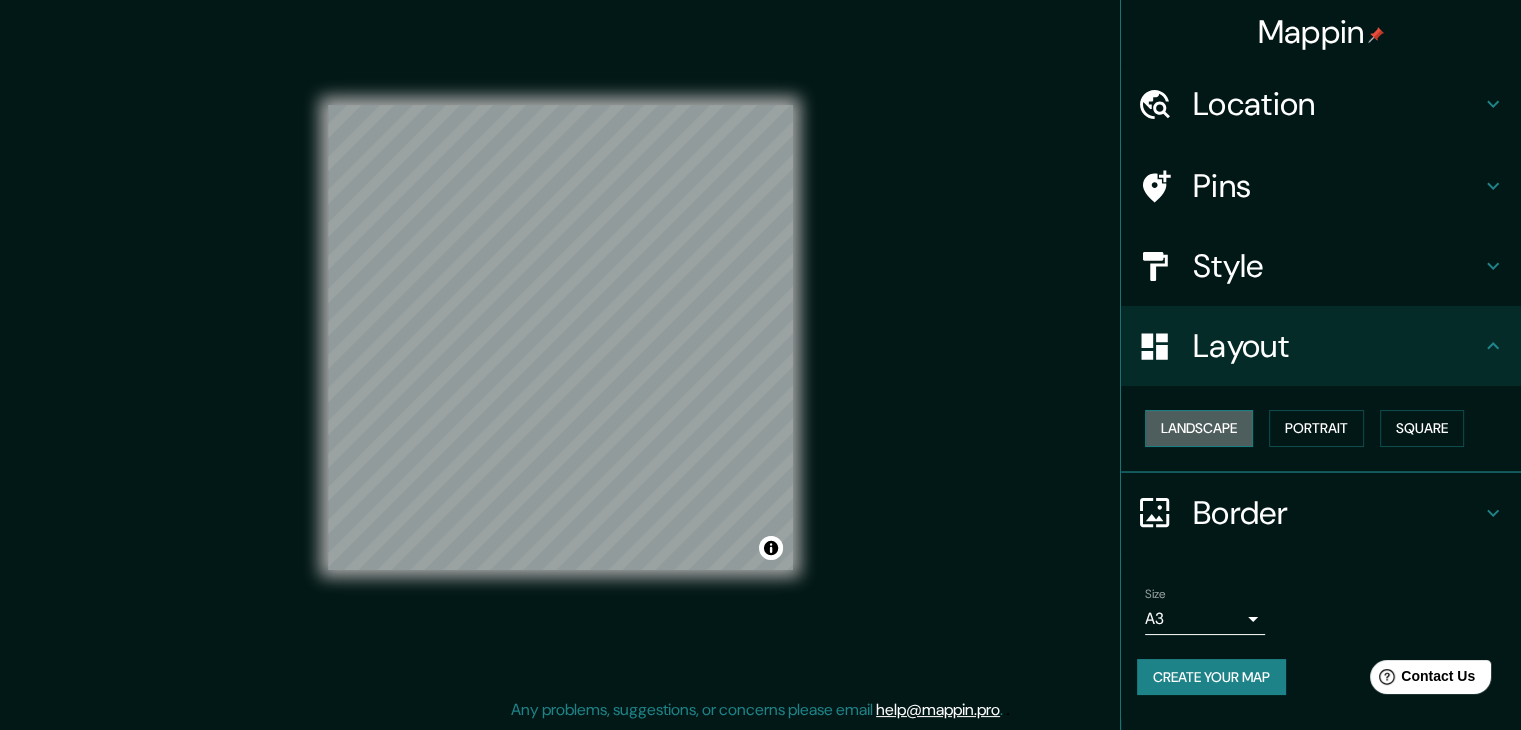 click on "Landscape" at bounding box center [1199, 428] 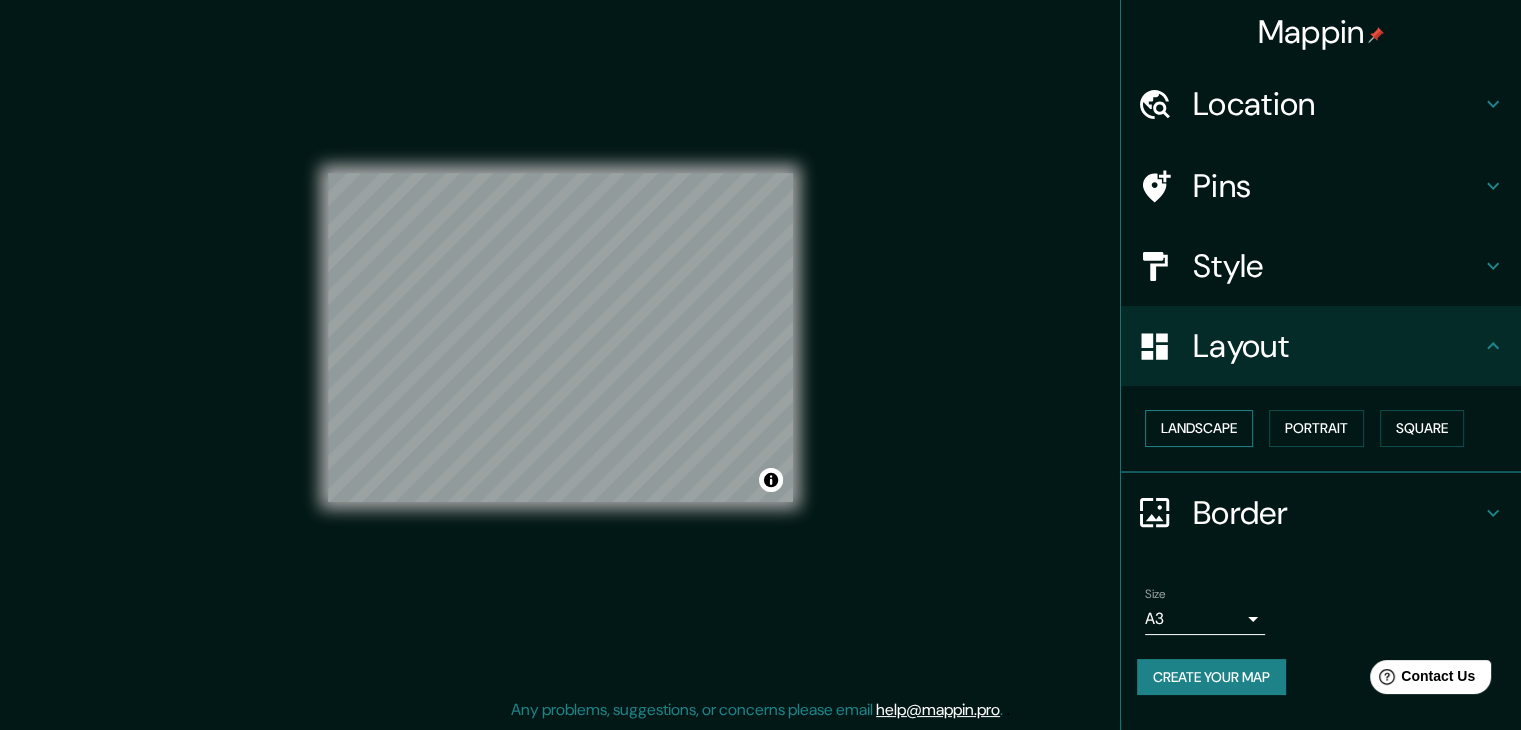 click on "Landscape" at bounding box center (1199, 428) 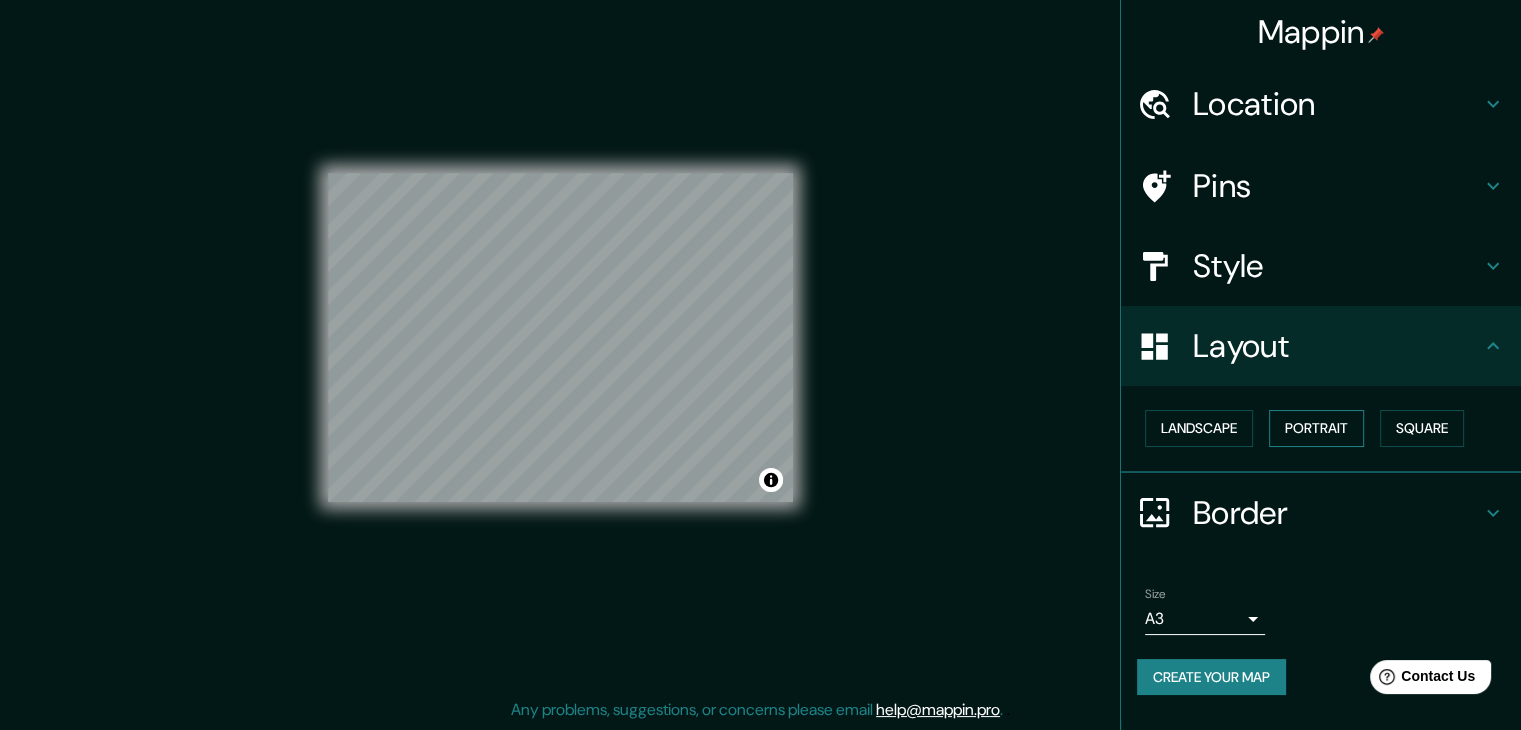 drag, startPoint x: 1287, startPoint y: 426, endPoint x: 1303, endPoint y: 425, distance: 16.03122 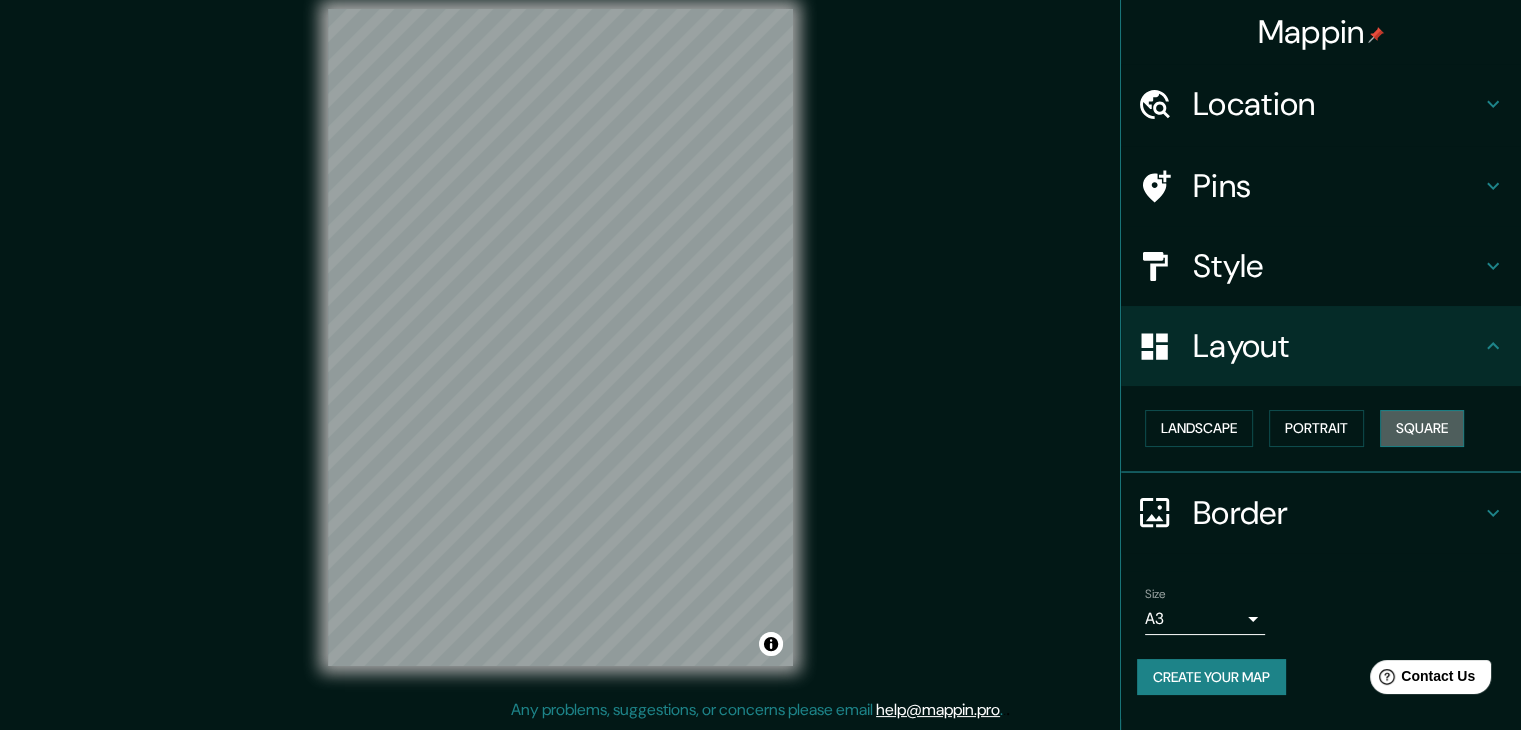 click on "Square" at bounding box center [1422, 428] 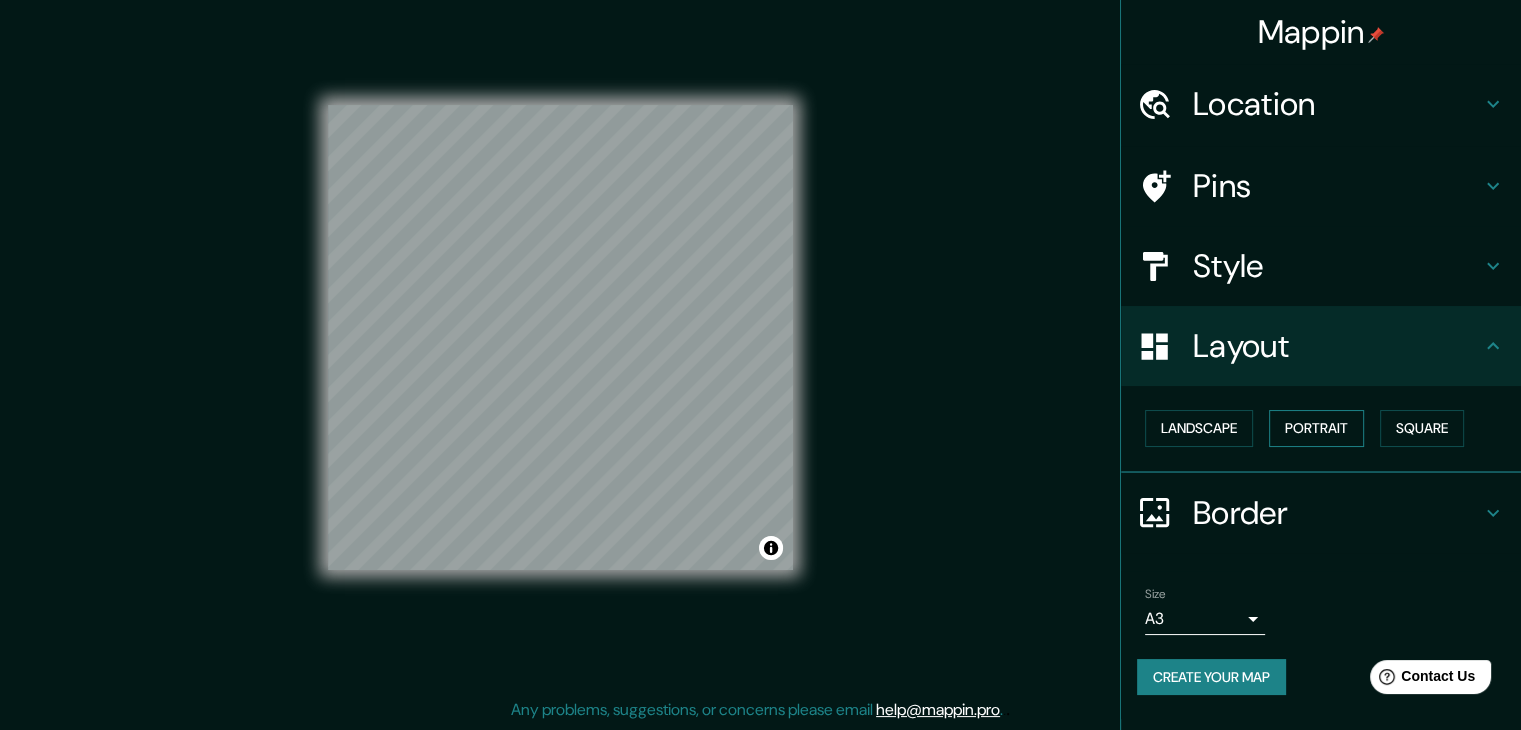 click on "Portrait" at bounding box center [1316, 428] 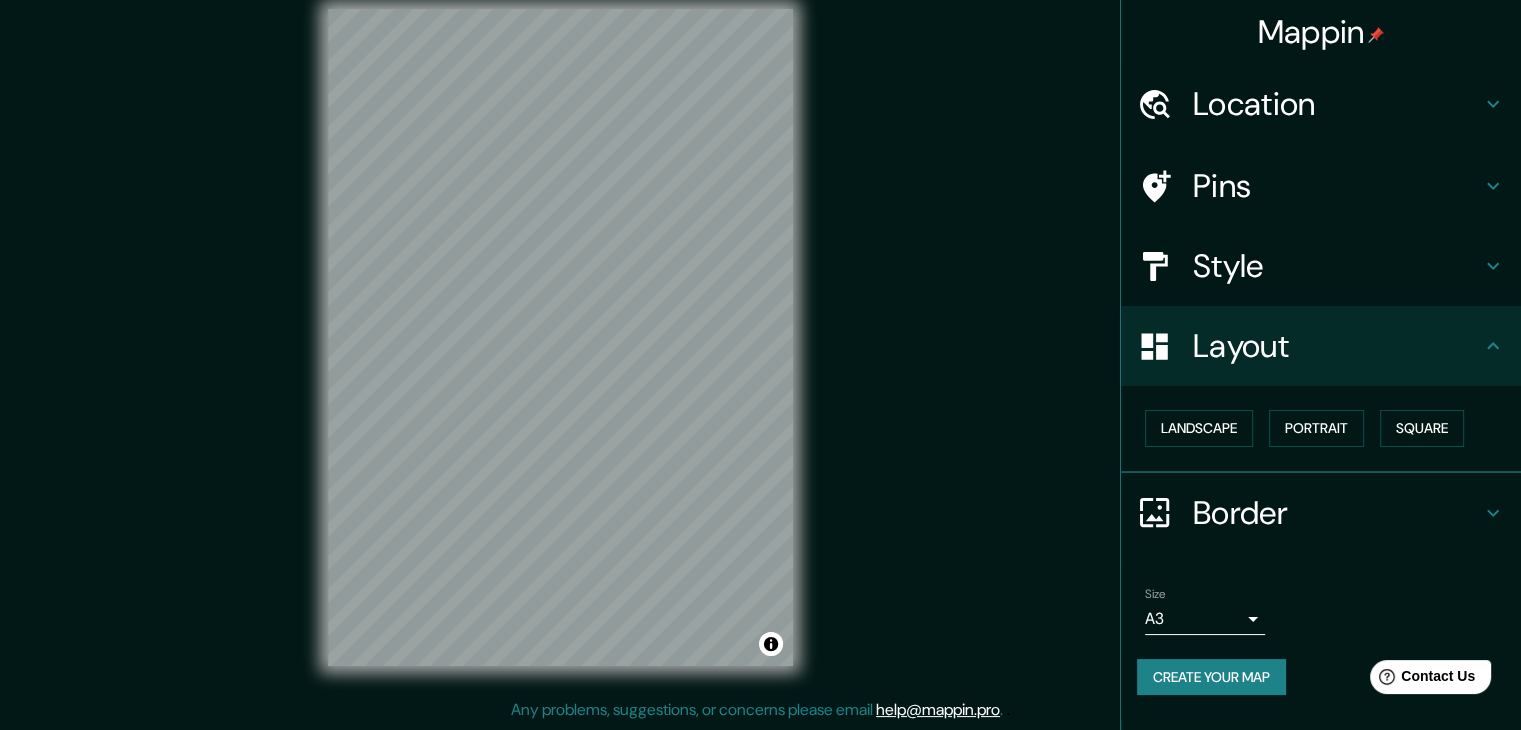 click 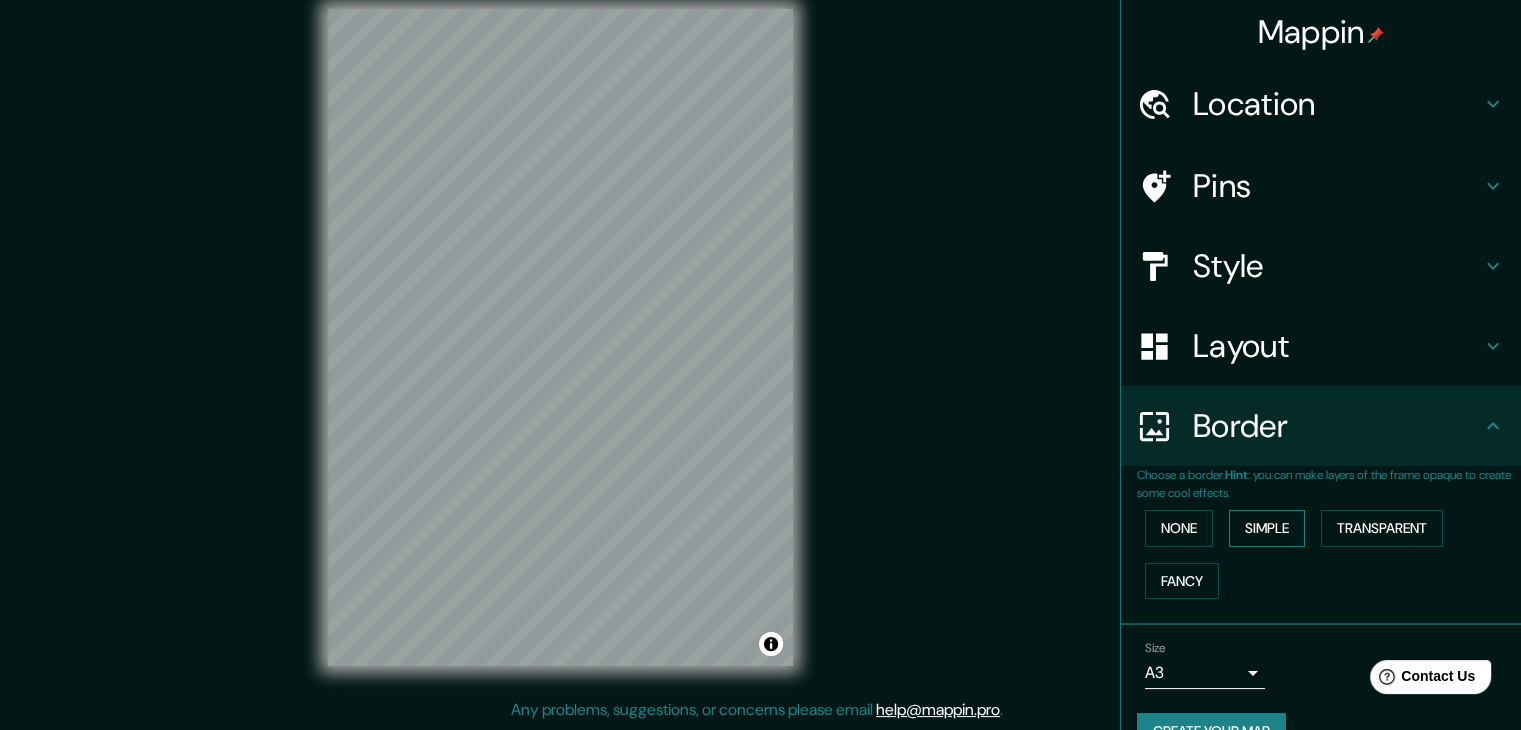click on "Simple" at bounding box center (1267, 528) 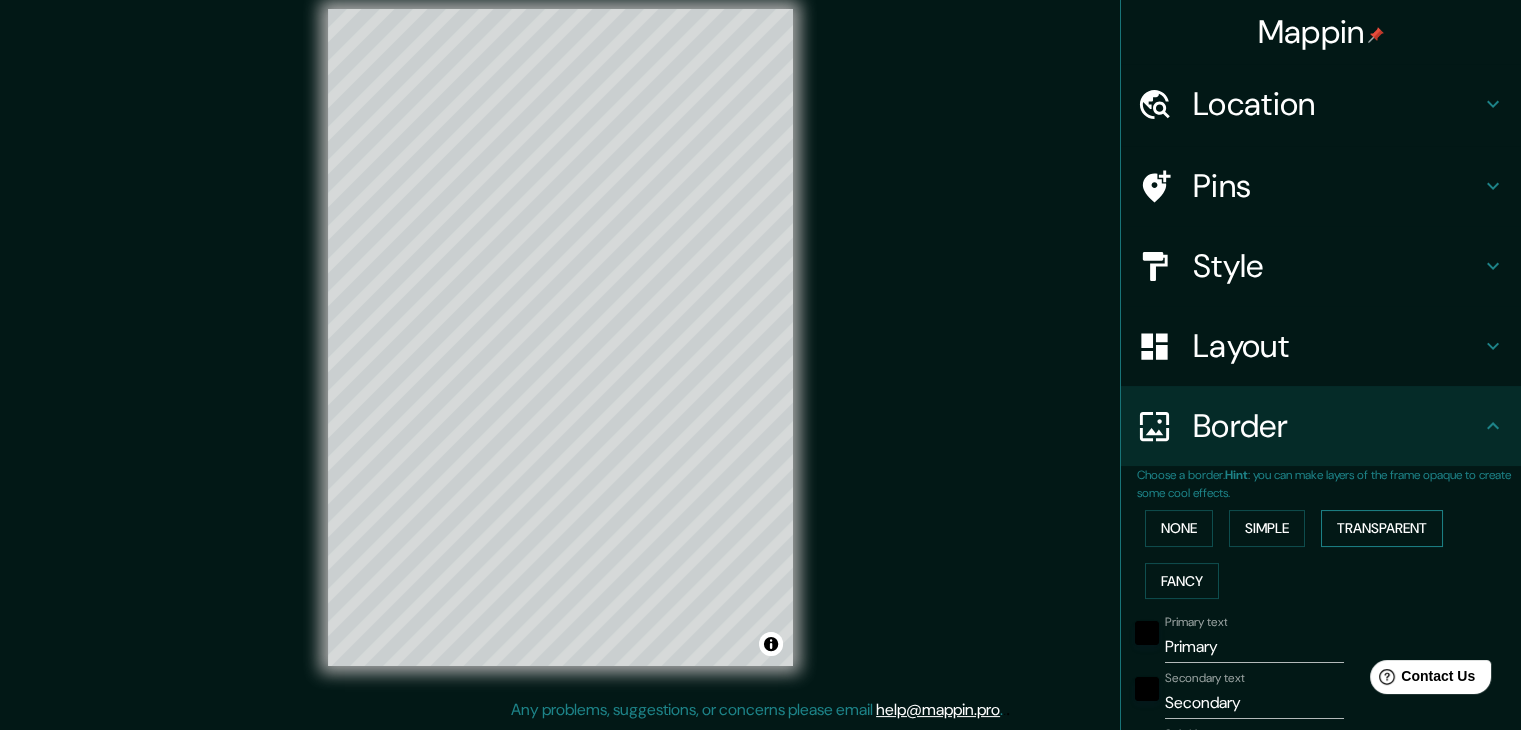 click on "Transparent" at bounding box center [1382, 528] 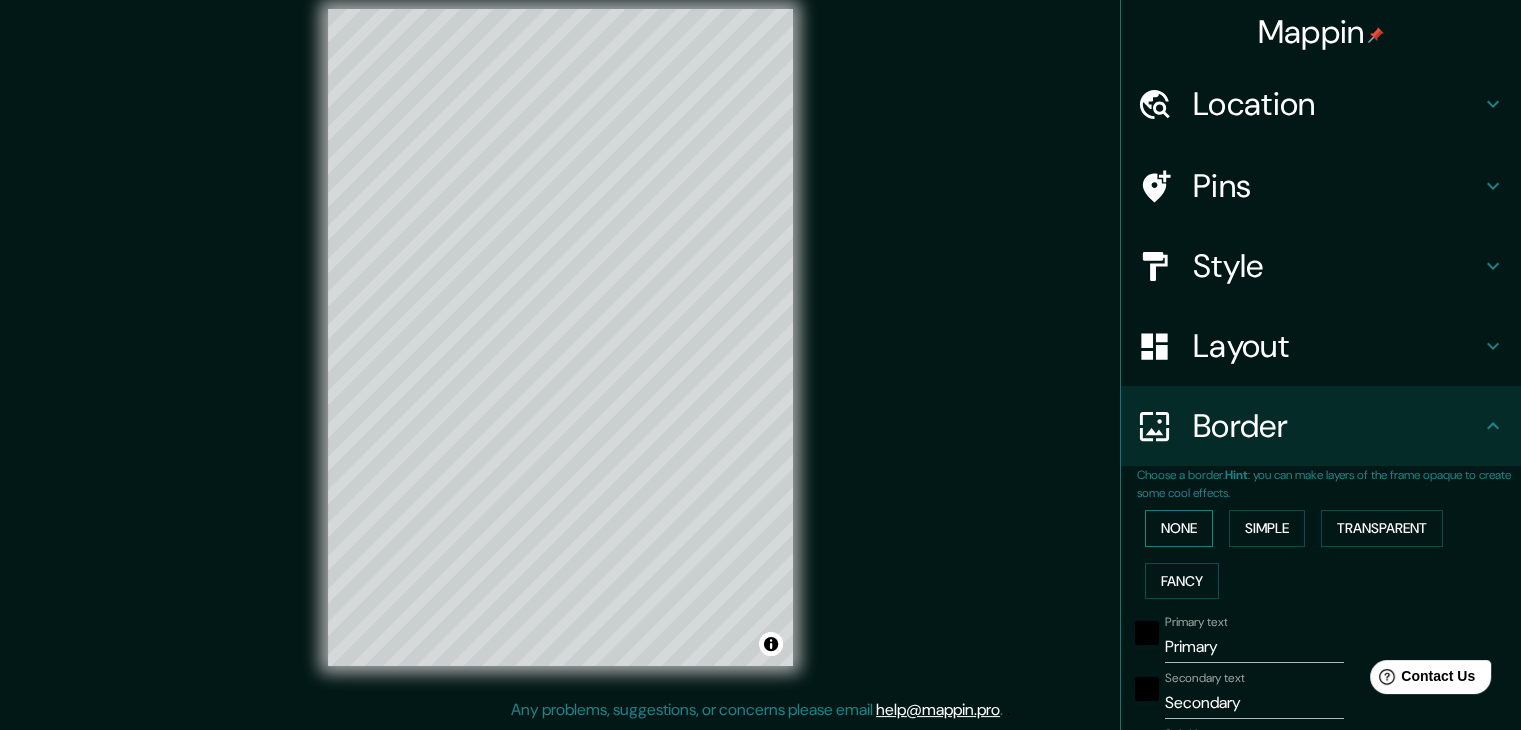 click on "None" at bounding box center [1179, 528] 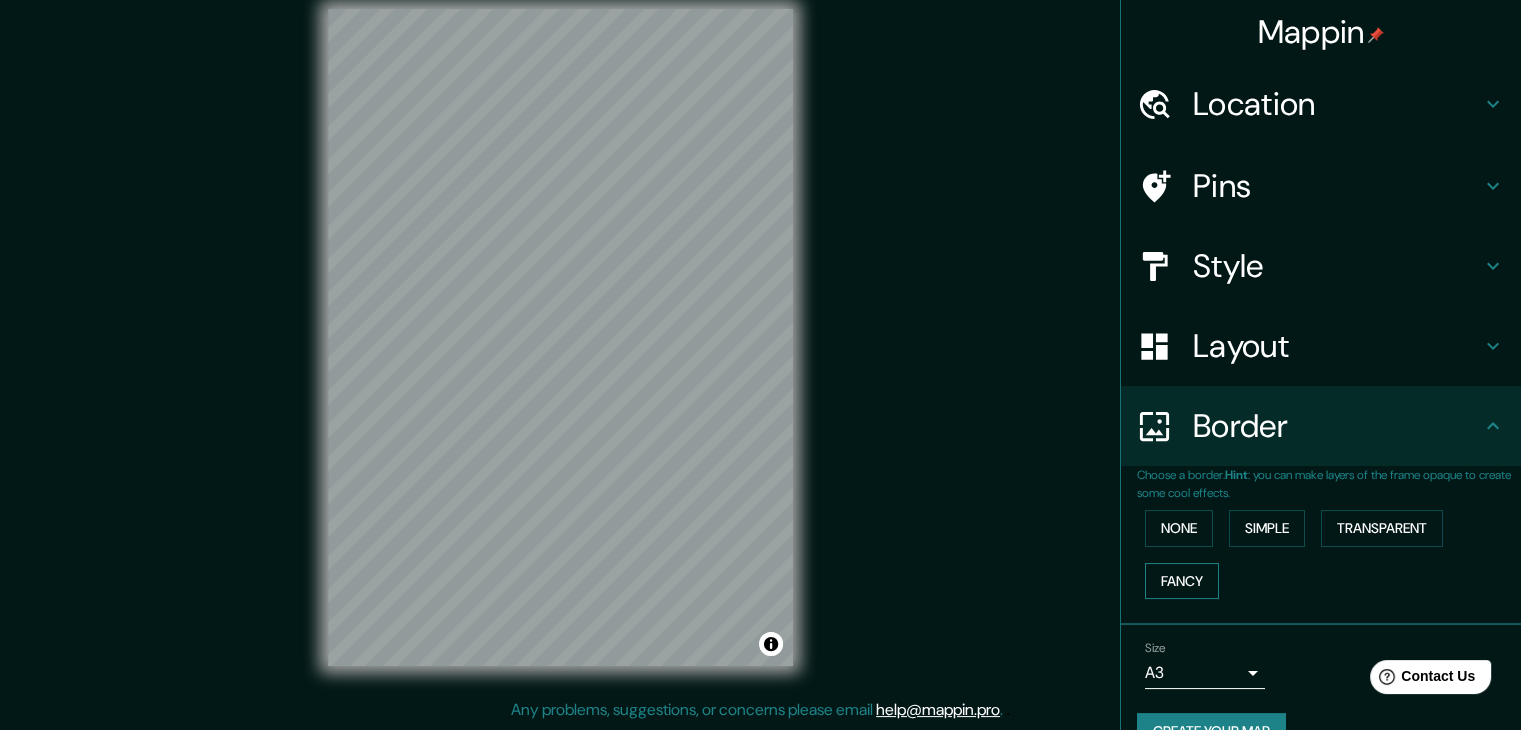 click on "Fancy" at bounding box center [1182, 581] 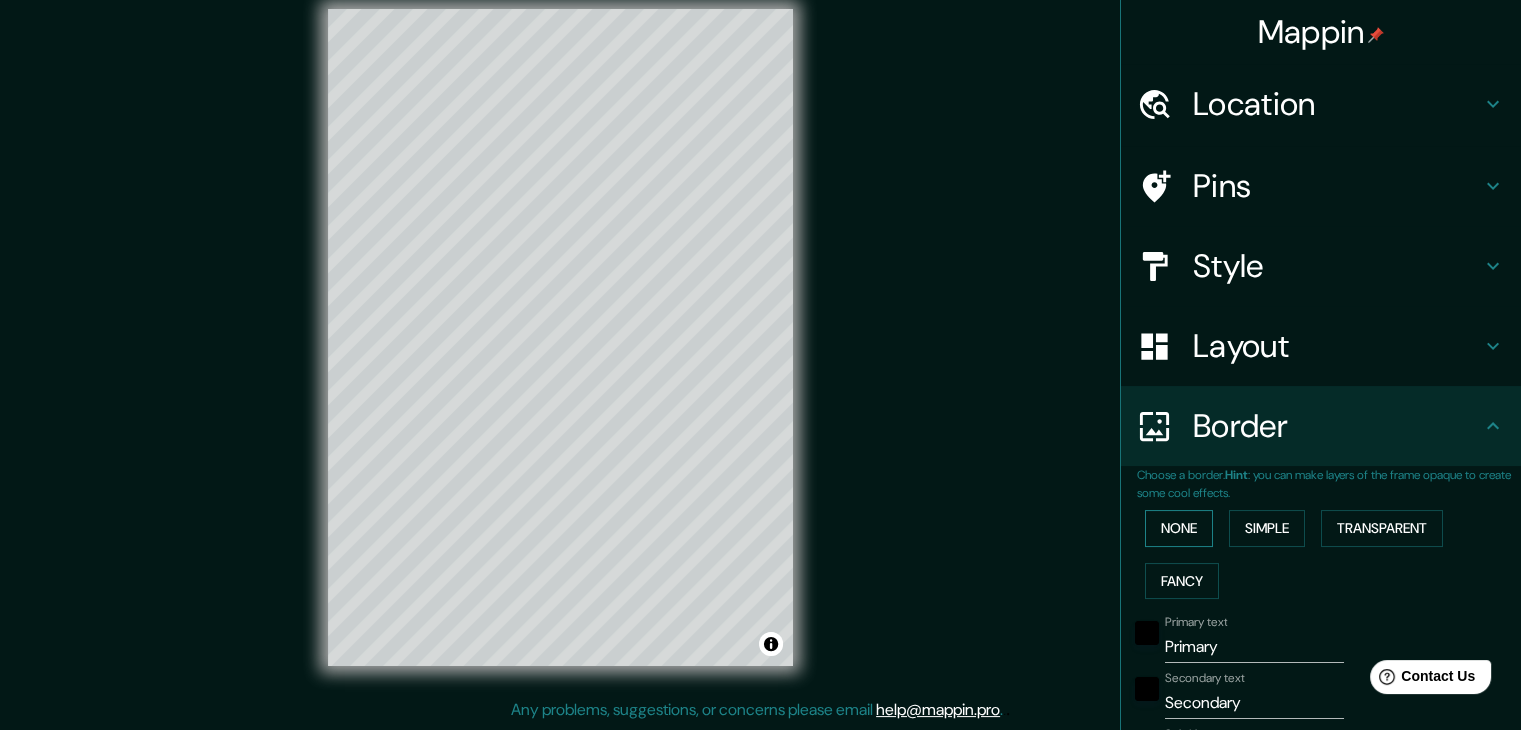 click on "None" at bounding box center (1179, 528) 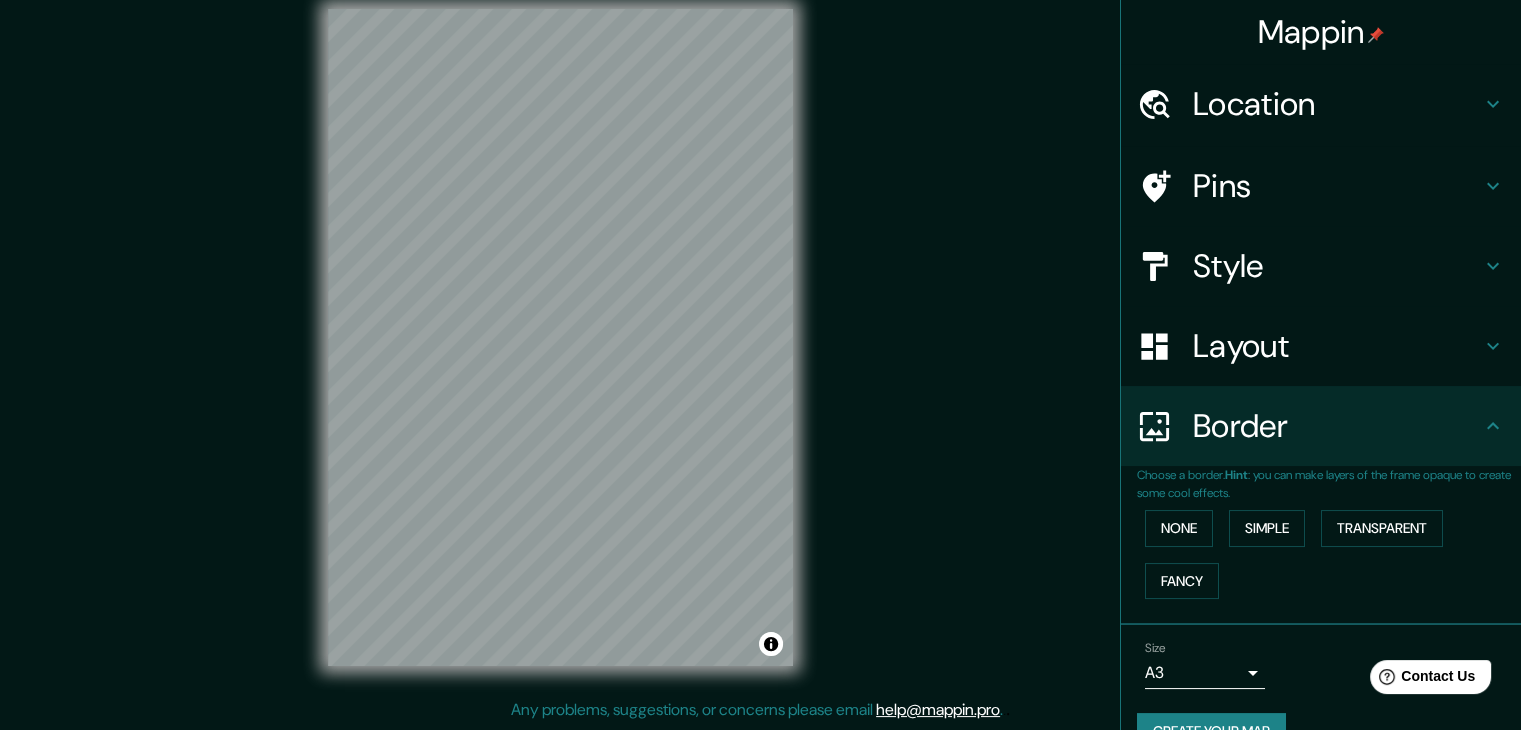 scroll, scrollTop: 42, scrollLeft: 0, axis: vertical 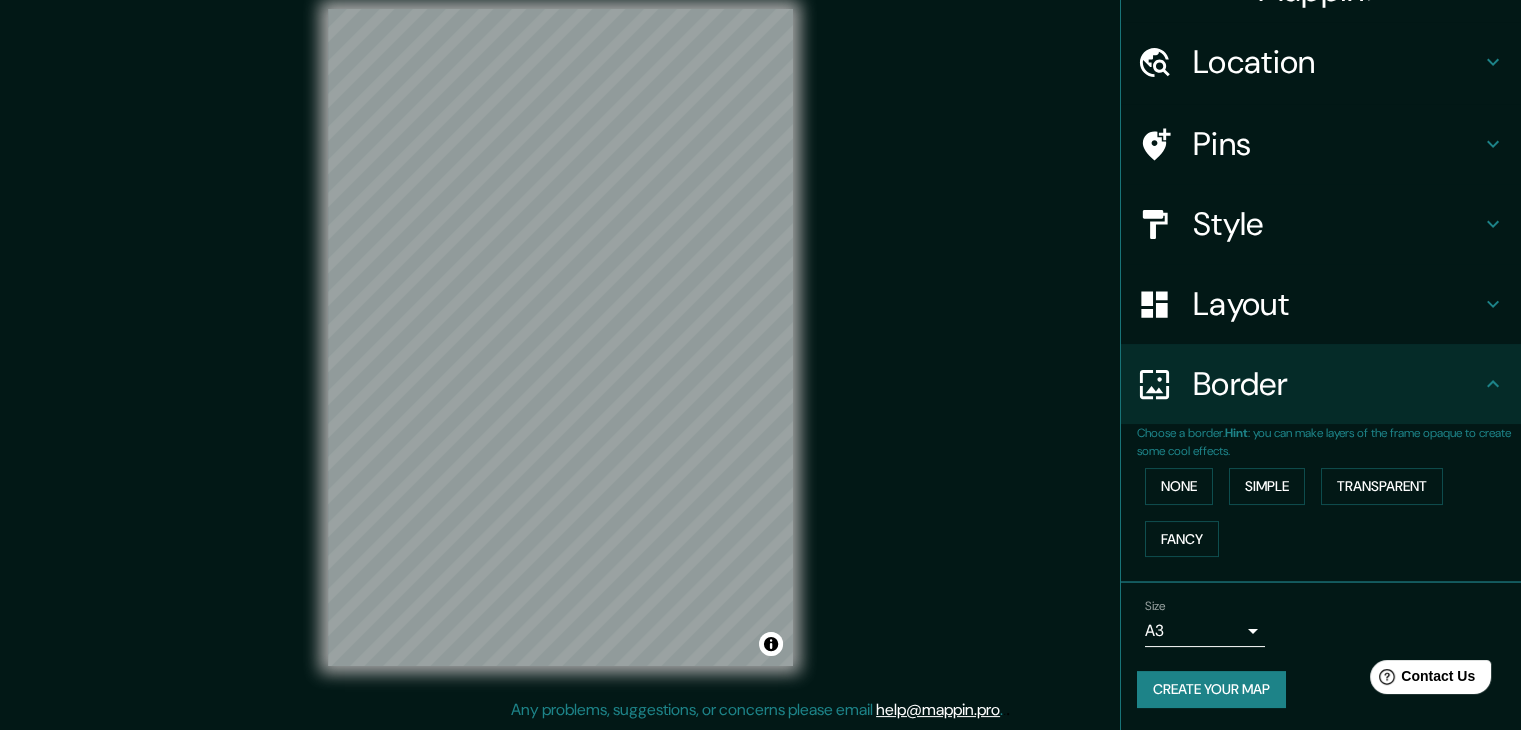 click on "Mappin Location [CITY], [STATE], [COUNTRY] Pins Style Layout Border Choose a border.  Hint : you can make layers of the frame opaque to create some cool effects. None Simple Transparent Fancy Size A3 single Create your map © Mapbox   © OpenStreetMap   Improve this map Any problems, suggestions, or concerns please email    help@example.com . . ." at bounding box center [760, 342] 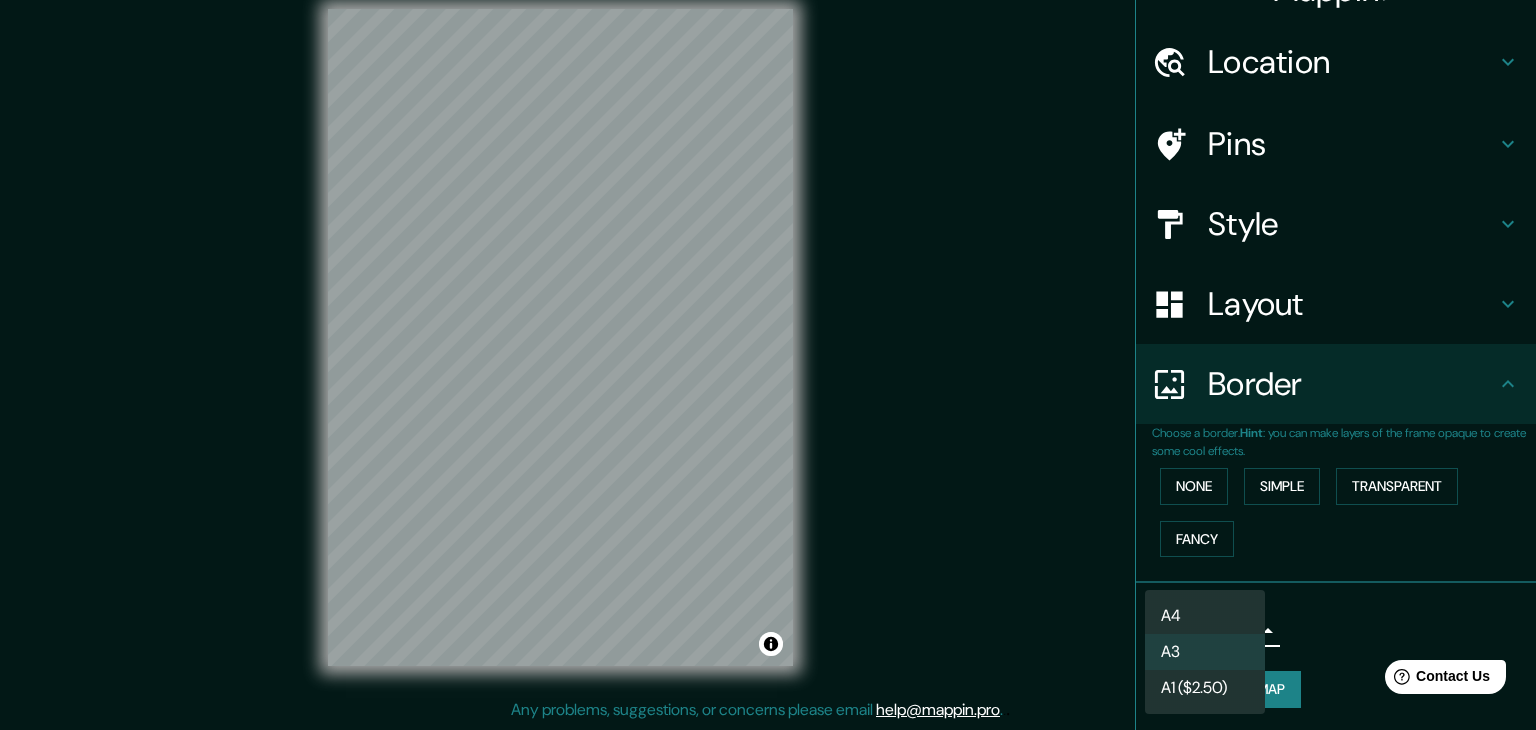 click on "A4" at bounding box center [1205, 616] 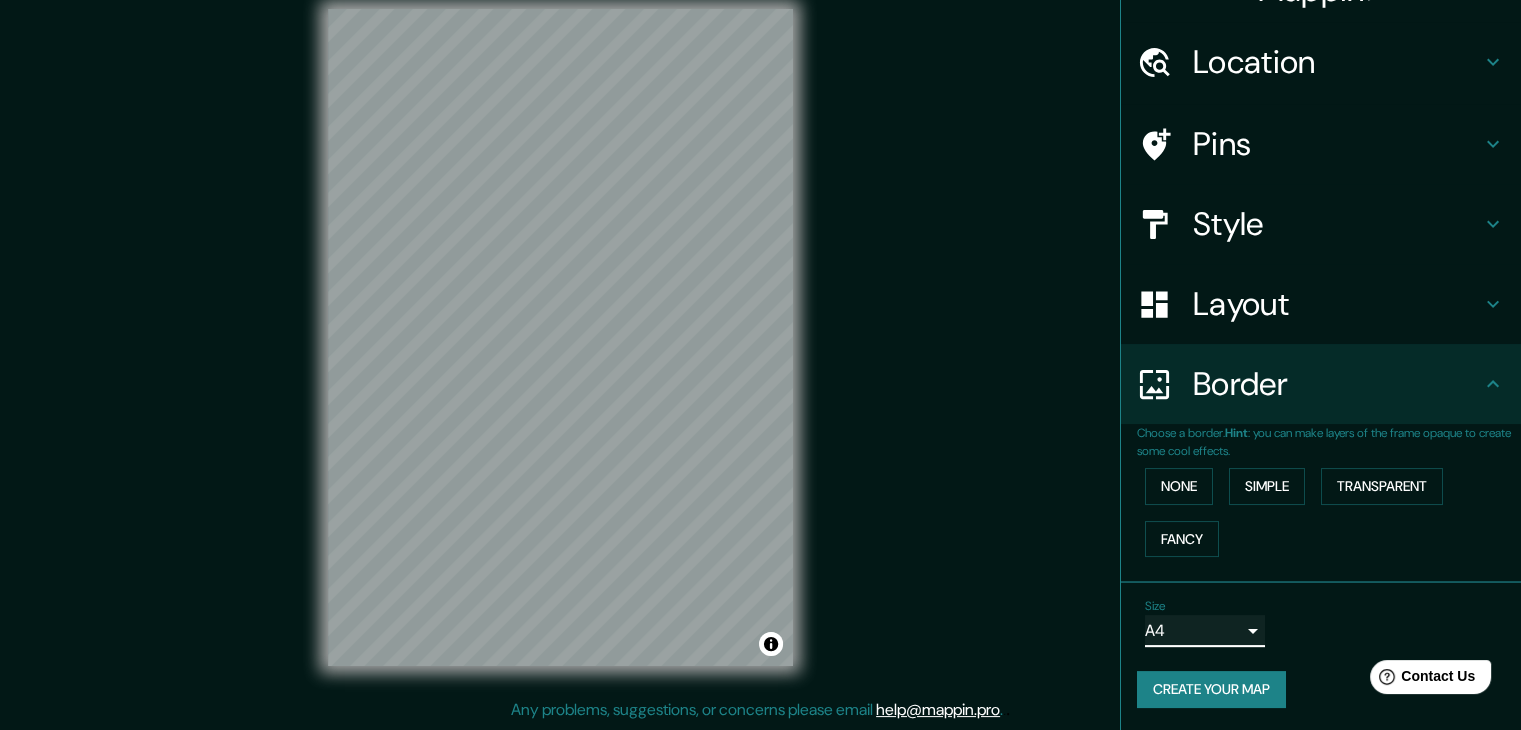 scroll, scrollTop: 0, scrollLeft: 0, axis: both 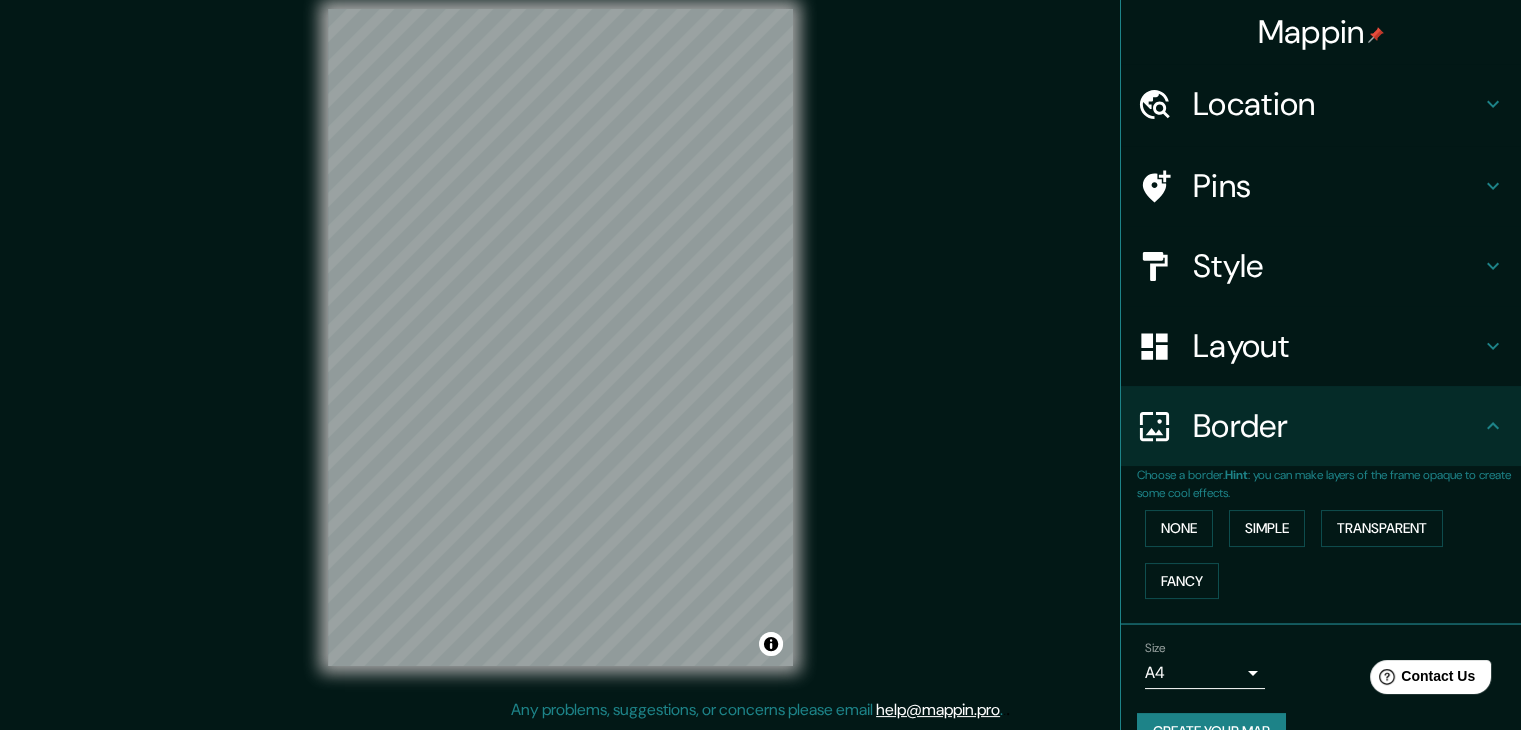 click on "Layout" at bounding box center [1337, 346] 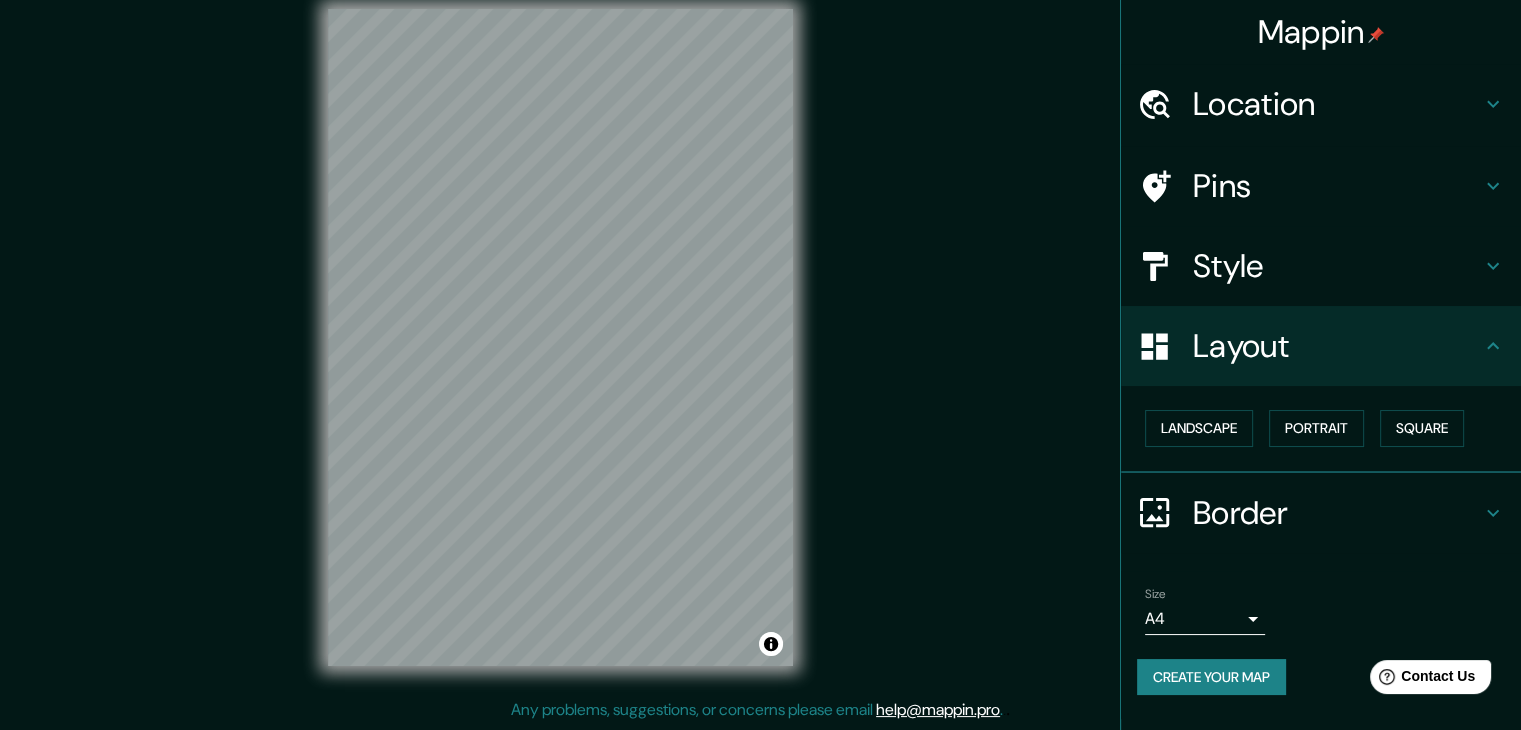 click on "Style" at bounding box center [1337, 266] 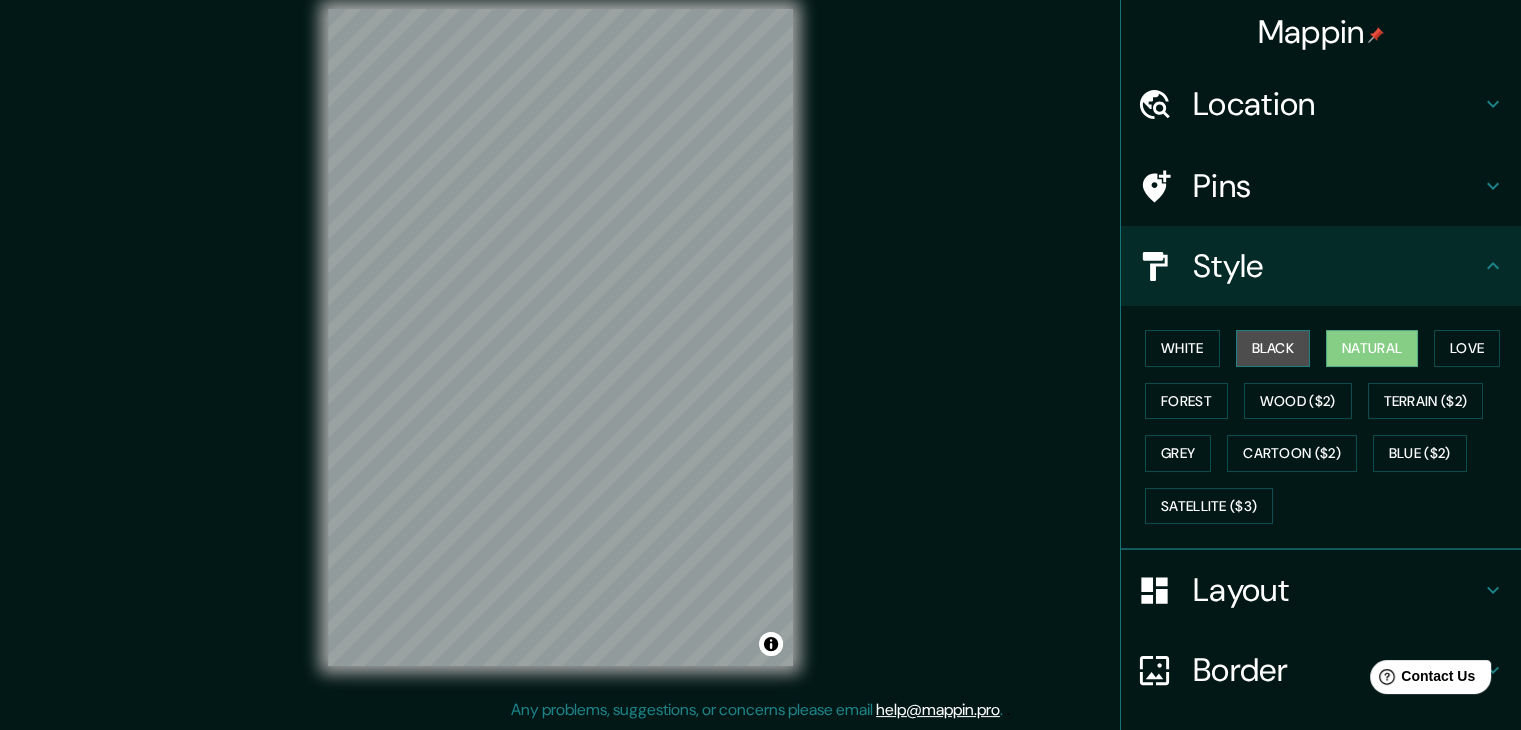 click on "Black" at bounding box center [1273, 348] 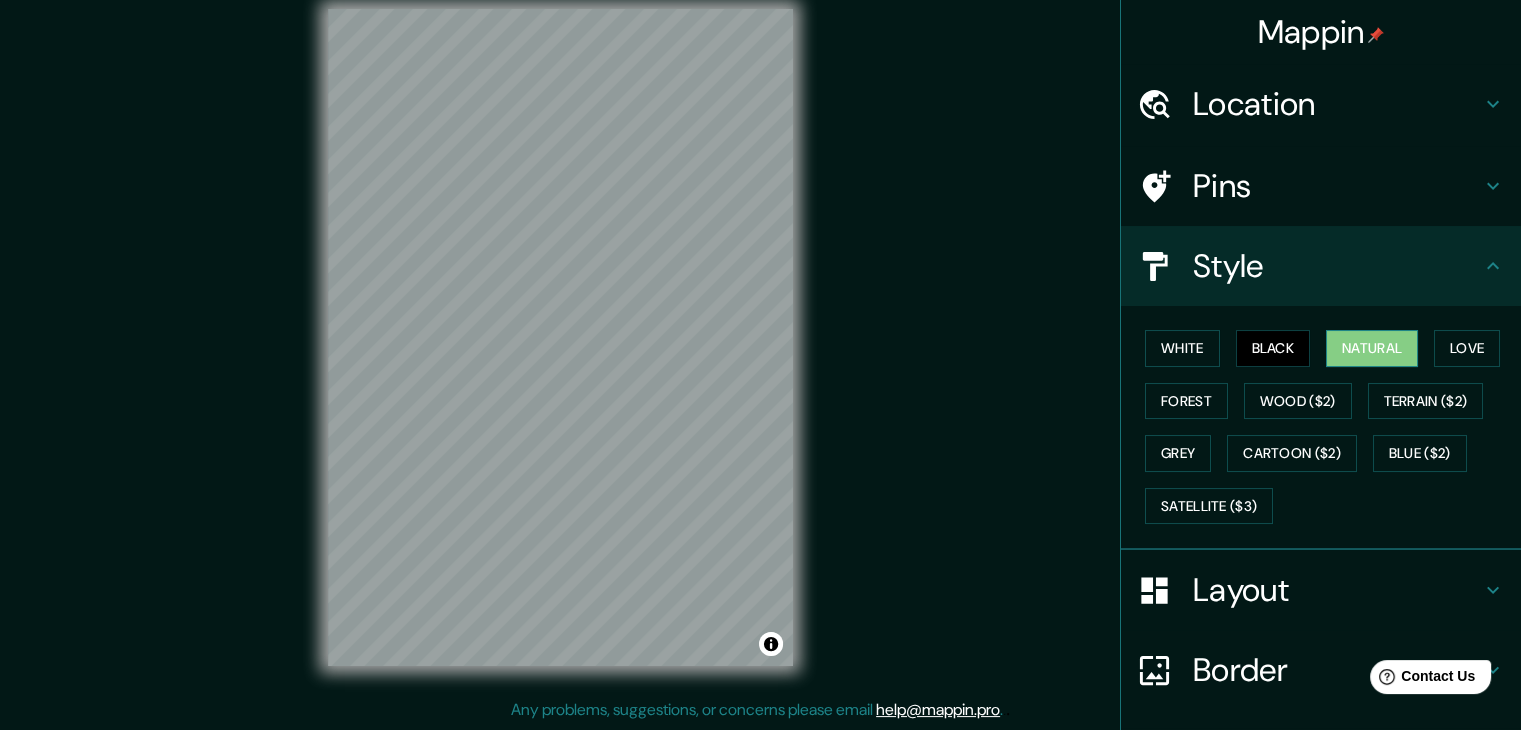 click on "Natural" at bounding box center [1372, 348] 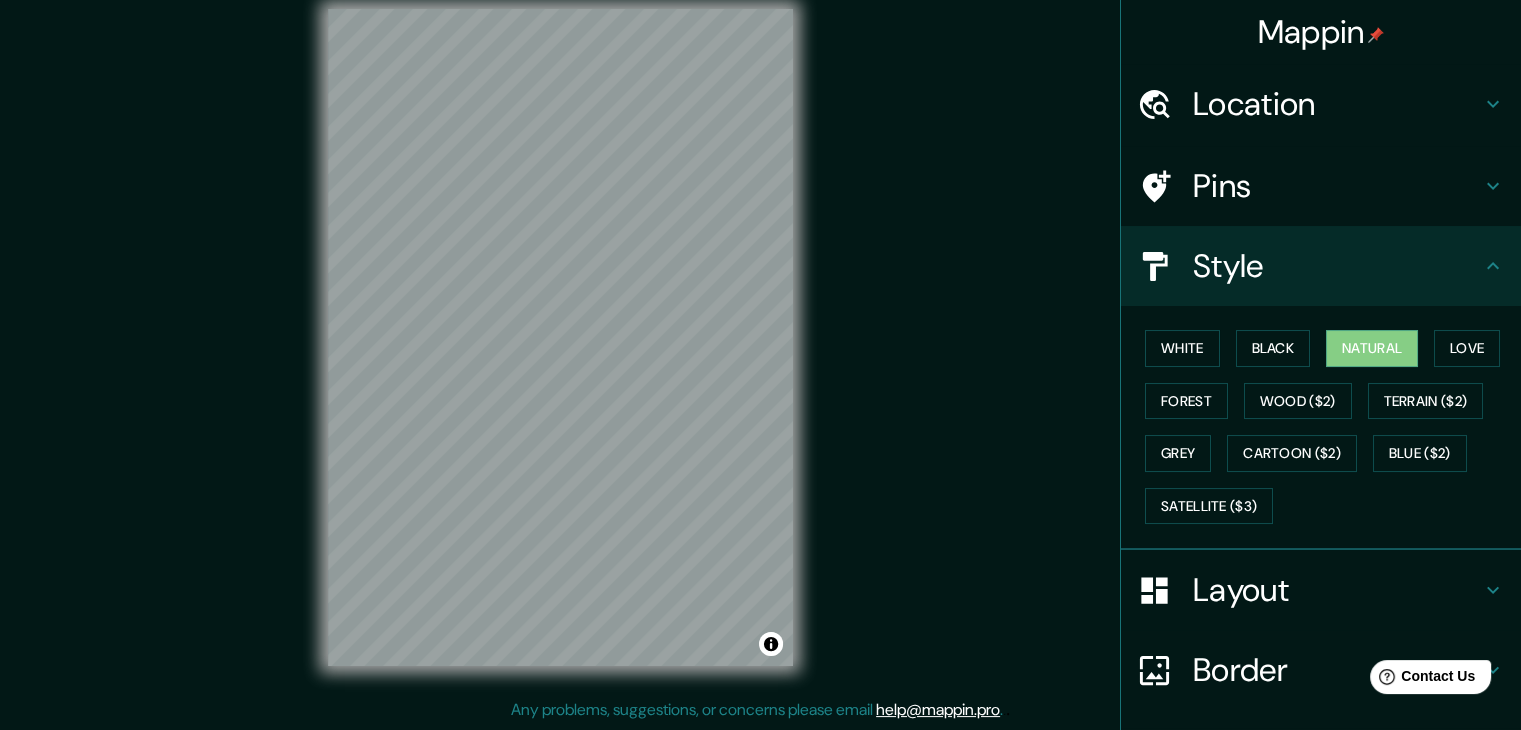 click 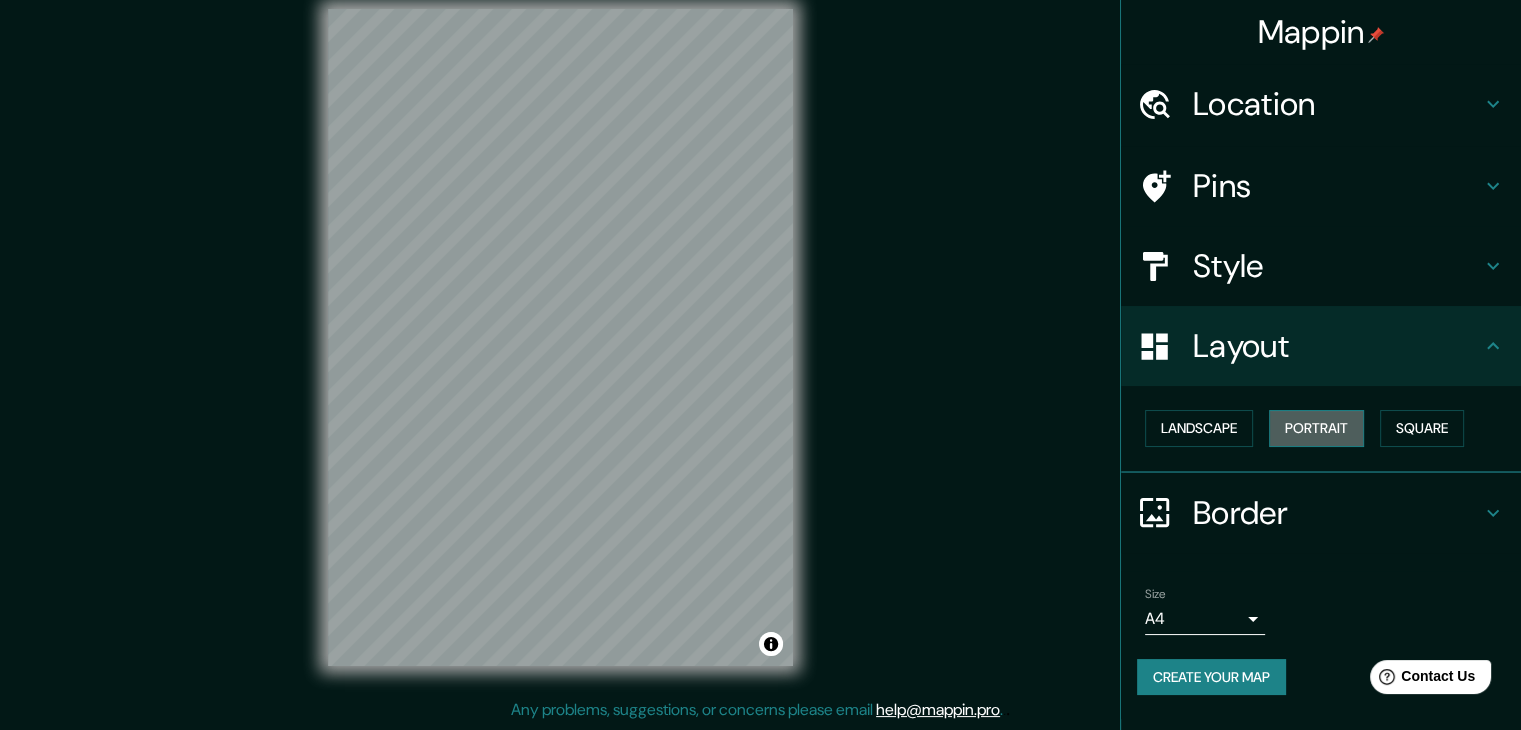 click on "Portrait" at bounding box center (1316, 428) 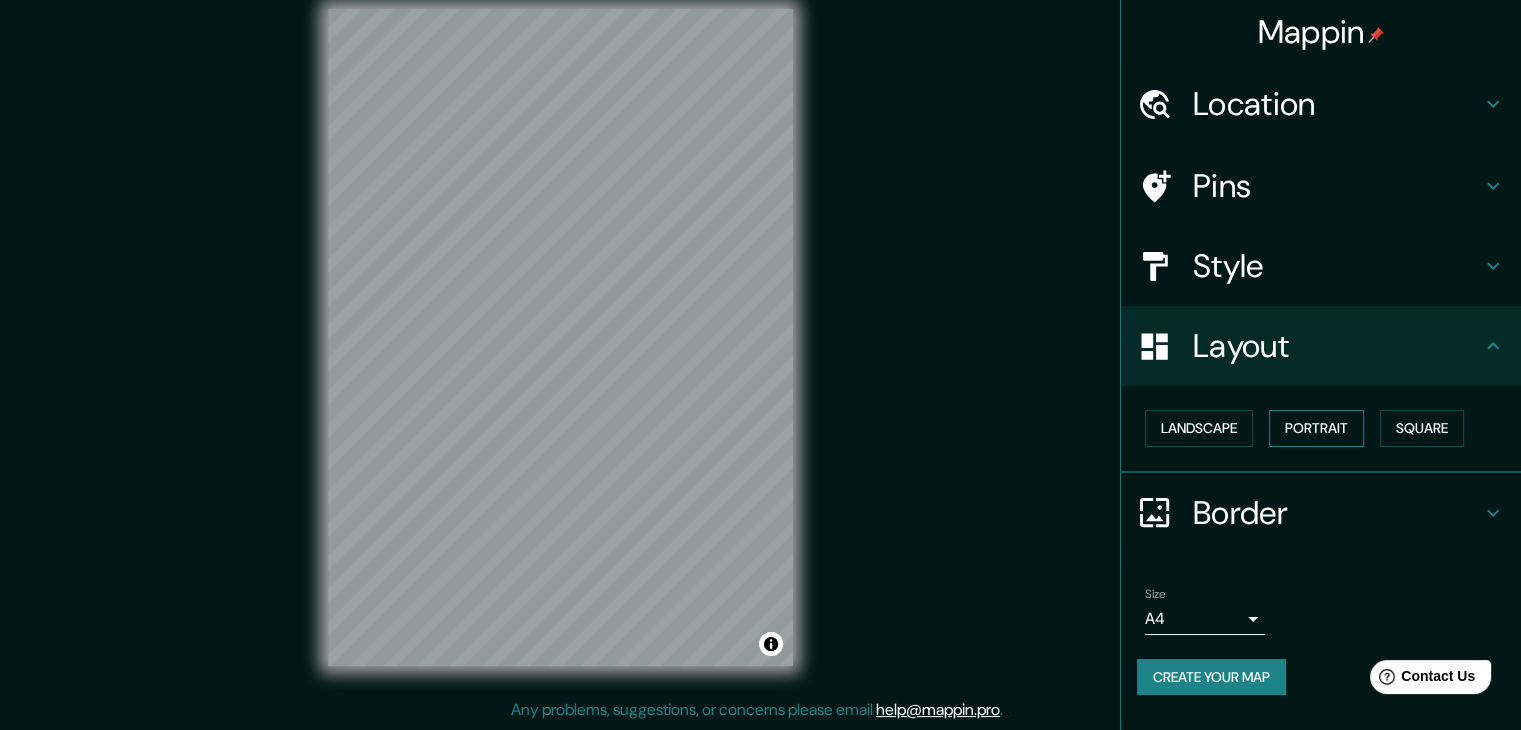 click on "Portrait" at bounding box center (1316, 428) 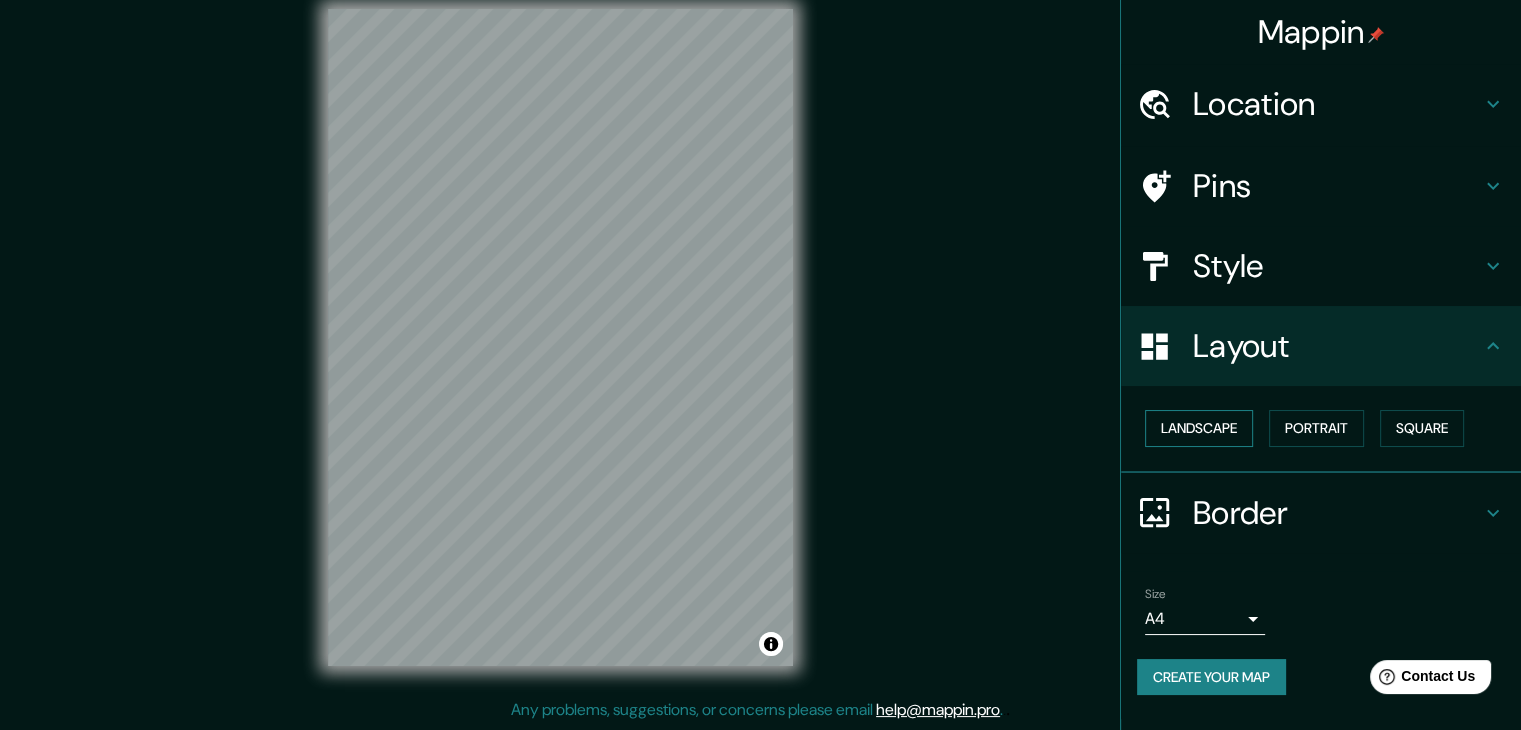 click on "Landscape" at bounding box center [1199, 428] 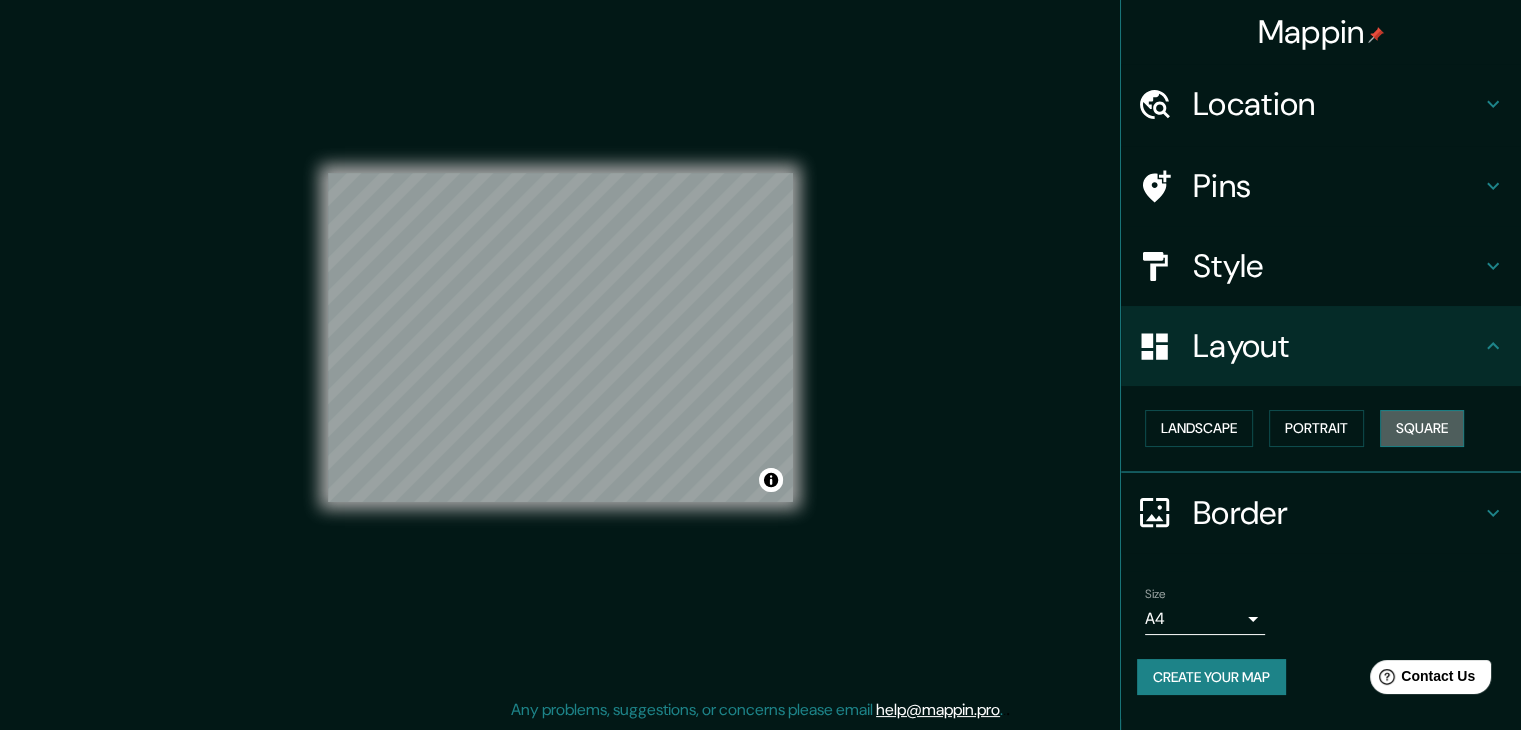 click on "Square" at bounding box center [1422, 428] 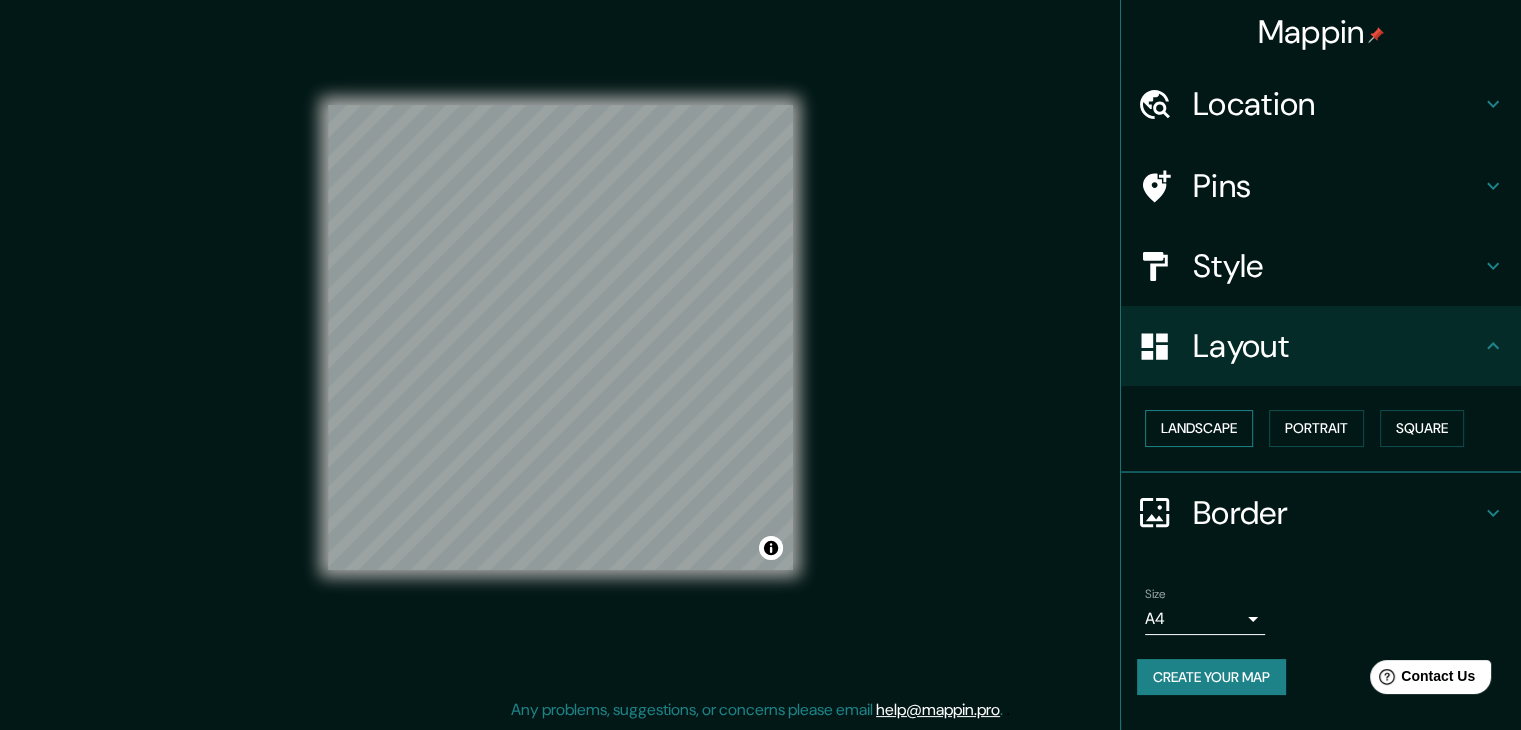 click on "Landscape" at bounding box center (1199, 428) 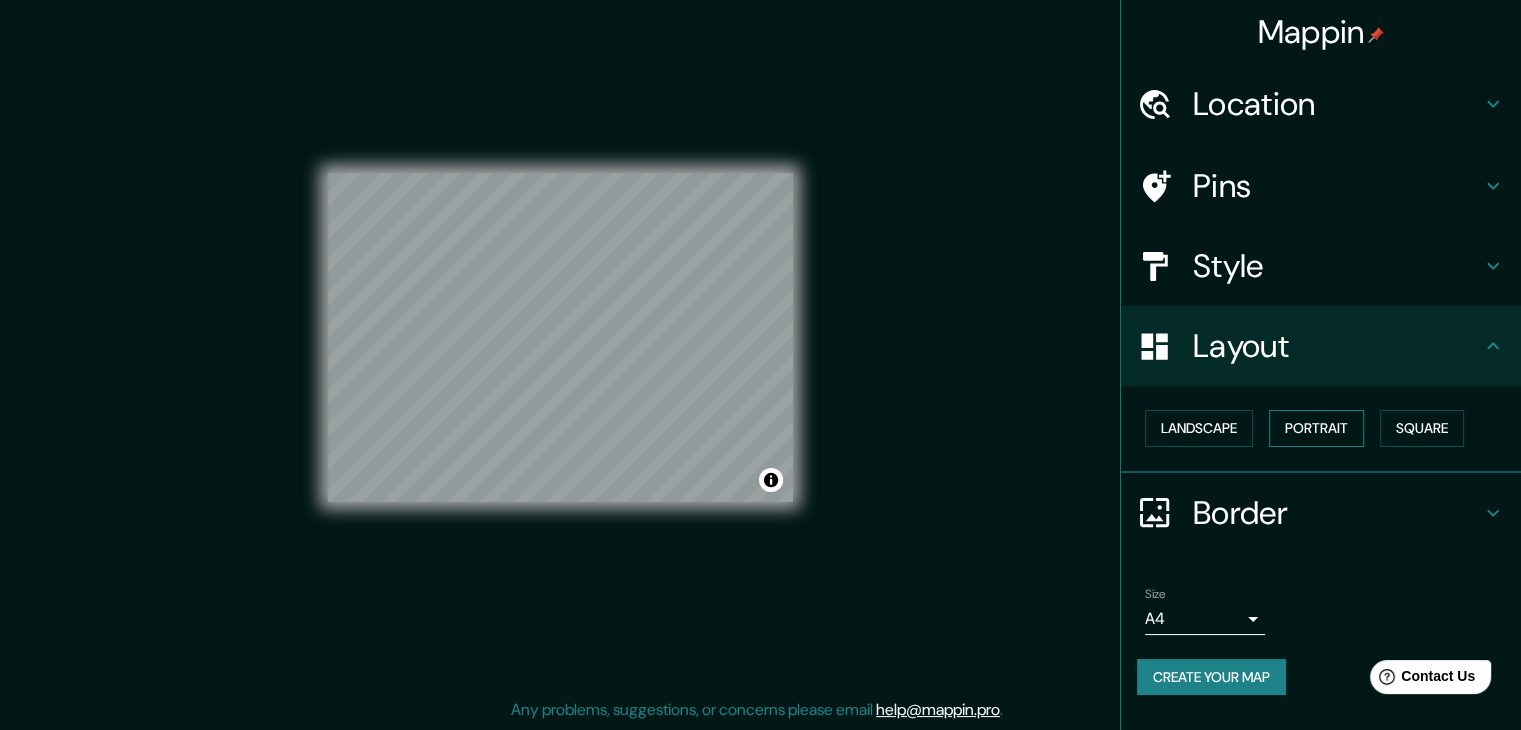 click on "Portrait" at bounding box center (1316, 428) 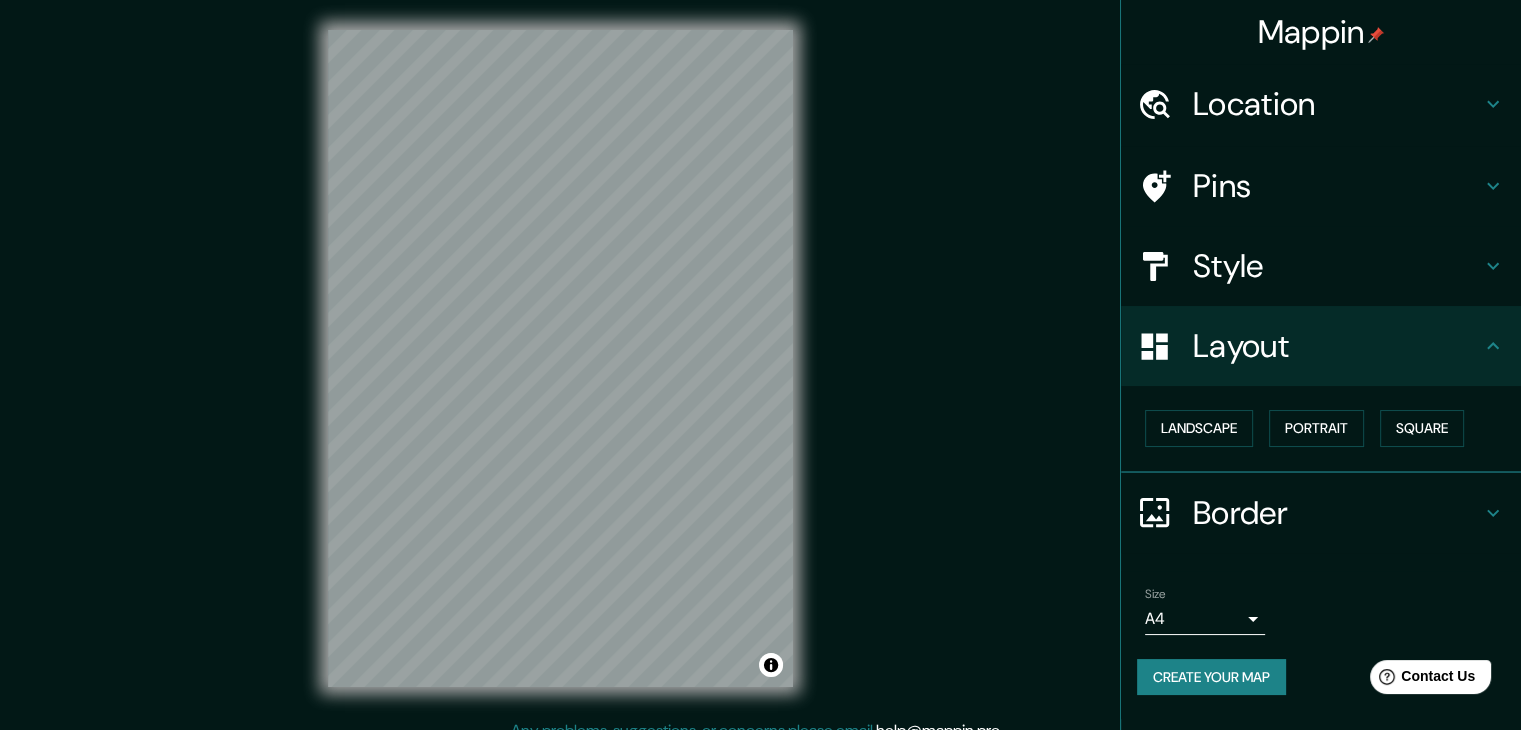 scroll, scrollTop: 0, scrollLeft: 0, axis: both 